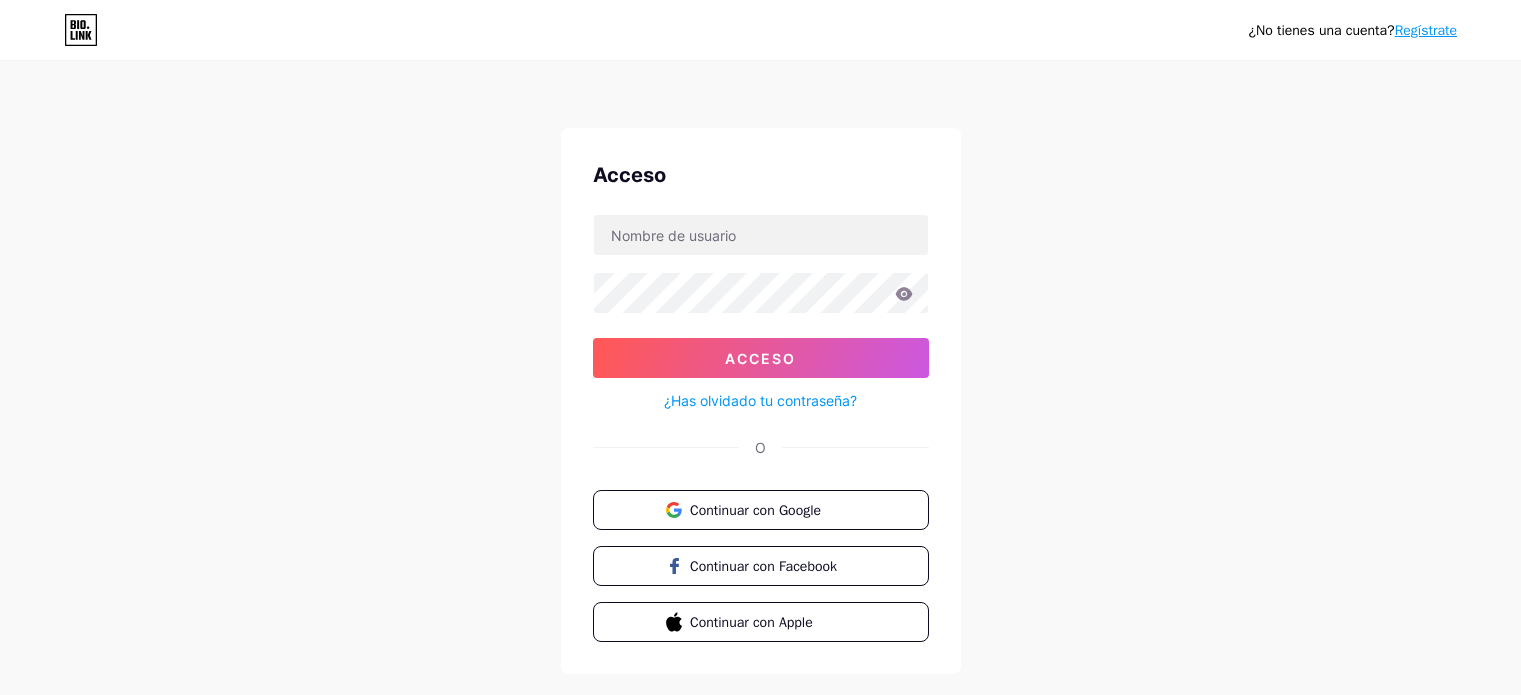 scroll, scrollTop: 0, scrollLeft: 0, axis: both 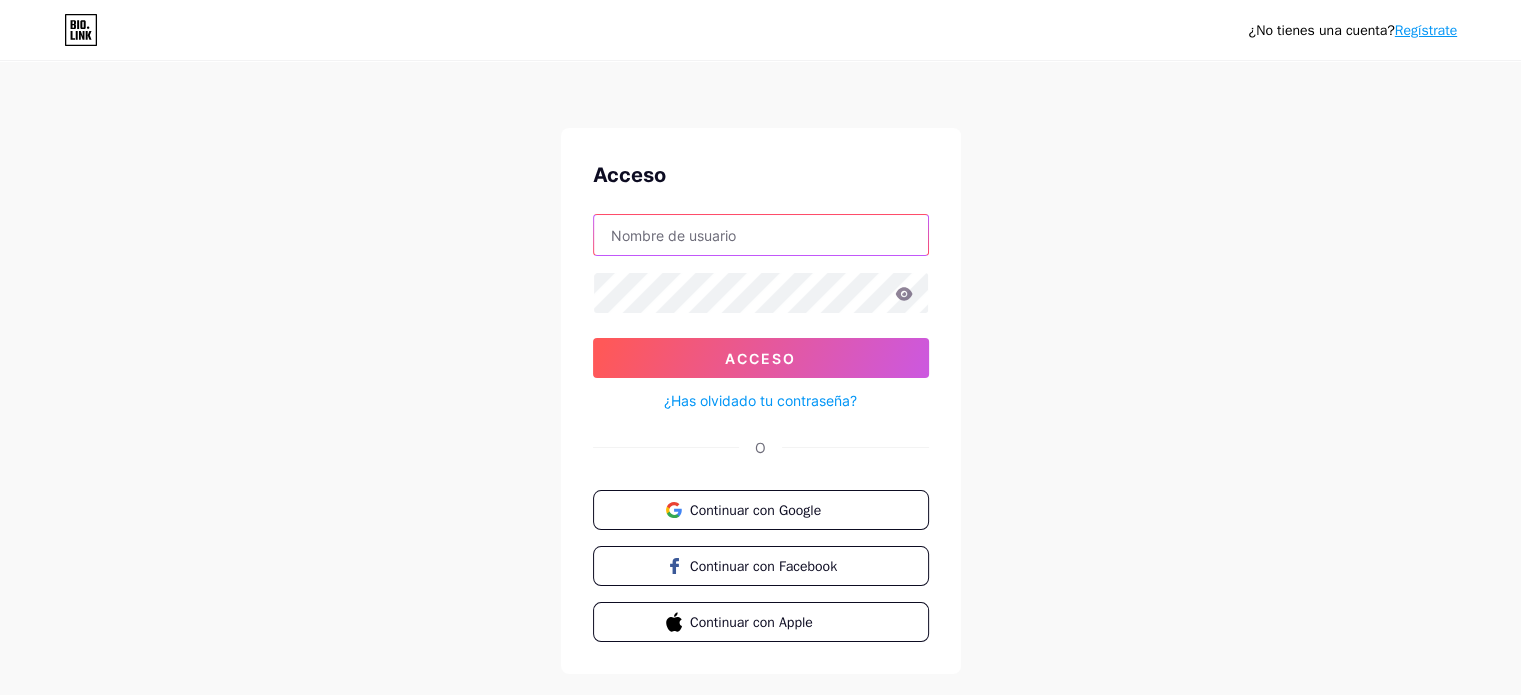 type on "[EMAIL_ADDRESS][DOMAIN_NAME]" 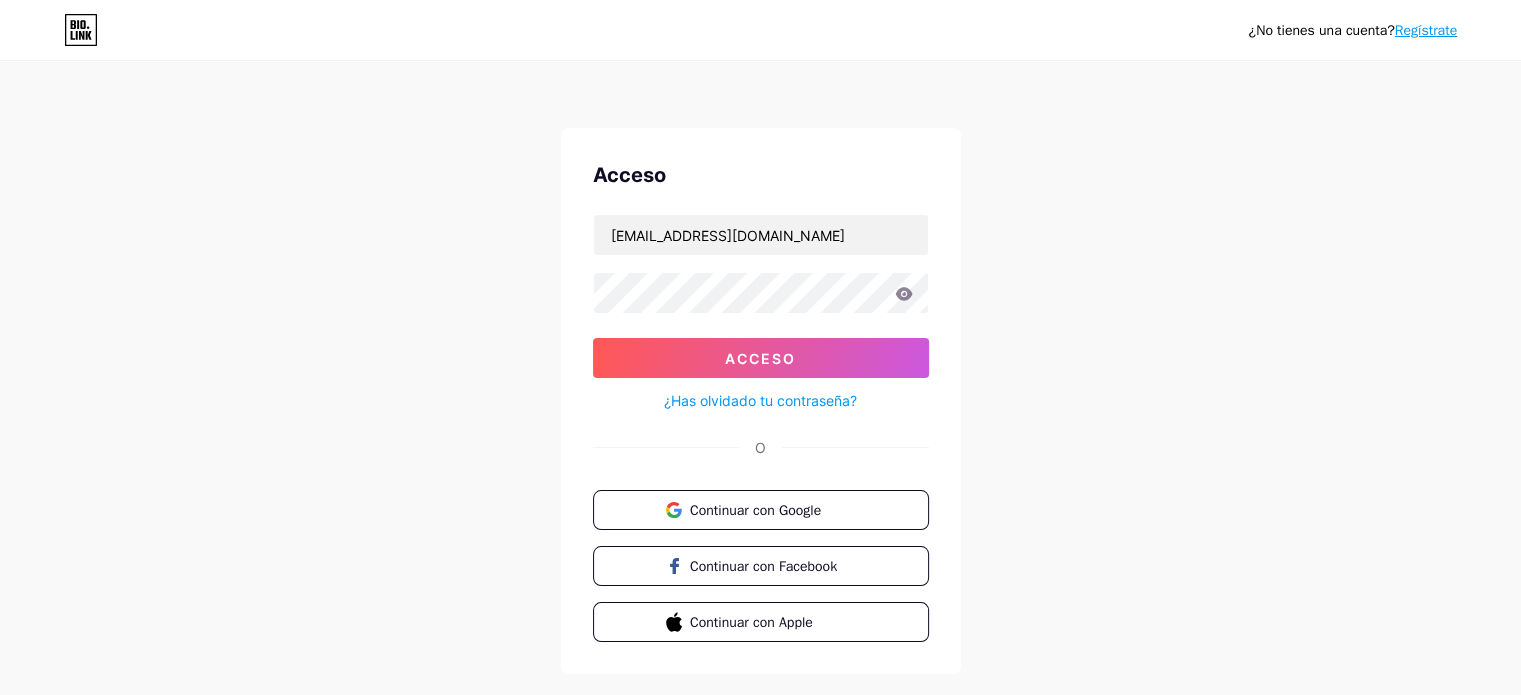 click 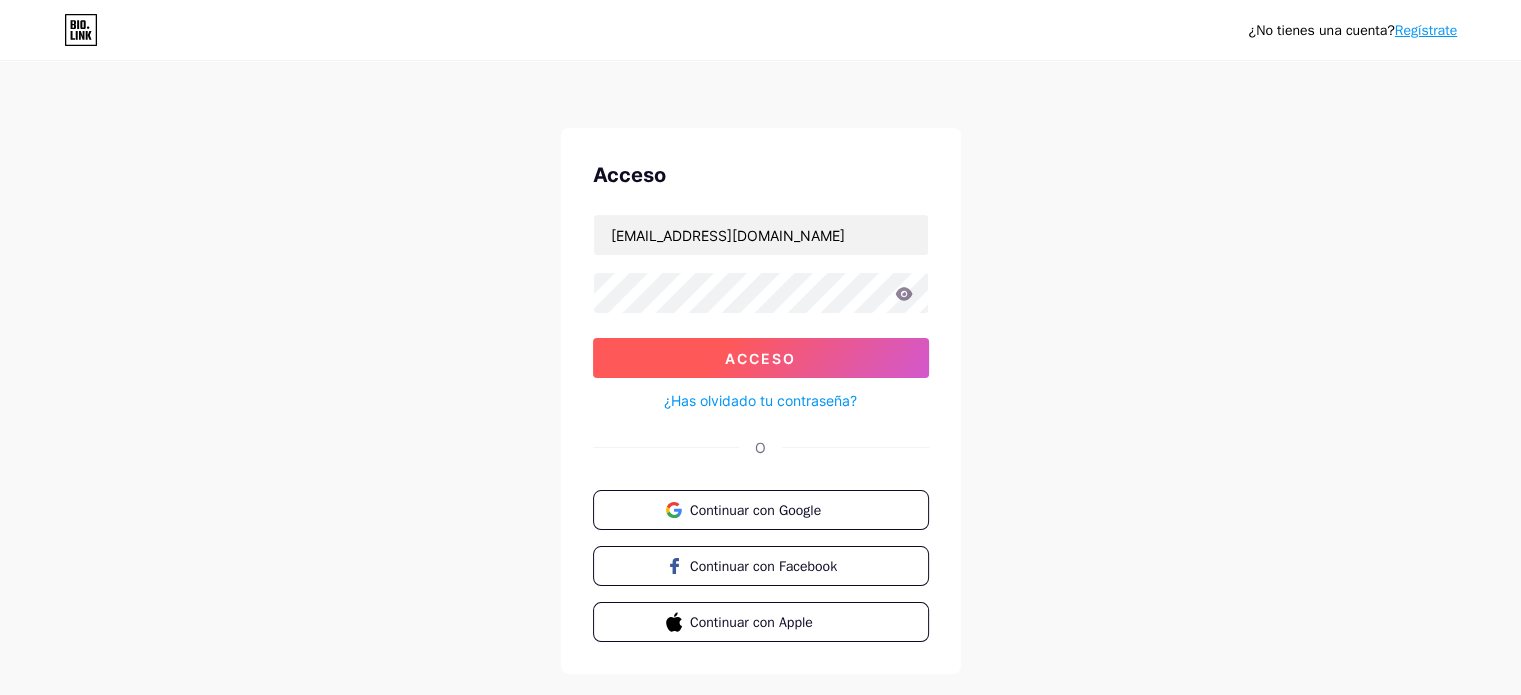 click on "Acceso" at bounding box center (761, 358) 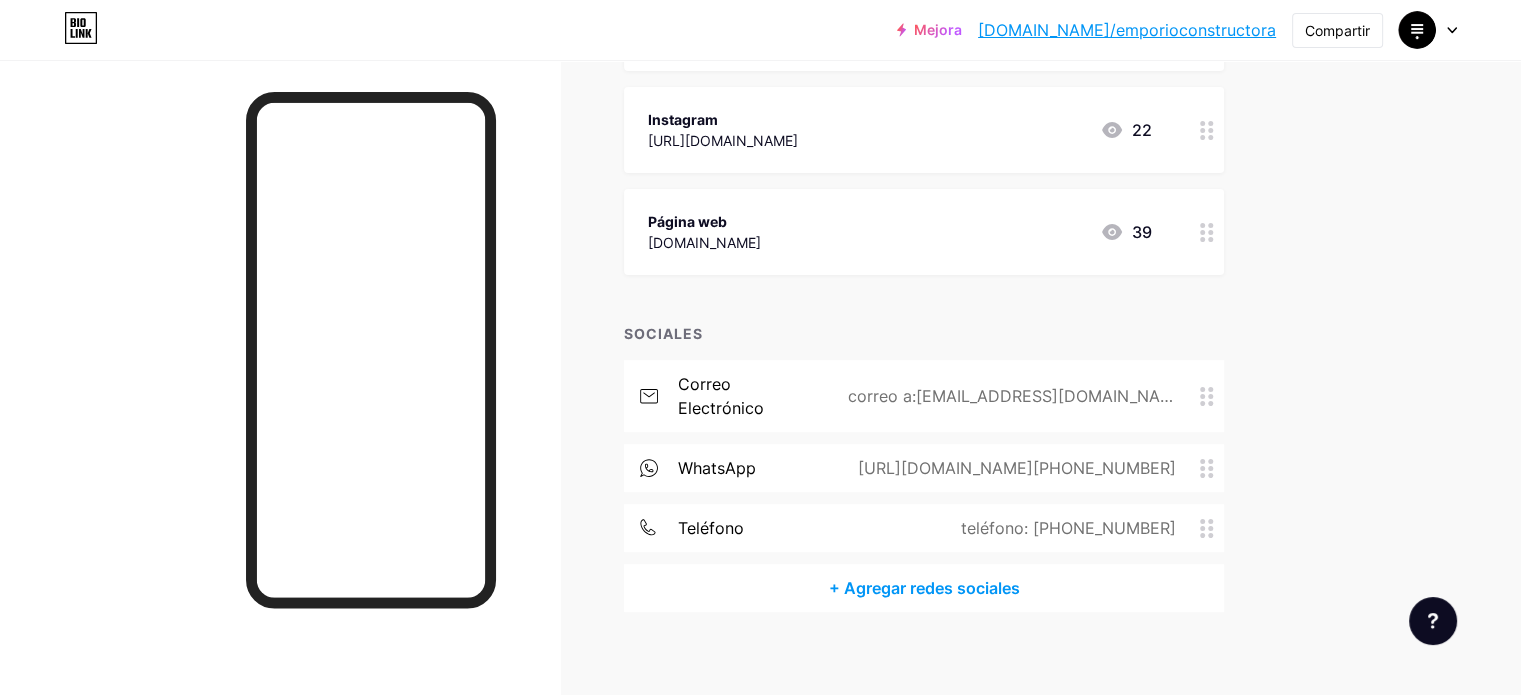 scroll, scrollTop: 345, scrollLeft: 0, axis: vertical 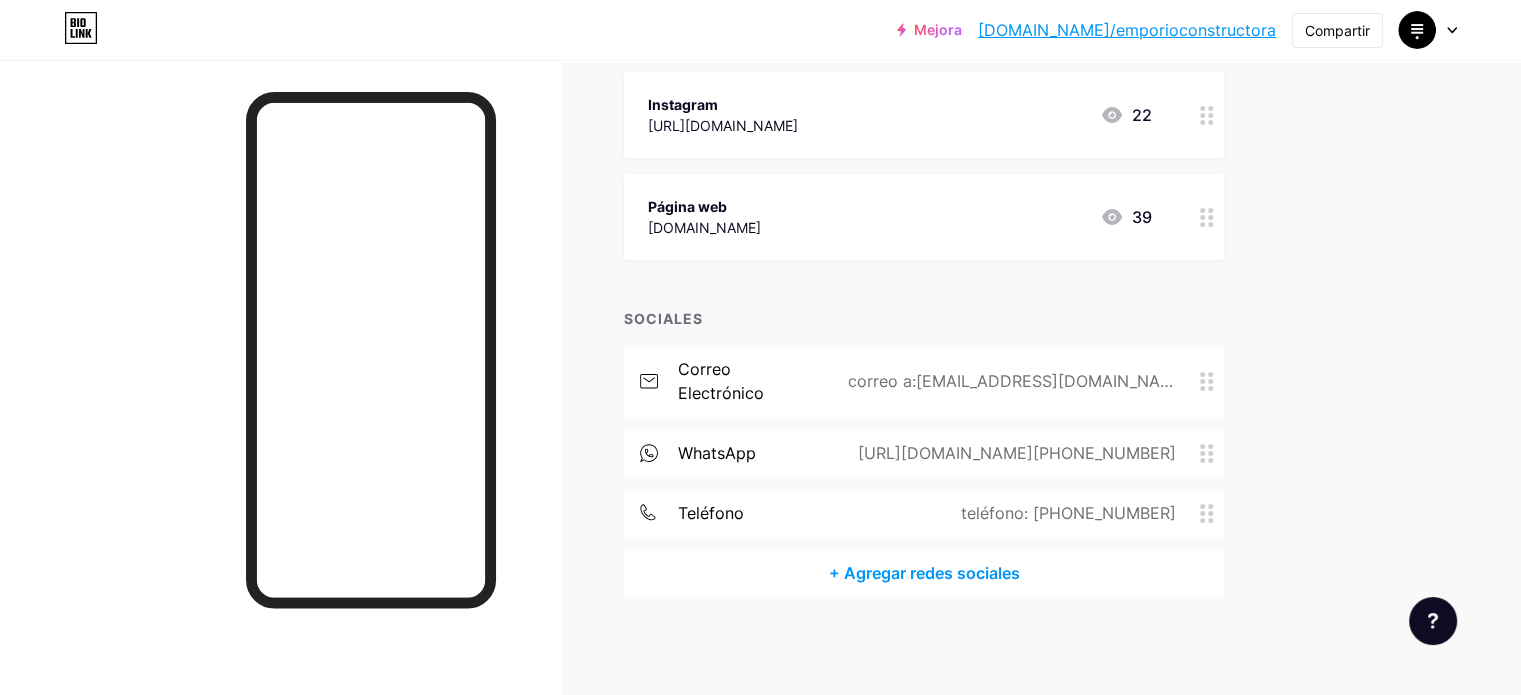 click on "WhatsApp
[URL][DOMAIN_NAME][PHONE_NUMBER]" at bounding box center [924, 453] 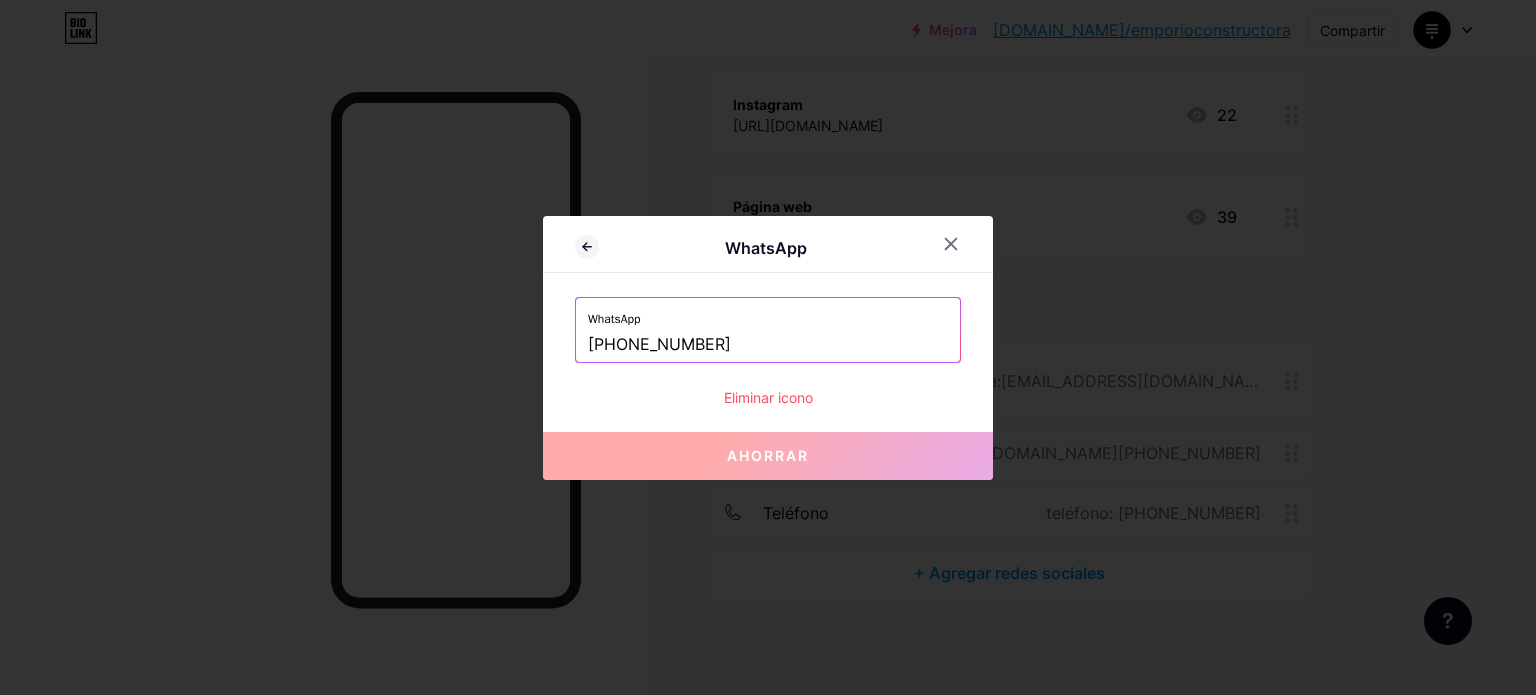 click on "[PHONE_NUMBER]" at bounding box center [768, 345] 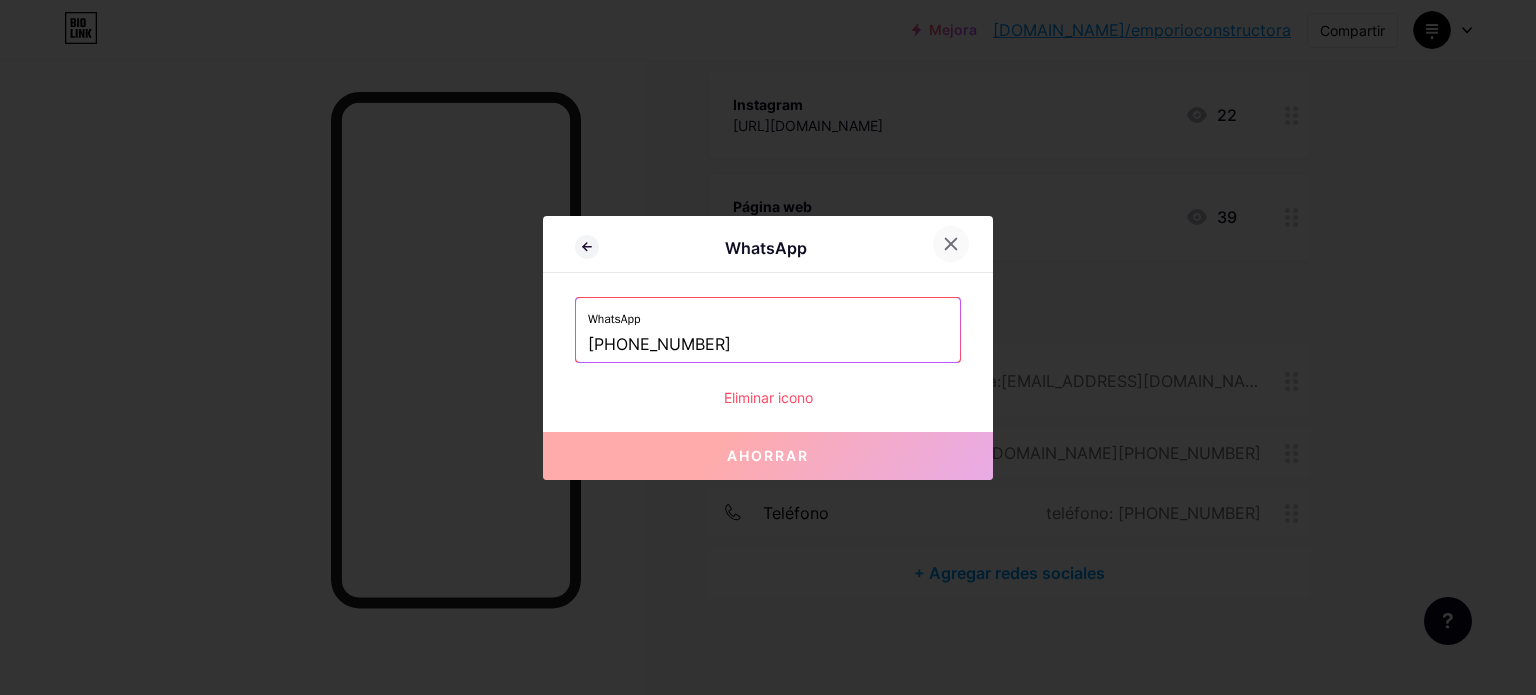 click 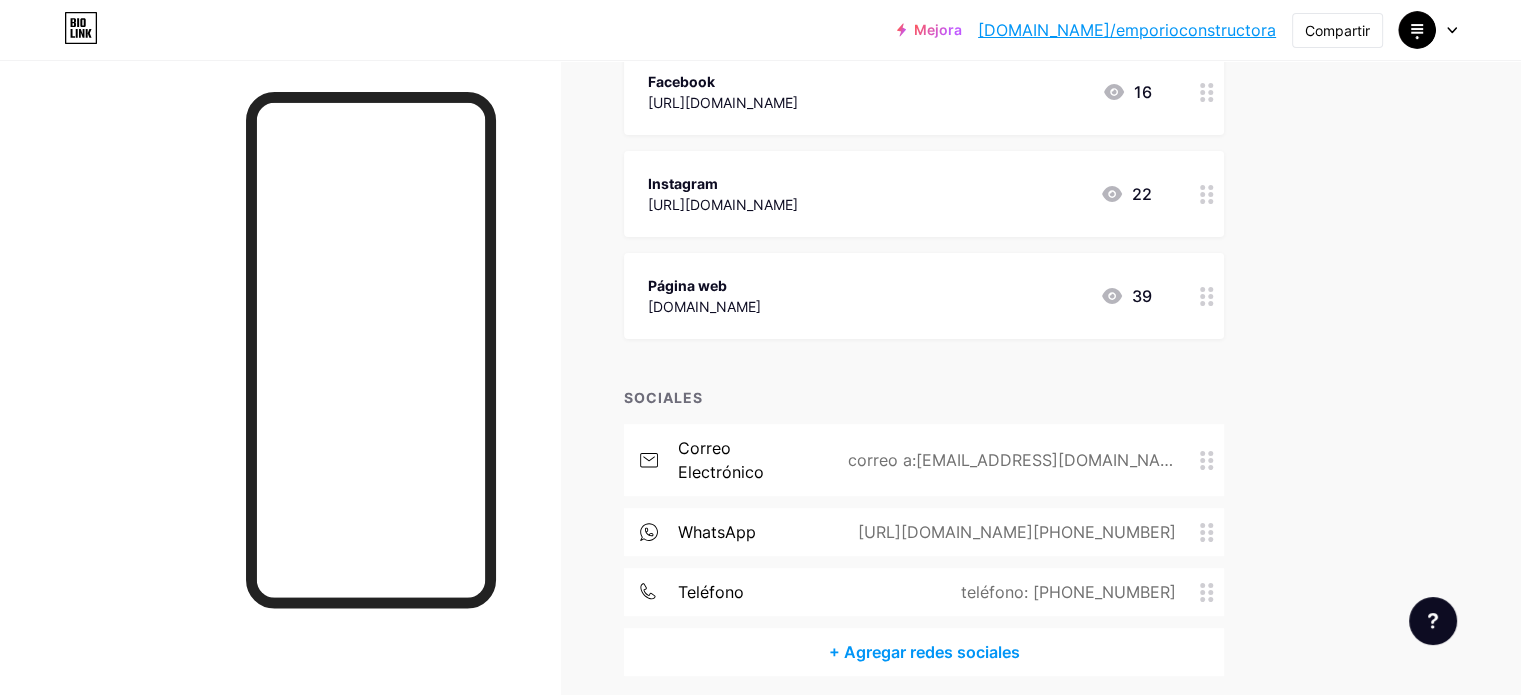 scroll, scrollTop: 0, scrollLeft: 0, axis: both 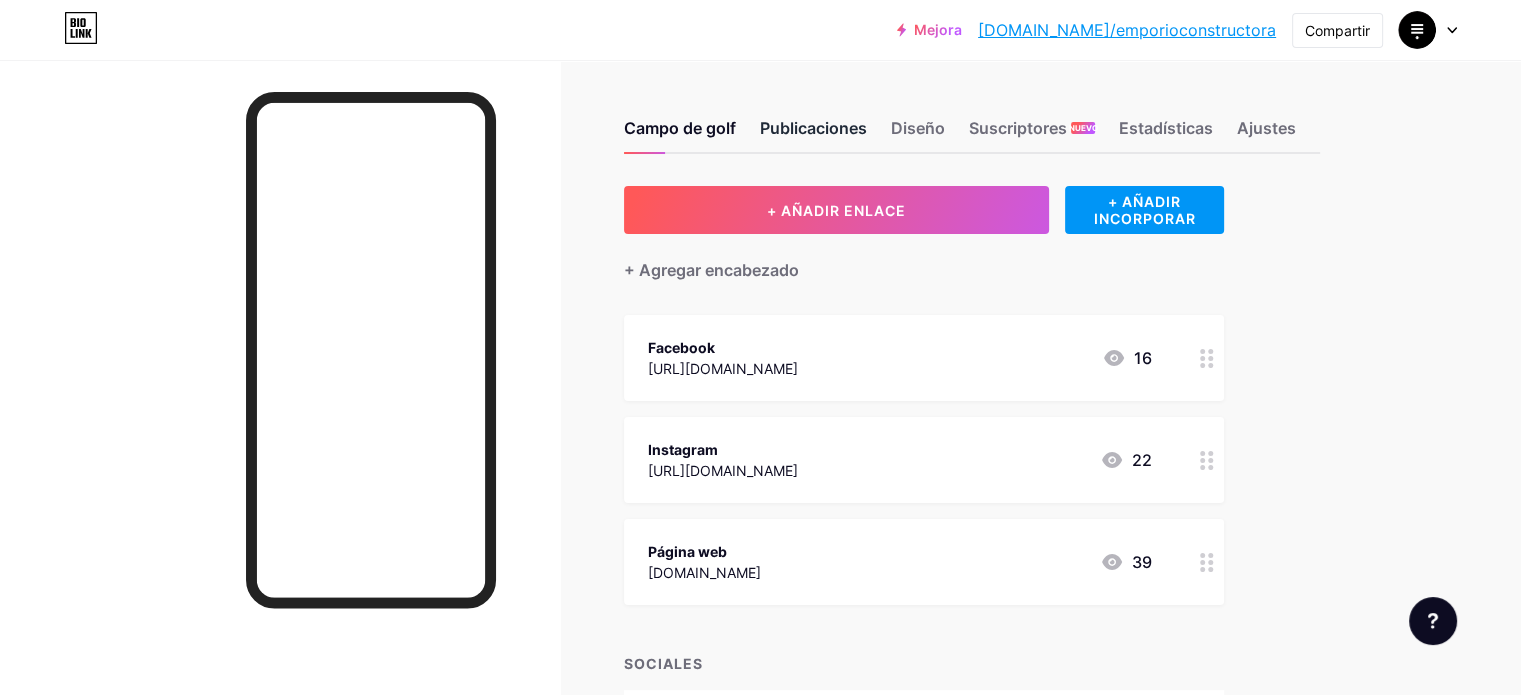 click on "Publicaciones" at bounding box center [813, 128] 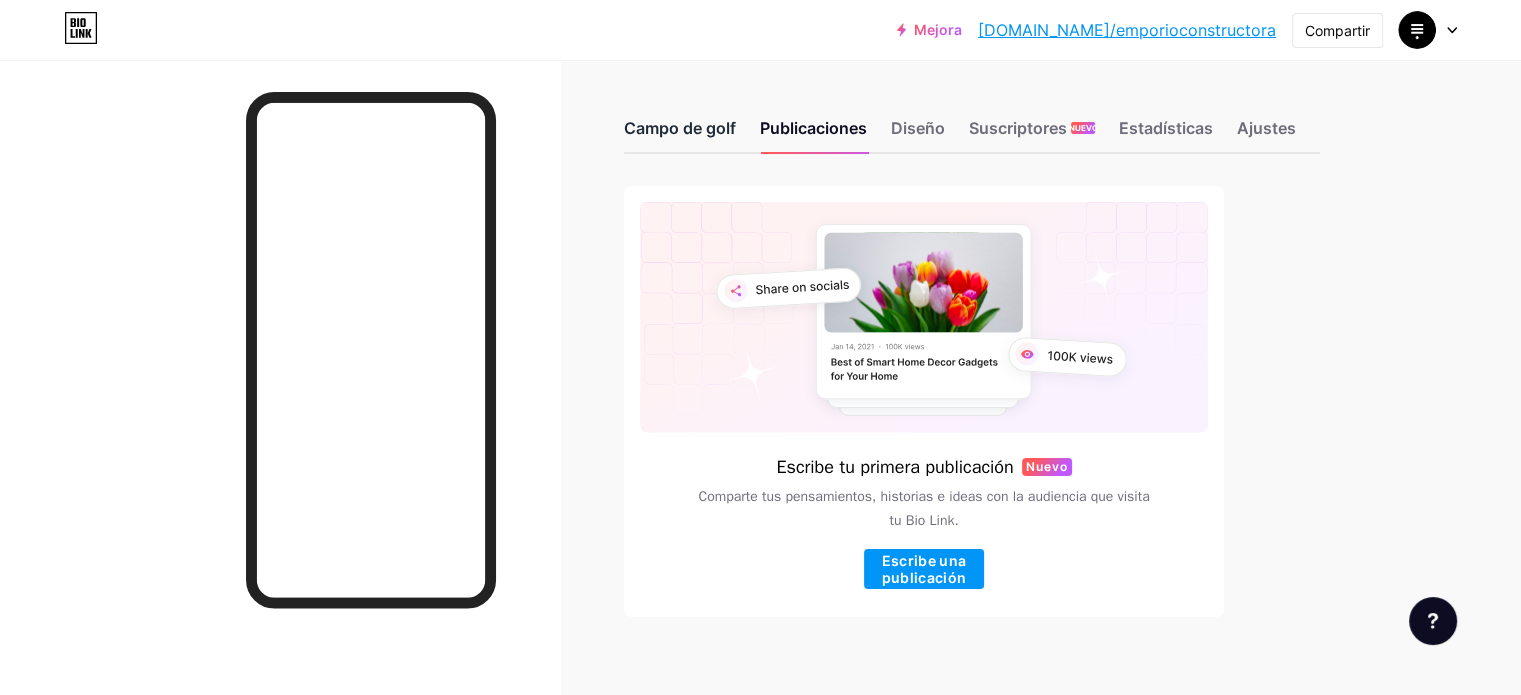 click on "Campo de golf" at bounding box center (680, 128) 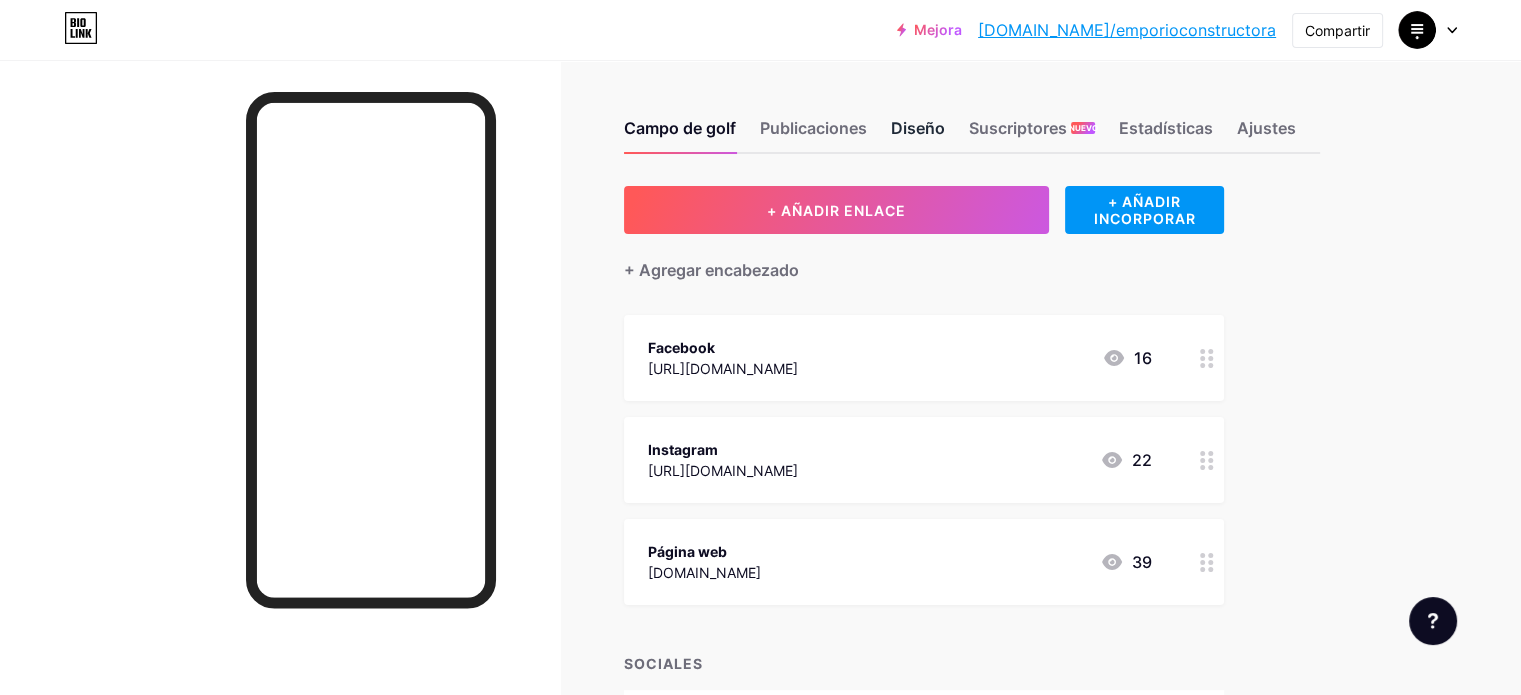 click on "Diseño" at bounding box center (918, 128) 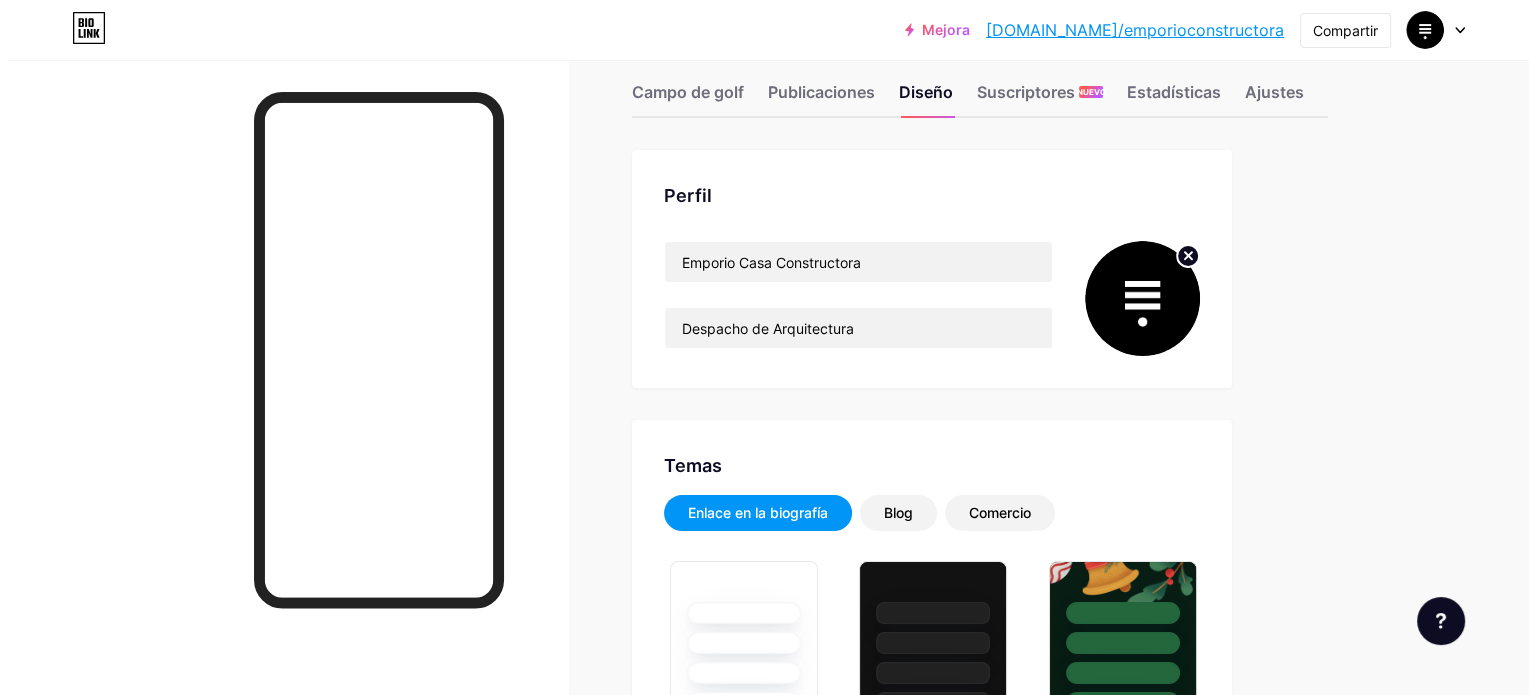 scroll, scrollTop: 0, scrollLeft: 0, axis: both 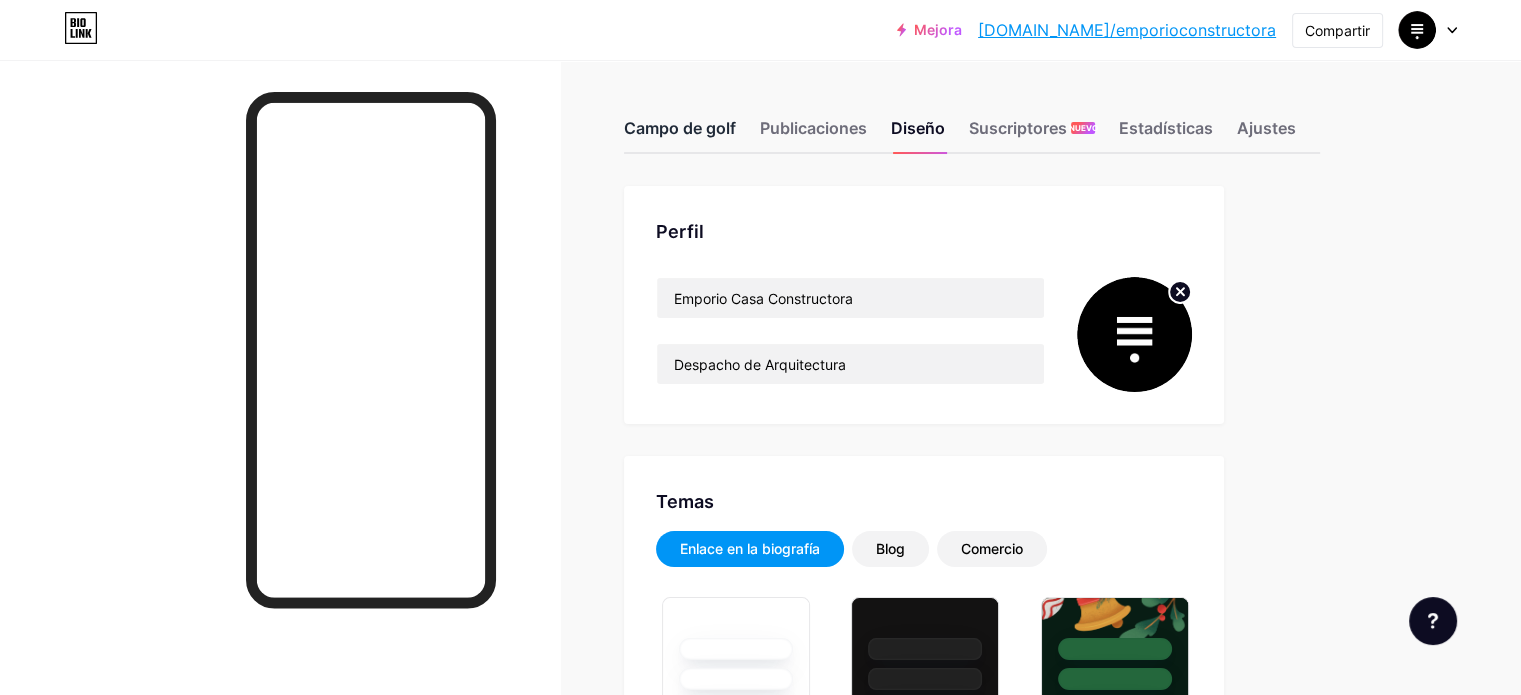 click on "Campo de golf" at bounding box center (680, 128) 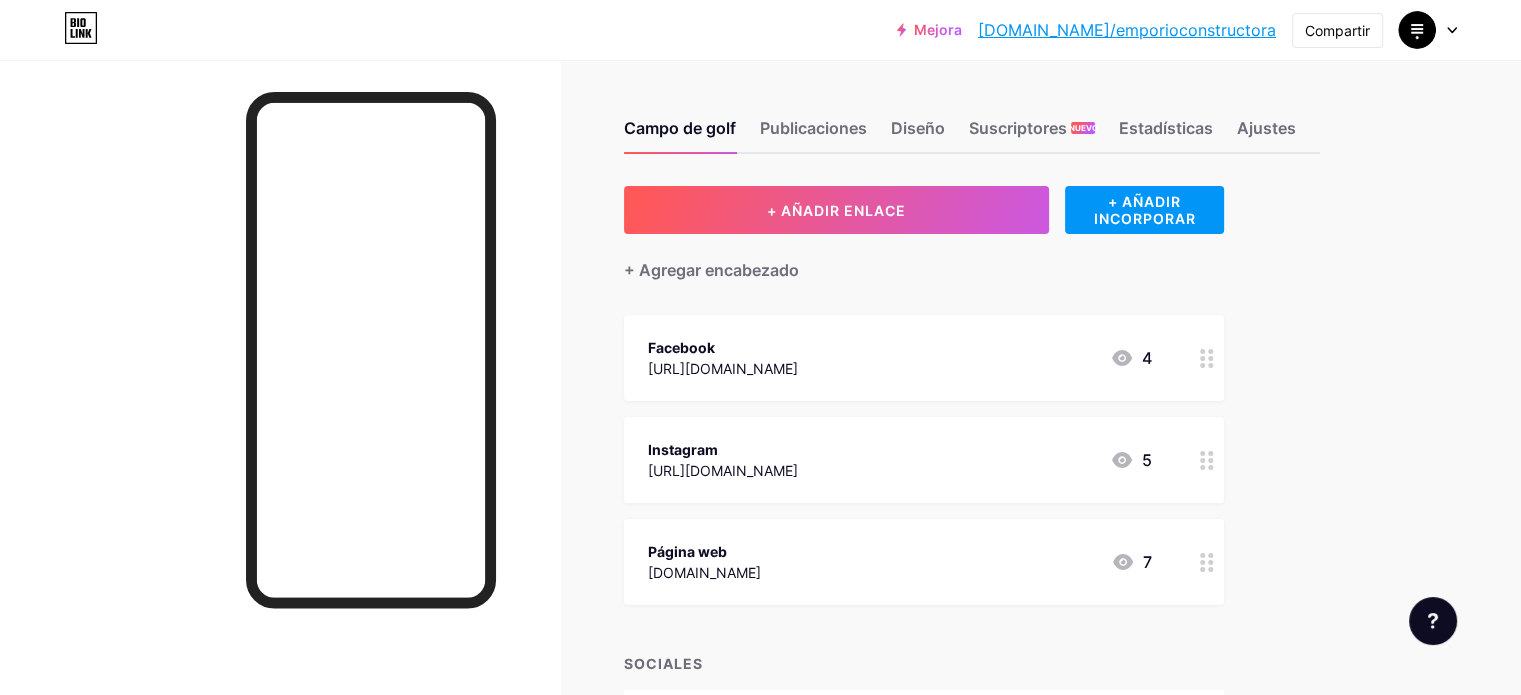 click on "[URL][DOMAIN_NAME]" at bounding box center (723, 368) 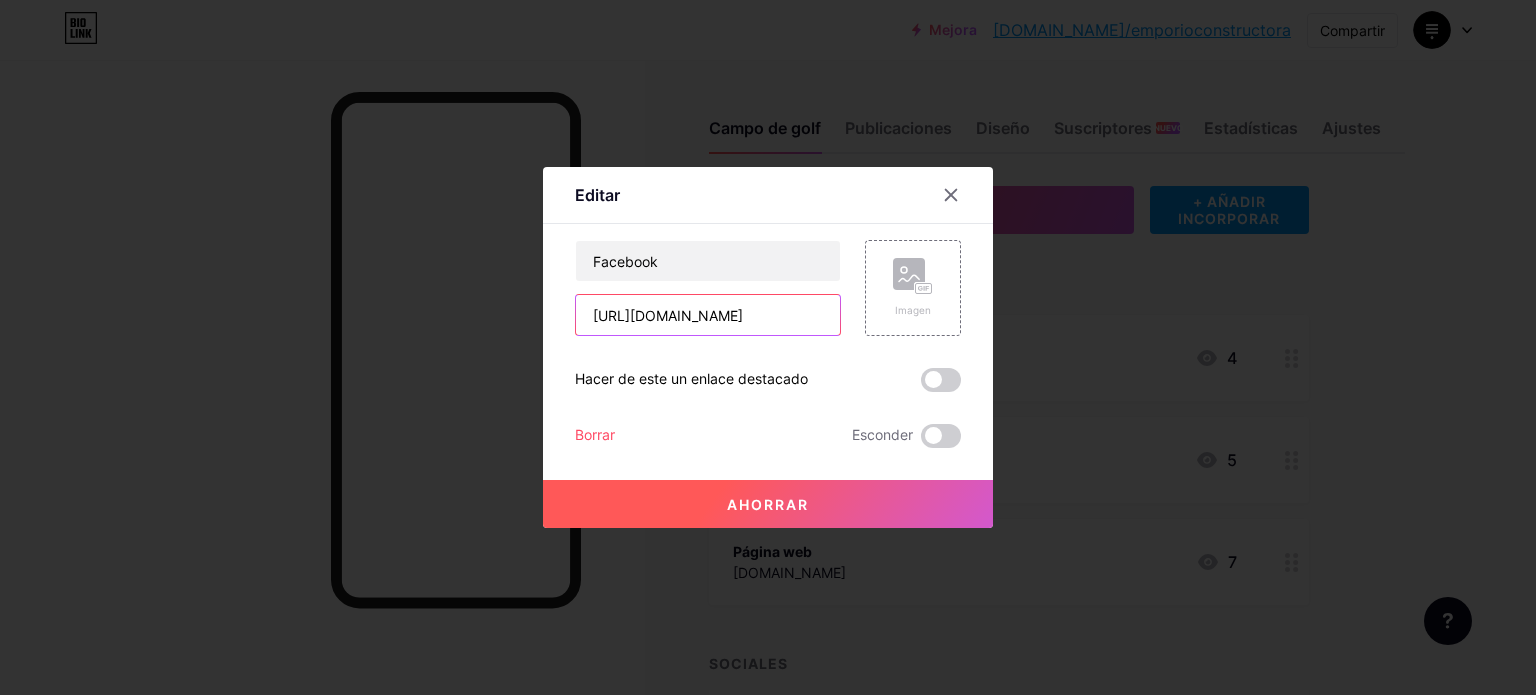 click on "[URL][DOMAIN_NAME]" at bounding box center (708, 315) 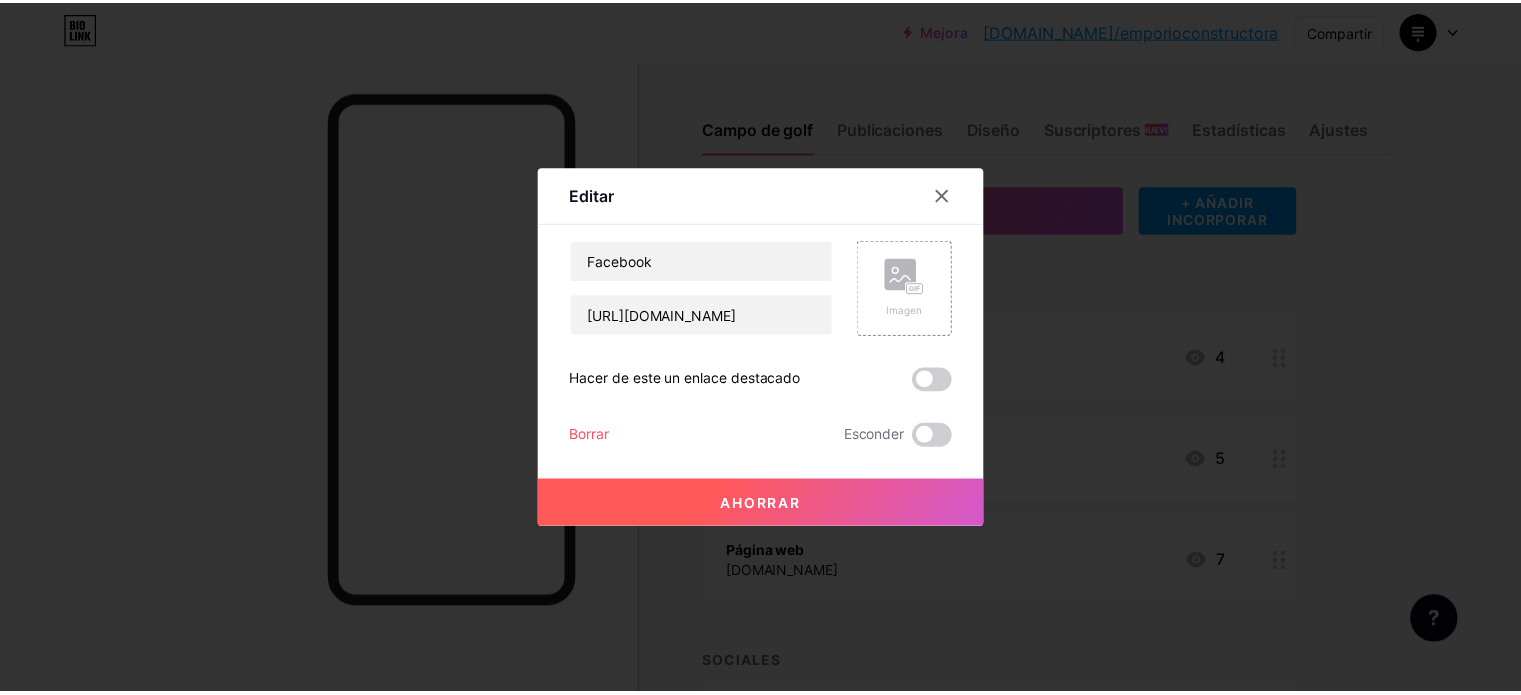scroll, scrollTop: 0, scrollLeft: 0, axis: both 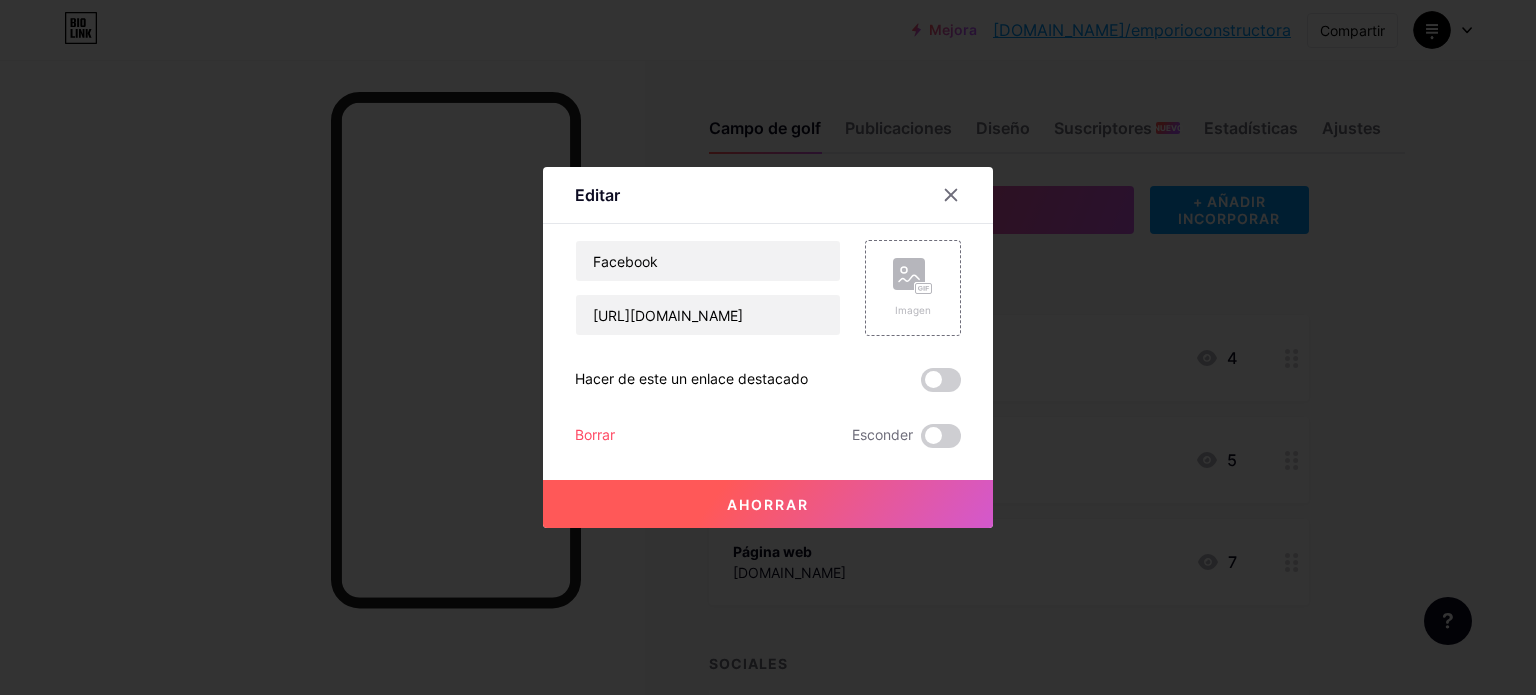 click on "Facebook     [URL][DOMAIN_NAME]                     Imagen
Hacer de este un enlace destacado
Borrar
Esconder         Ahorrar" at bounding box center (768, 344) 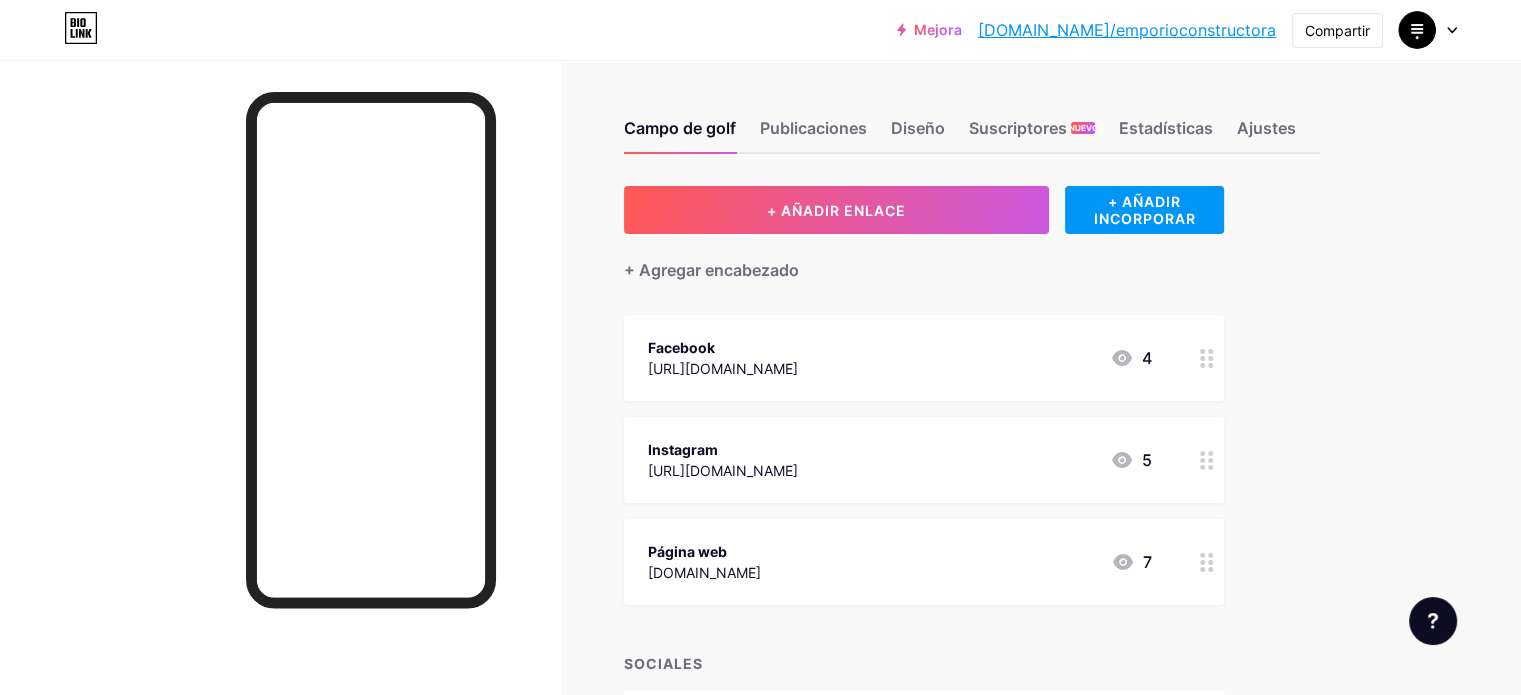 click on "+ AÑADIR ENLACE     + AÑADIR INCORPORAR
+ Agregar encabezado
Facebook
[URL][DOMAIN_NAME]
4
Instagram
[URL][DOMAIN_NAME]
5
Página web
[DOMAIN_NAME]
7
SOCIALES
correo electrónico
correo a:[EMAIL_ADDRESS][DOMAIN_NAME]
WhatsApp
[URL][DOMAIN_NAME][PHONE_NUMBER]               teléfono
teléfono: [PHONE_NUMBER]               + Agregar redes sociales" at bounding box center [924, 564] 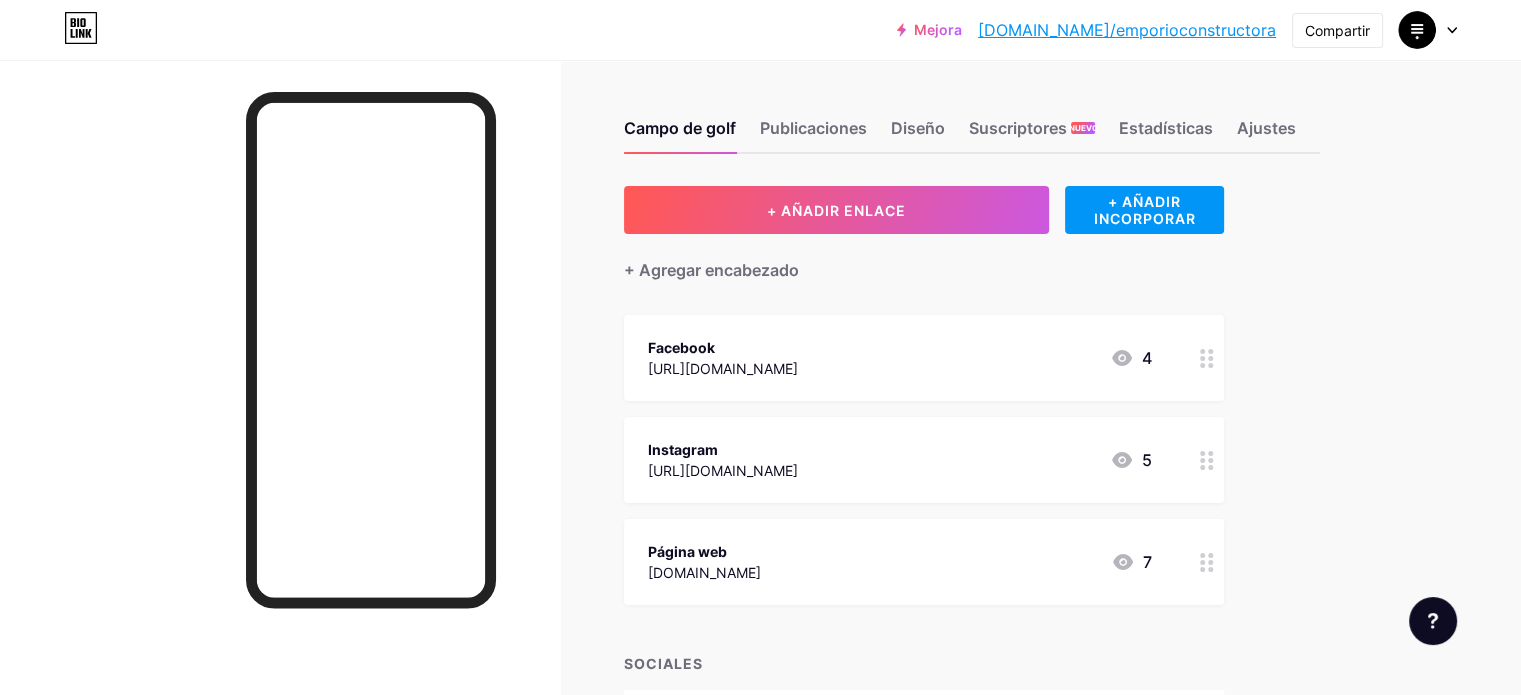 click 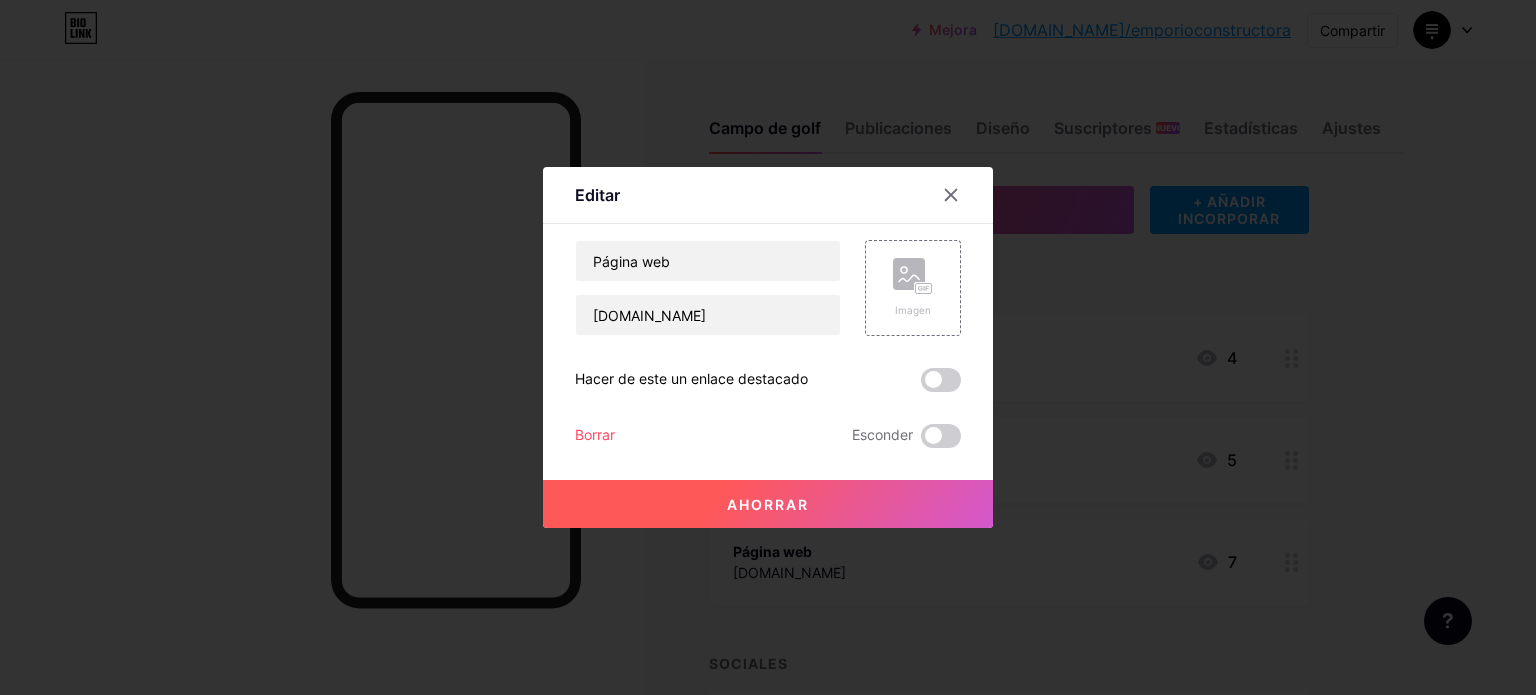 click on "Borrar" at bounding box center [595, 434] 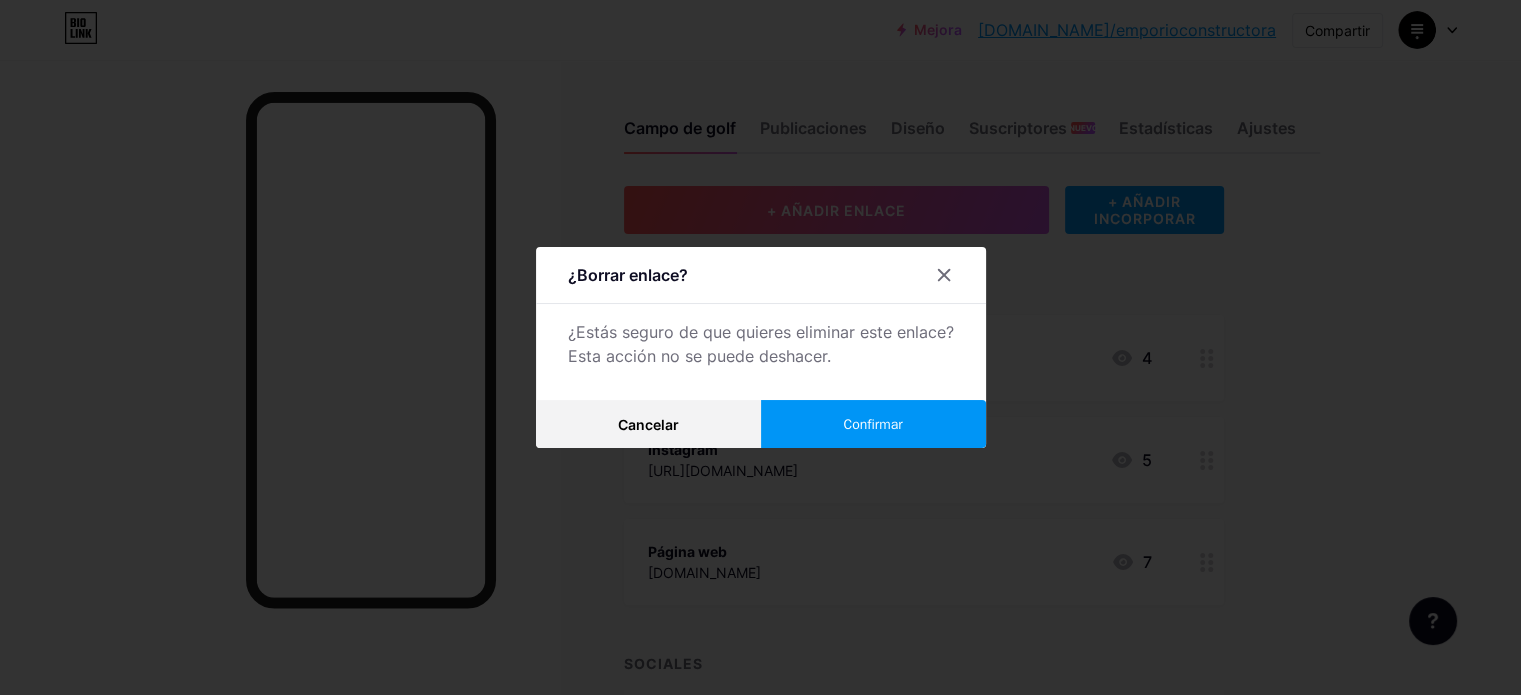 click on "Confirmar" at bounding box center (872, 424) 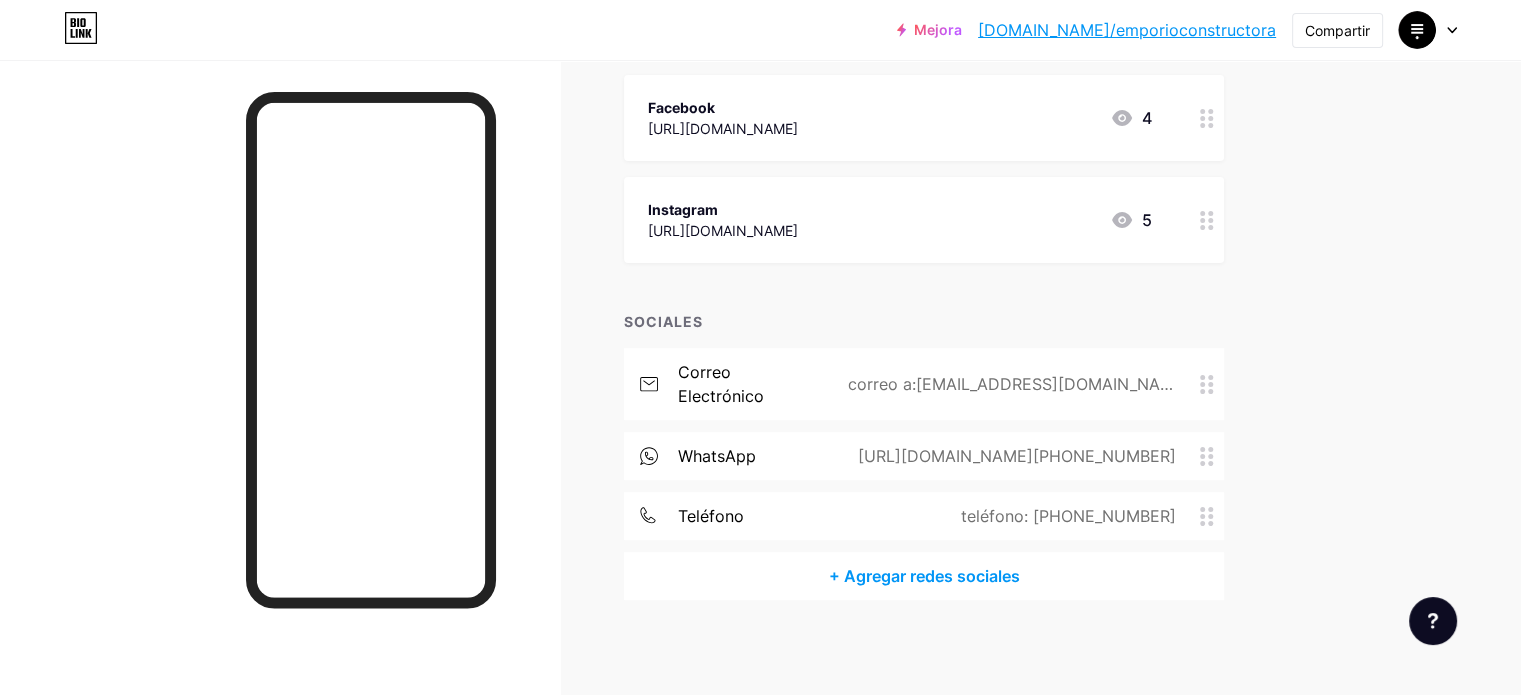 scroll, scrollTop: 243, scrollLeft: 0, axis: vertical 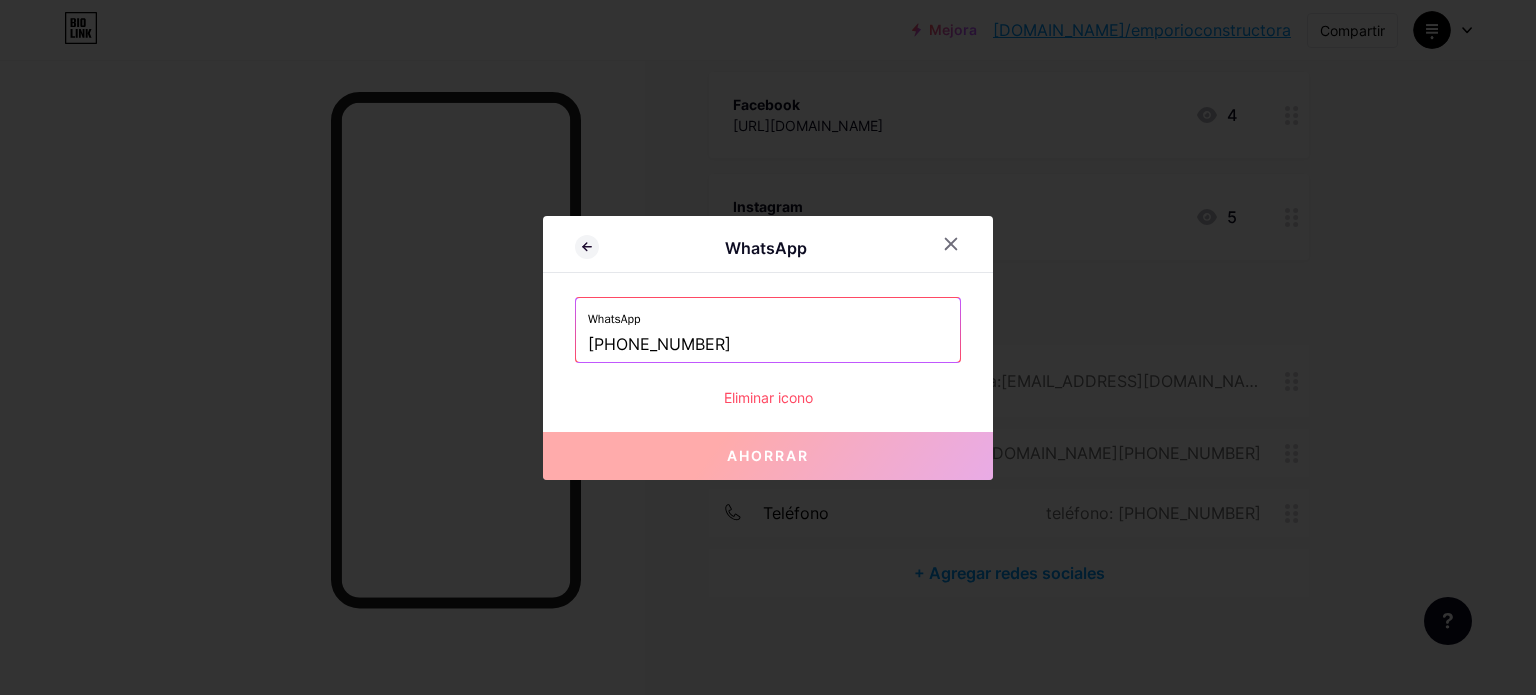 click on "[PHONE_NUMBER]" at bounding box center [768, 345] 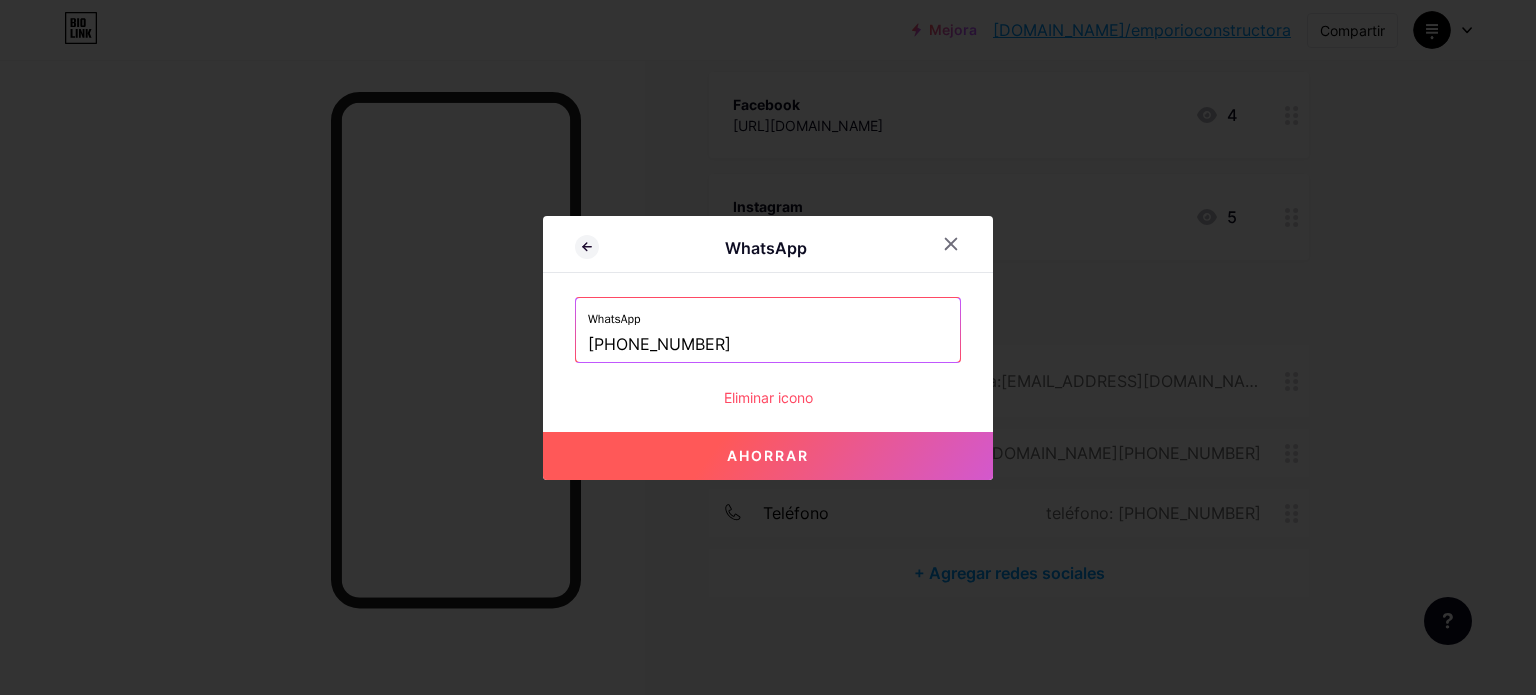 drag, startPoint x: 702, startPoint y: 343, endPoint x: 665, endPoint y: 339, distance: 37.215588 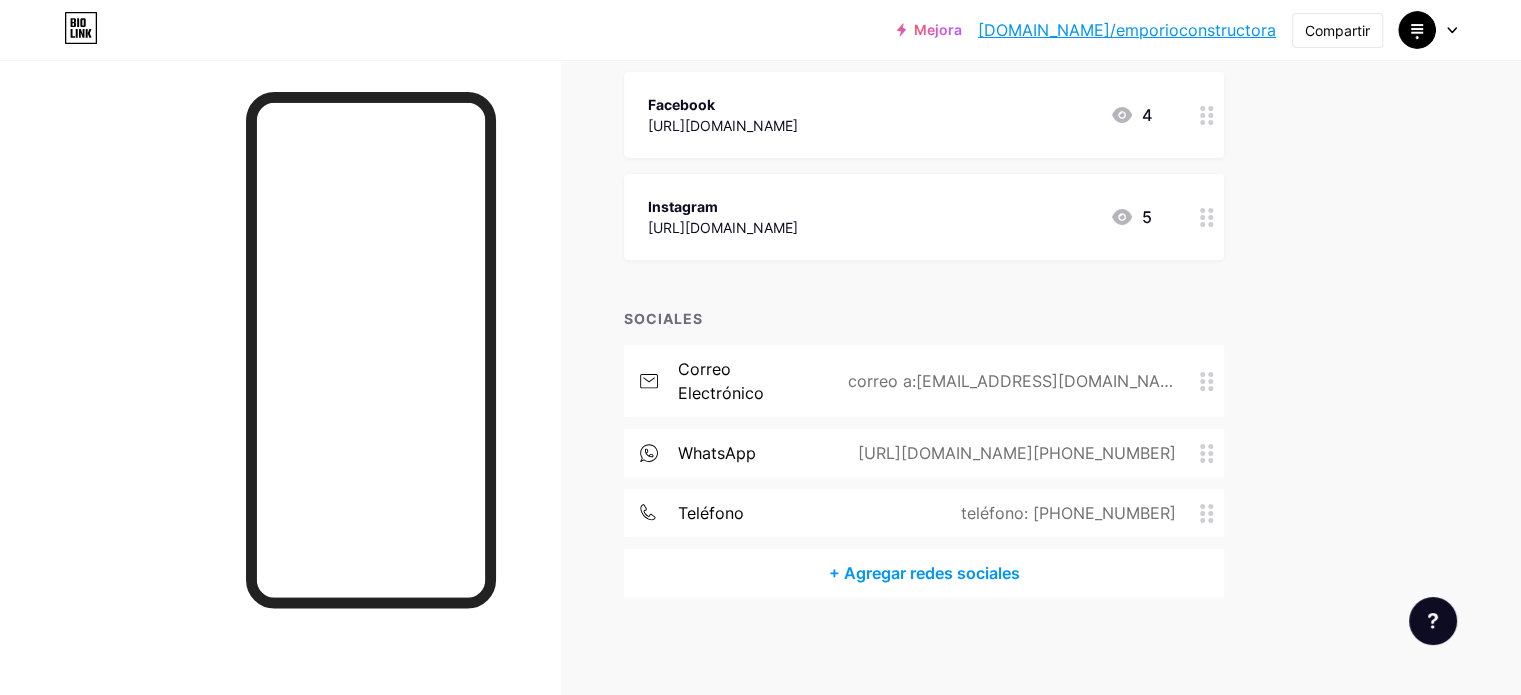 click 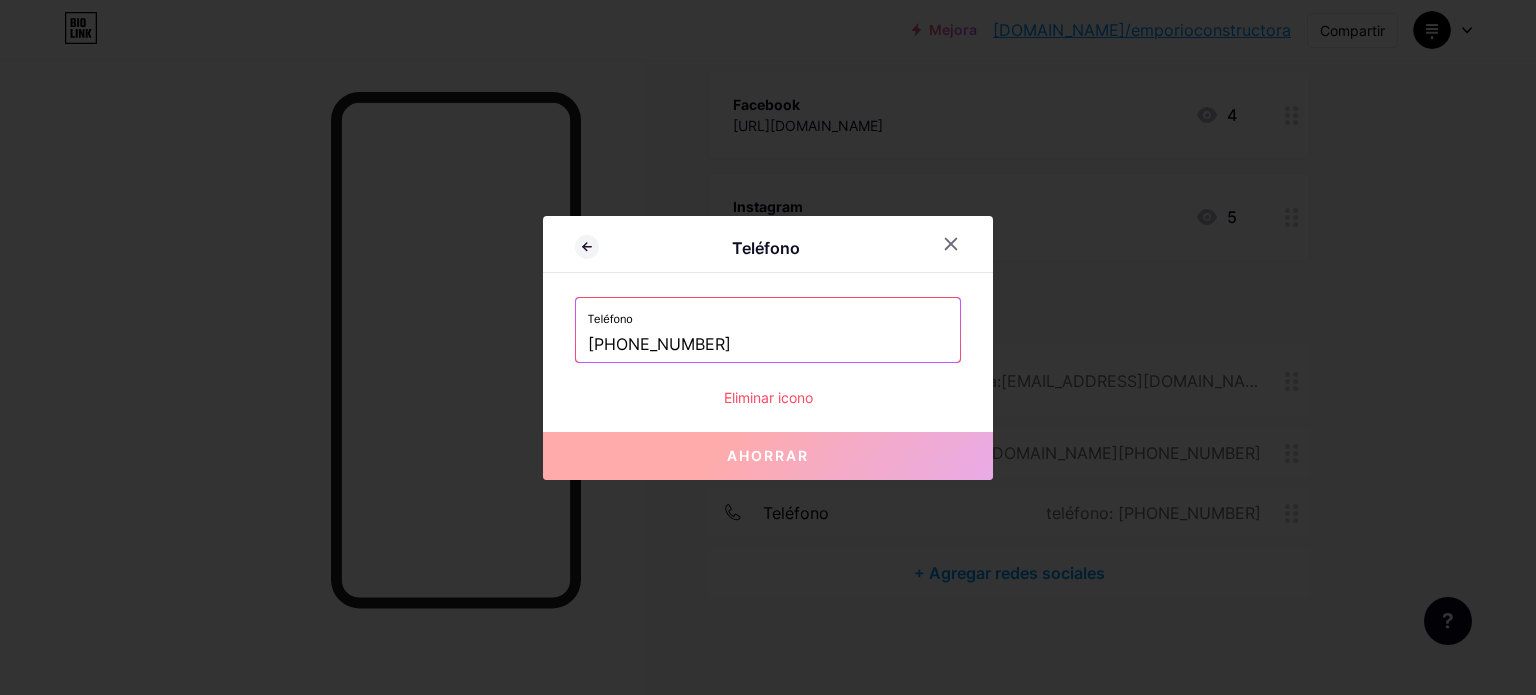 drag, startPoint x: 628, startPoint y: 343, endPoint x: 752, endPoint y: 347, distance: 124.0645 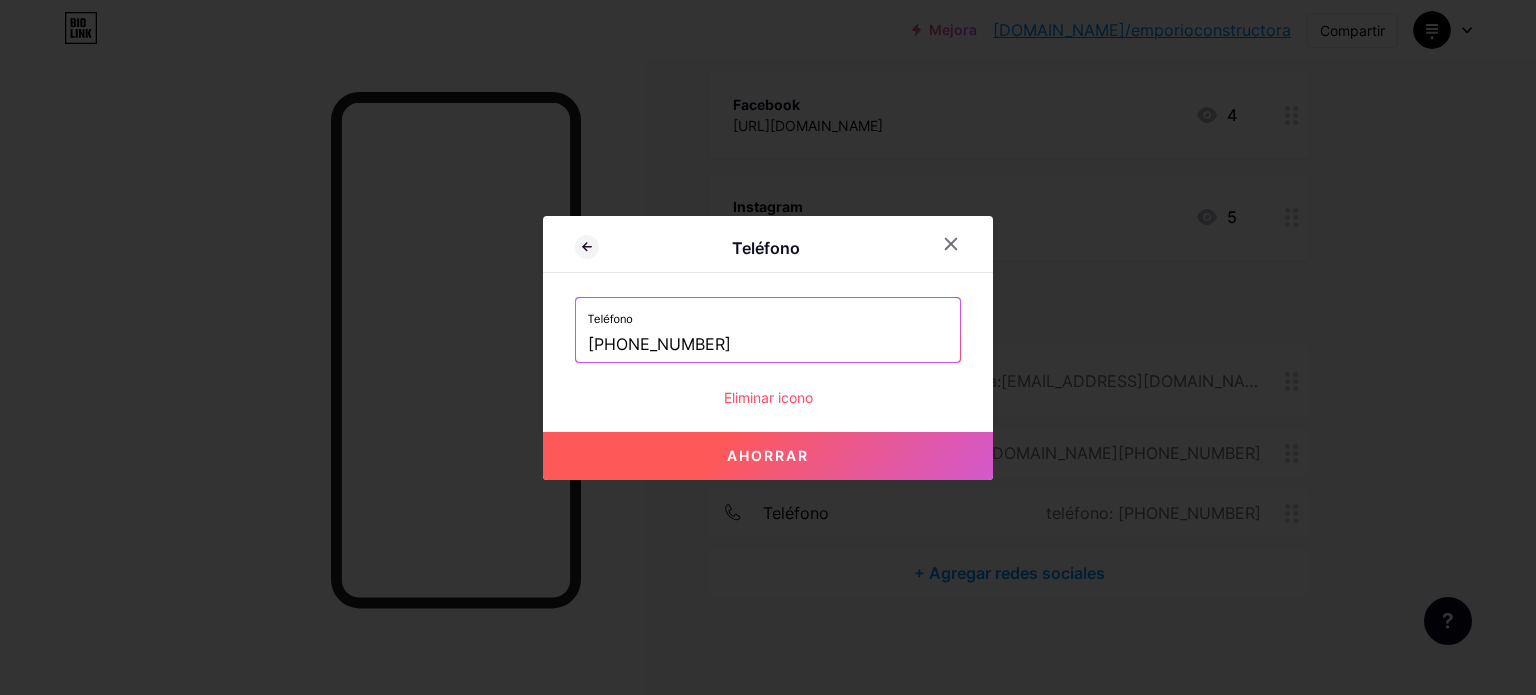 click on "Ahorrar" at bounding box center (768, 456) 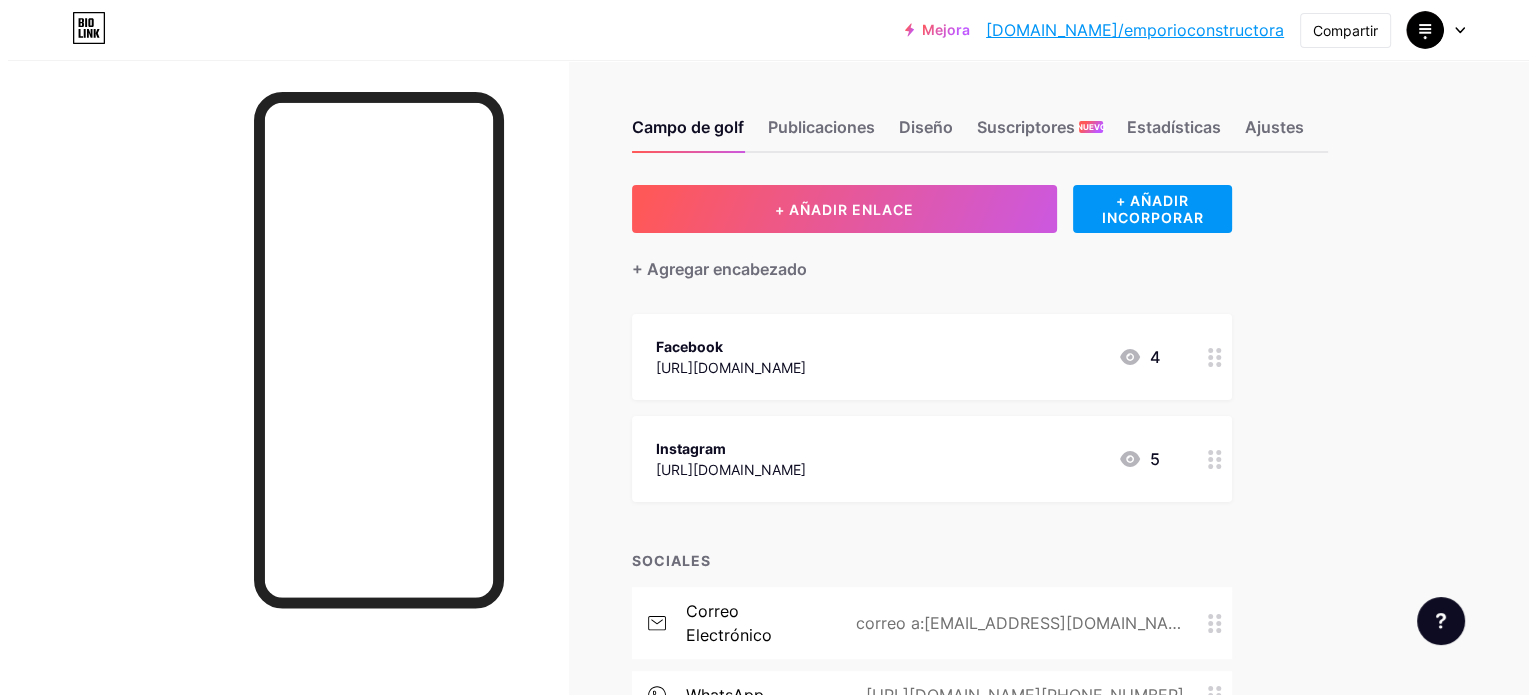 scroll, scrollTop: 0, scrollLeft: 0, axis: both 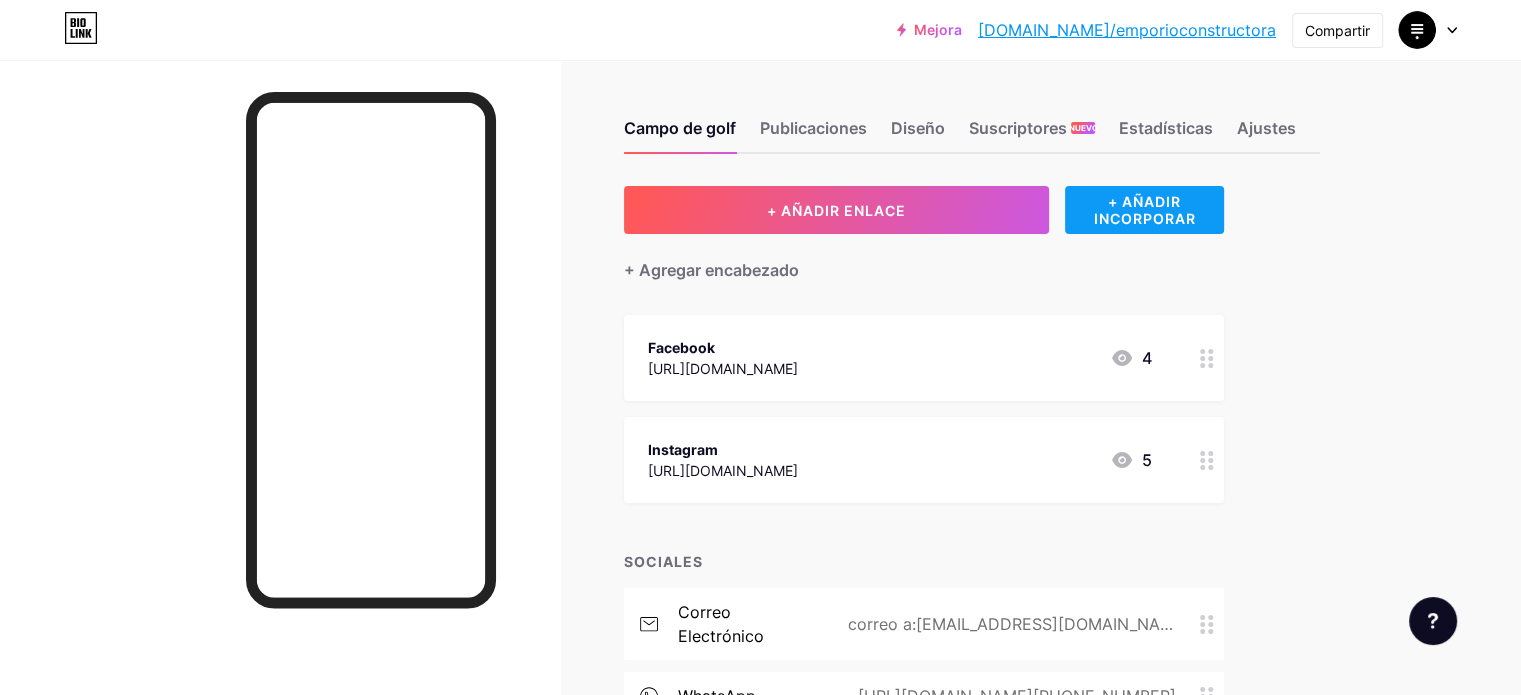 click on "+ AÑADIR INCORPORAR" at bounding box center [1144, 210] 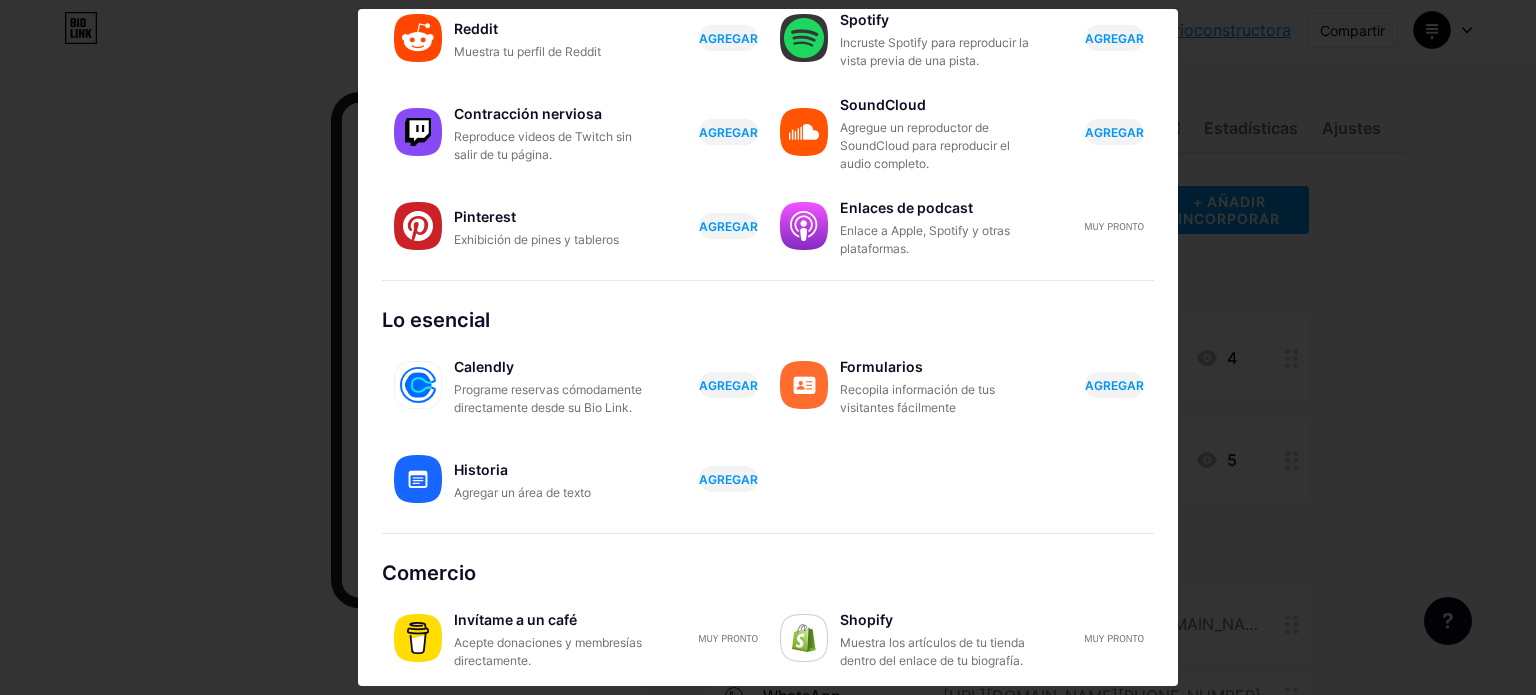 scroll, scrollTop: 340, scrollLeft: 0, axis: vertical 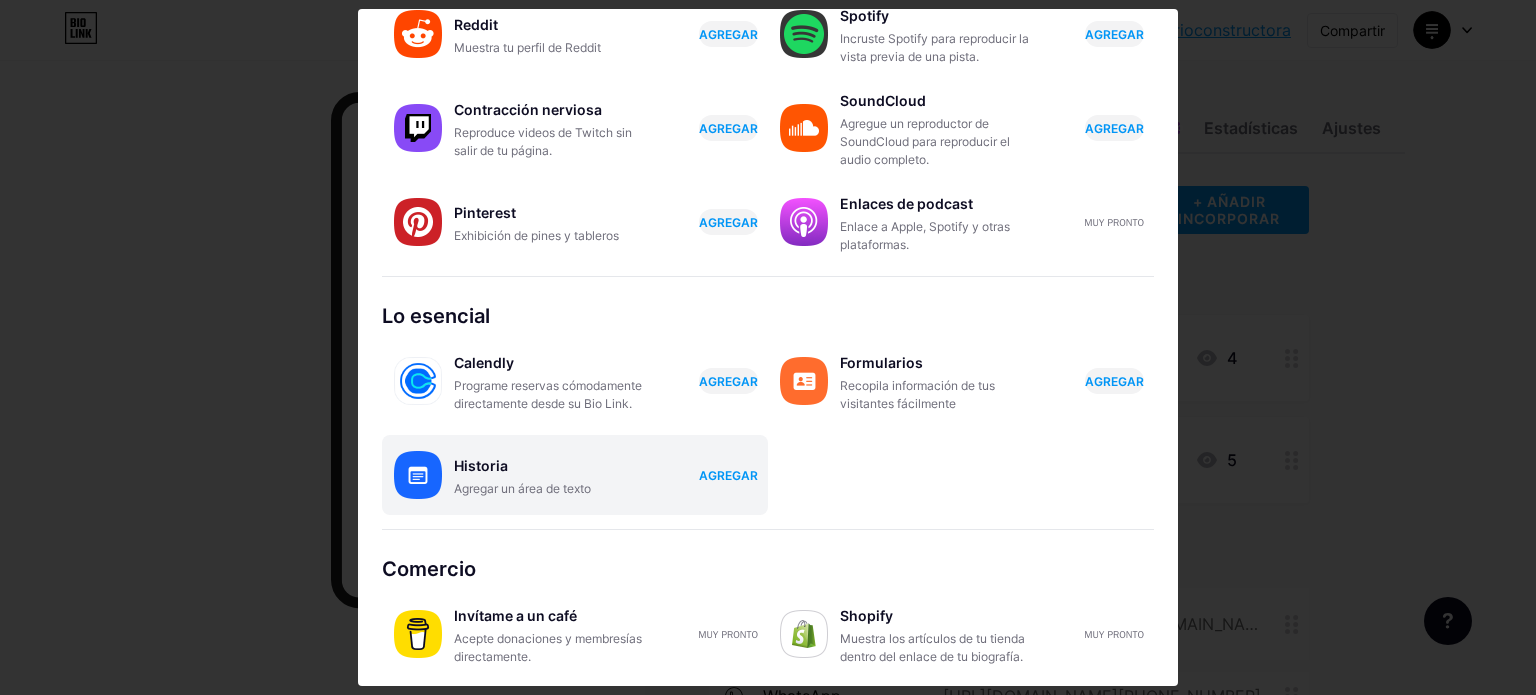 click on "AGREGAR" at bounding box center (728, 475) 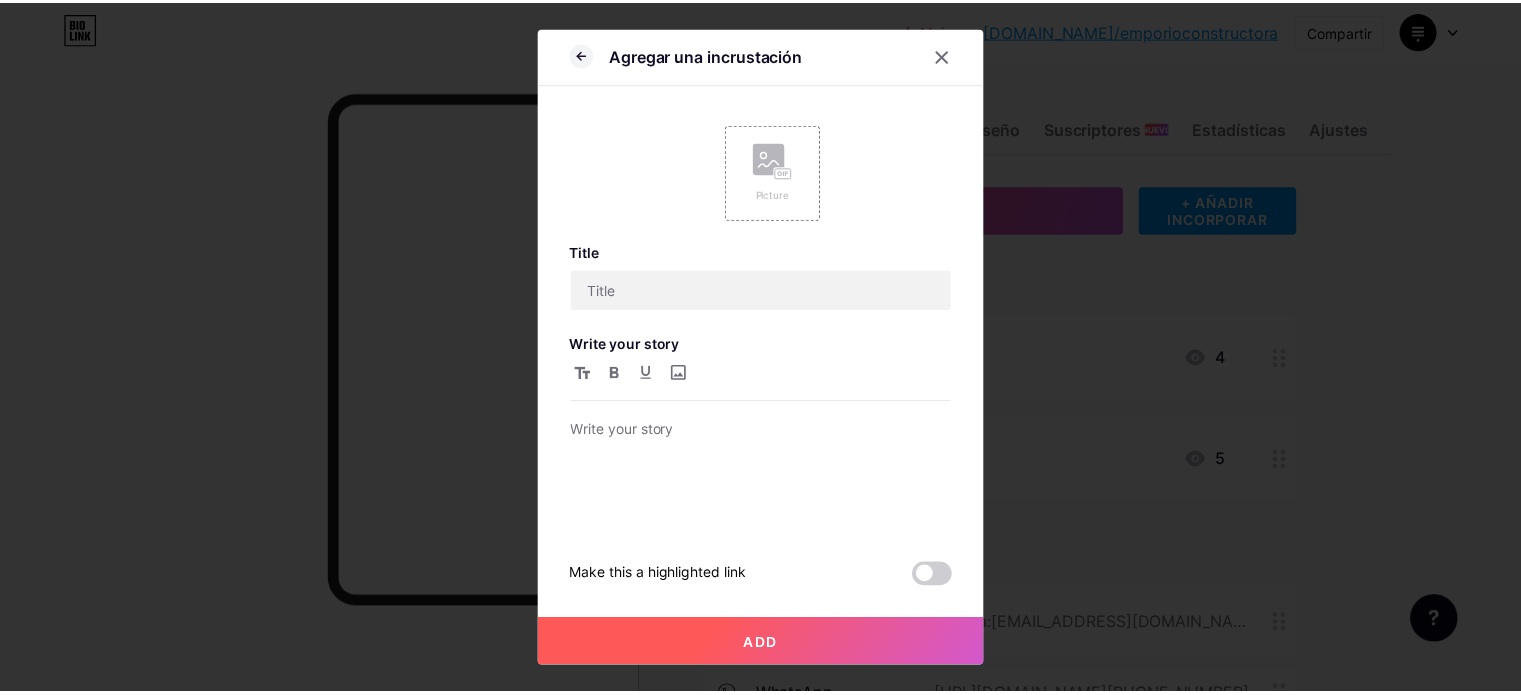 scroll, scrollTop: 0, scrollLeft: 0, axis: both 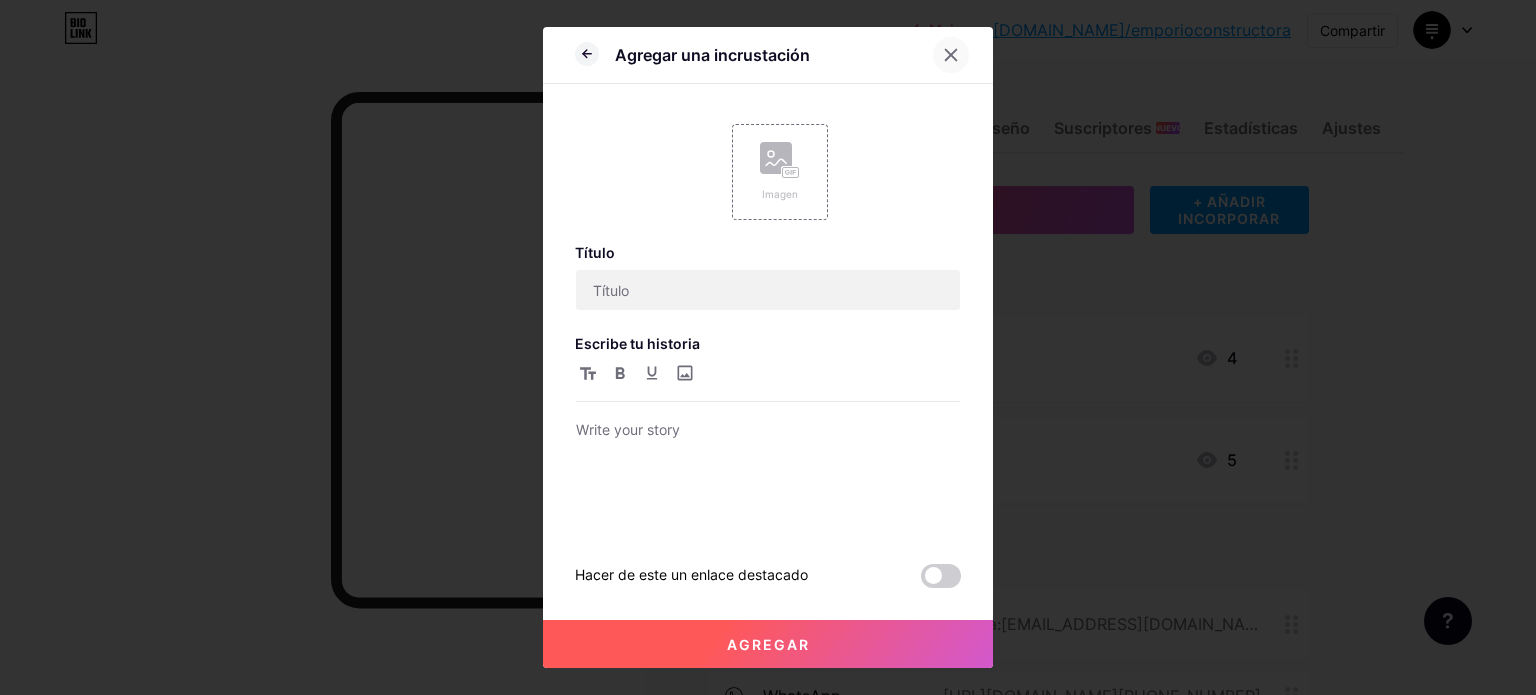 click 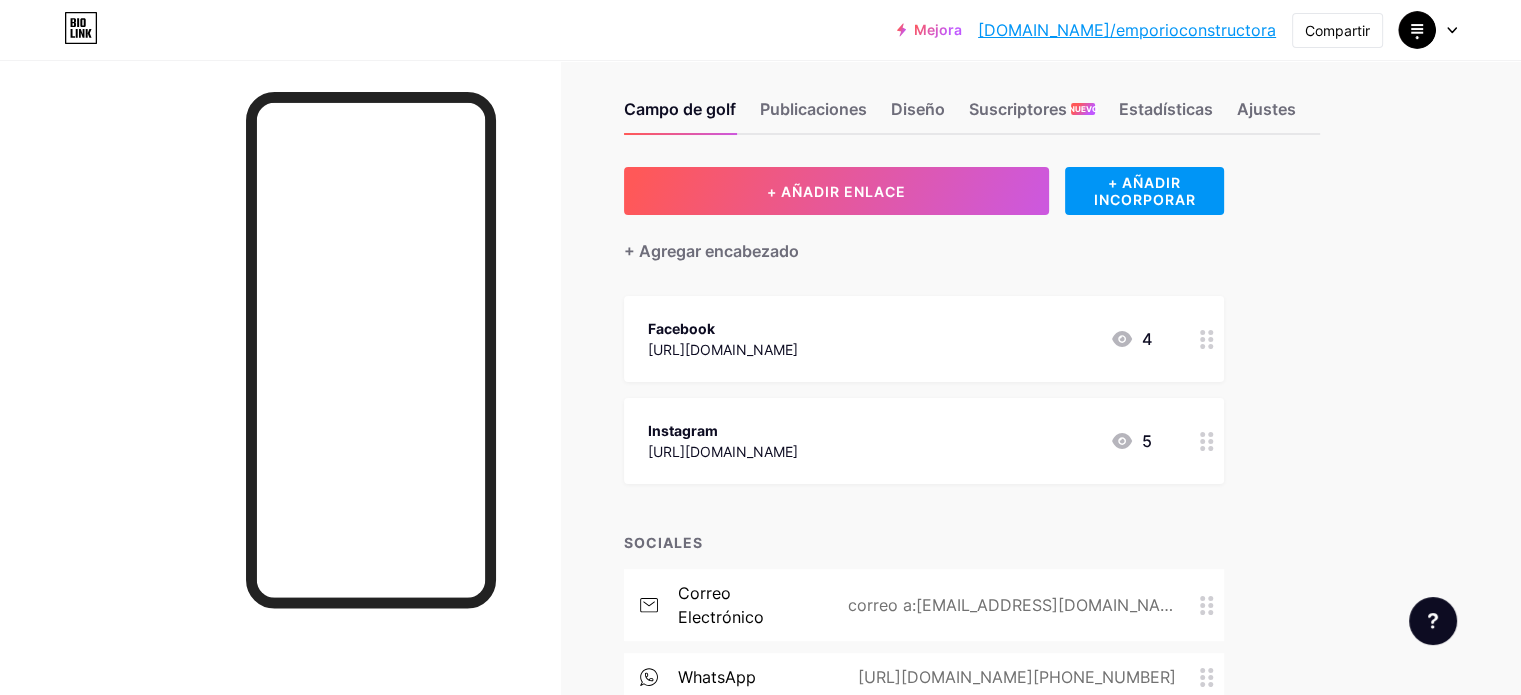 scroll, scrollTop: 0, scrollLeft: 0, axis: both 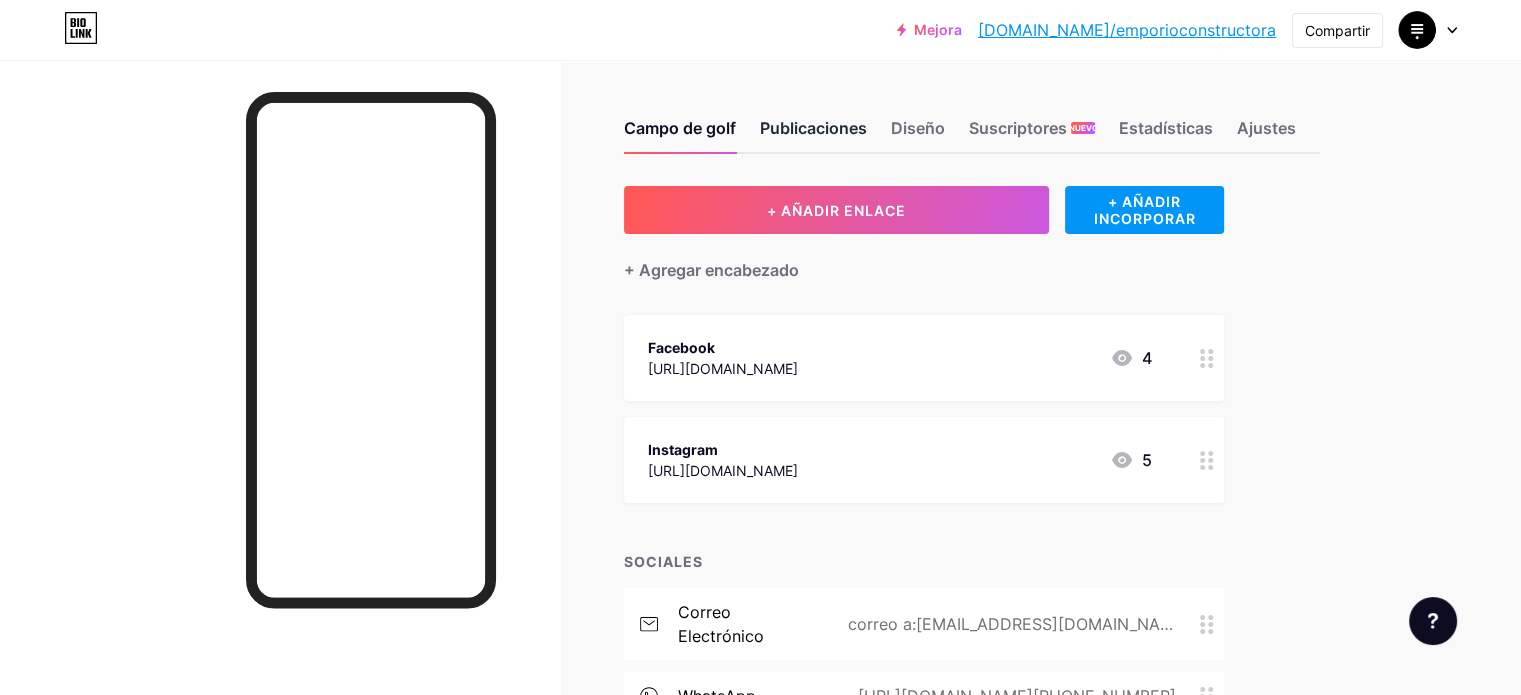 click on "Publicaciones" at bounding box center (813, 128) 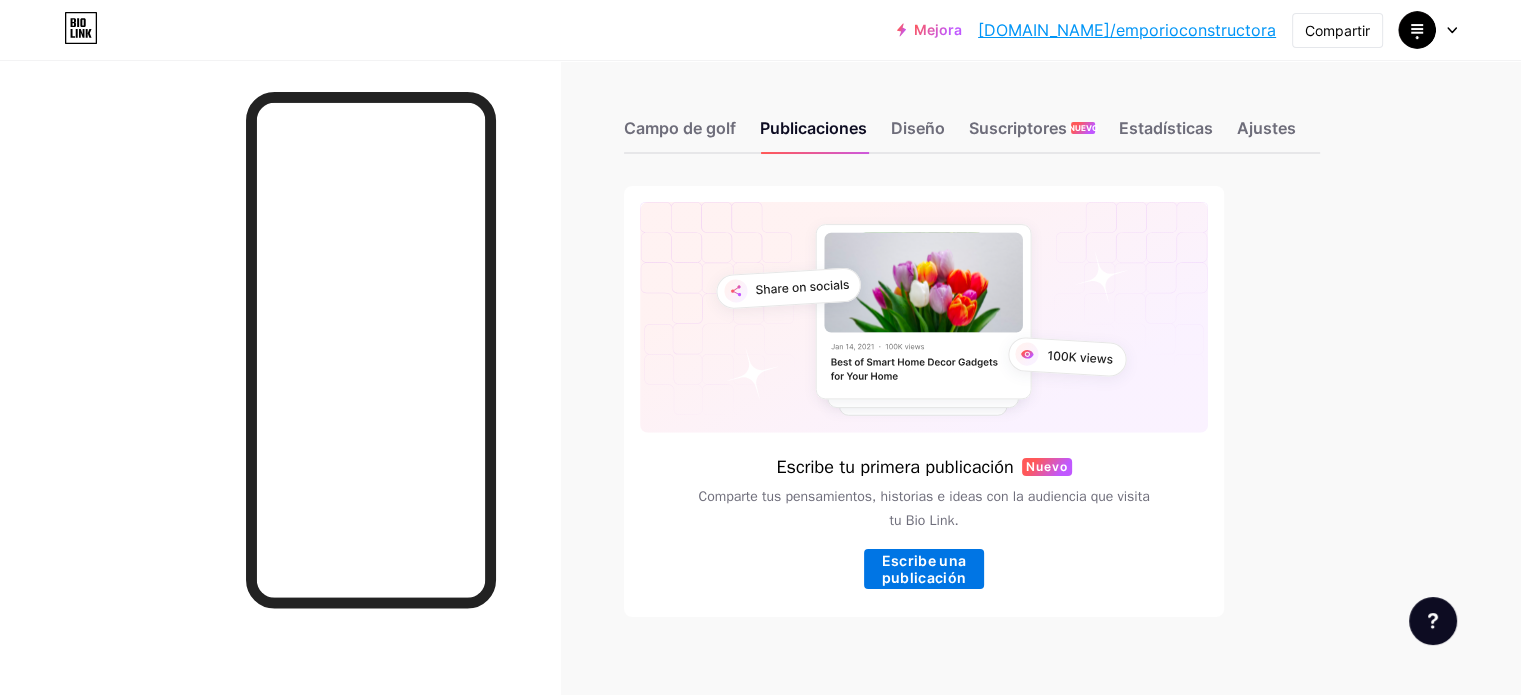 click on "Escribe una publicación" at bounding box center [924, 569] 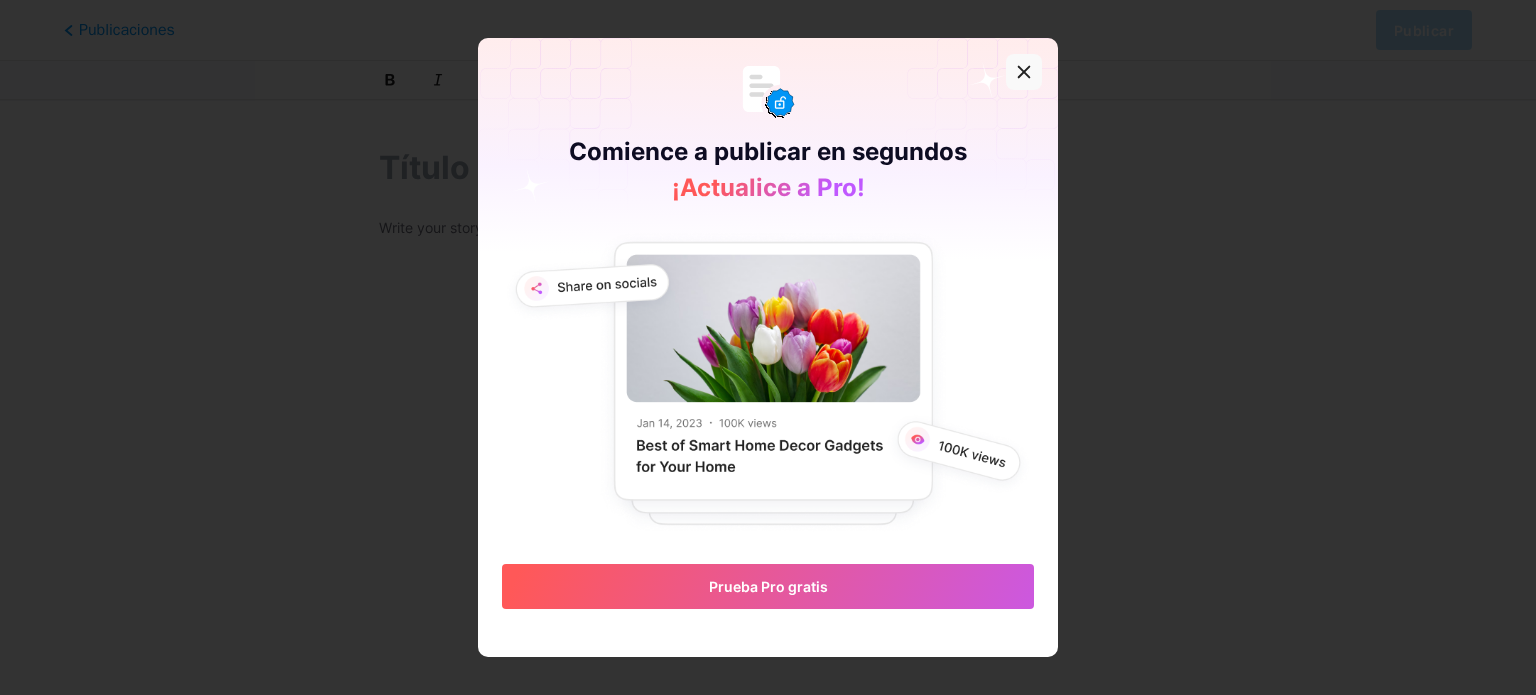 click 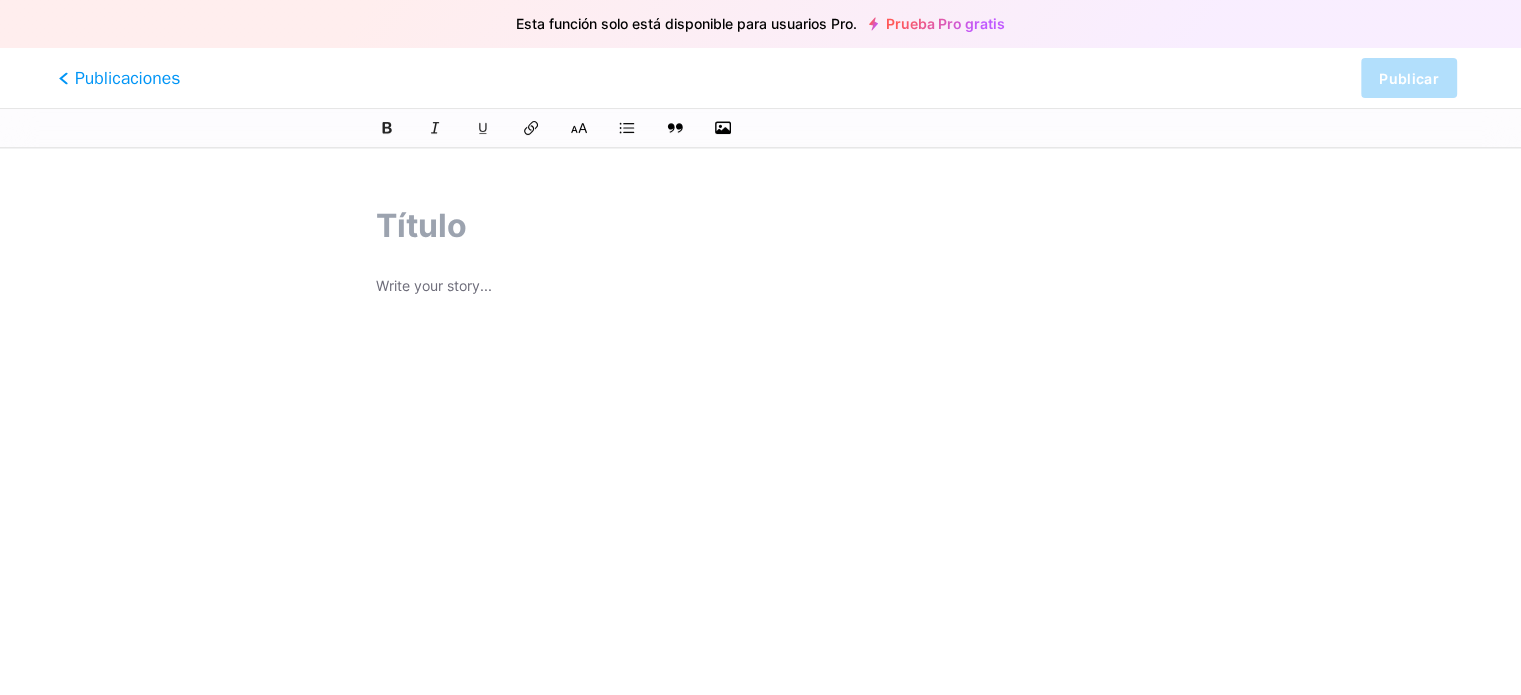 click on "Publicaciones" at bounding box center [127, 78] 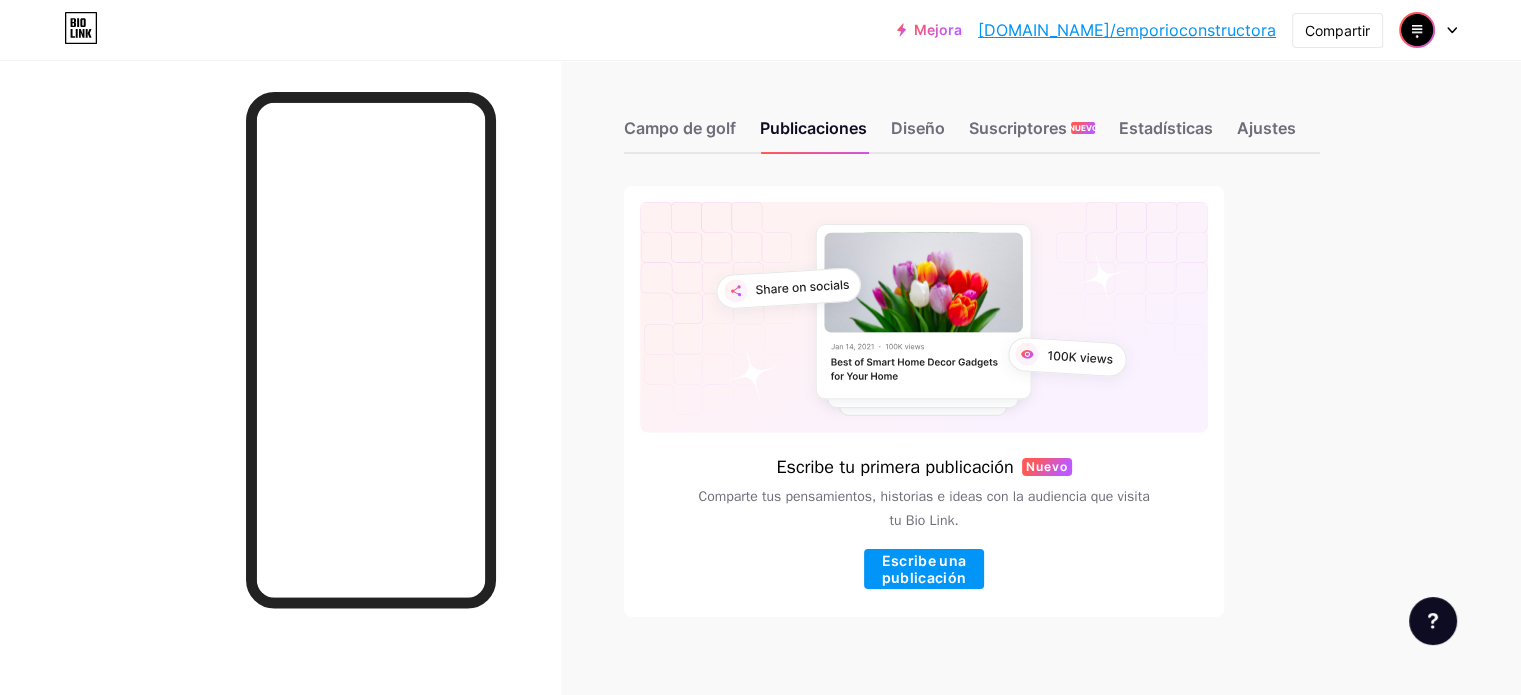 click at bounding box center (1417, 30) 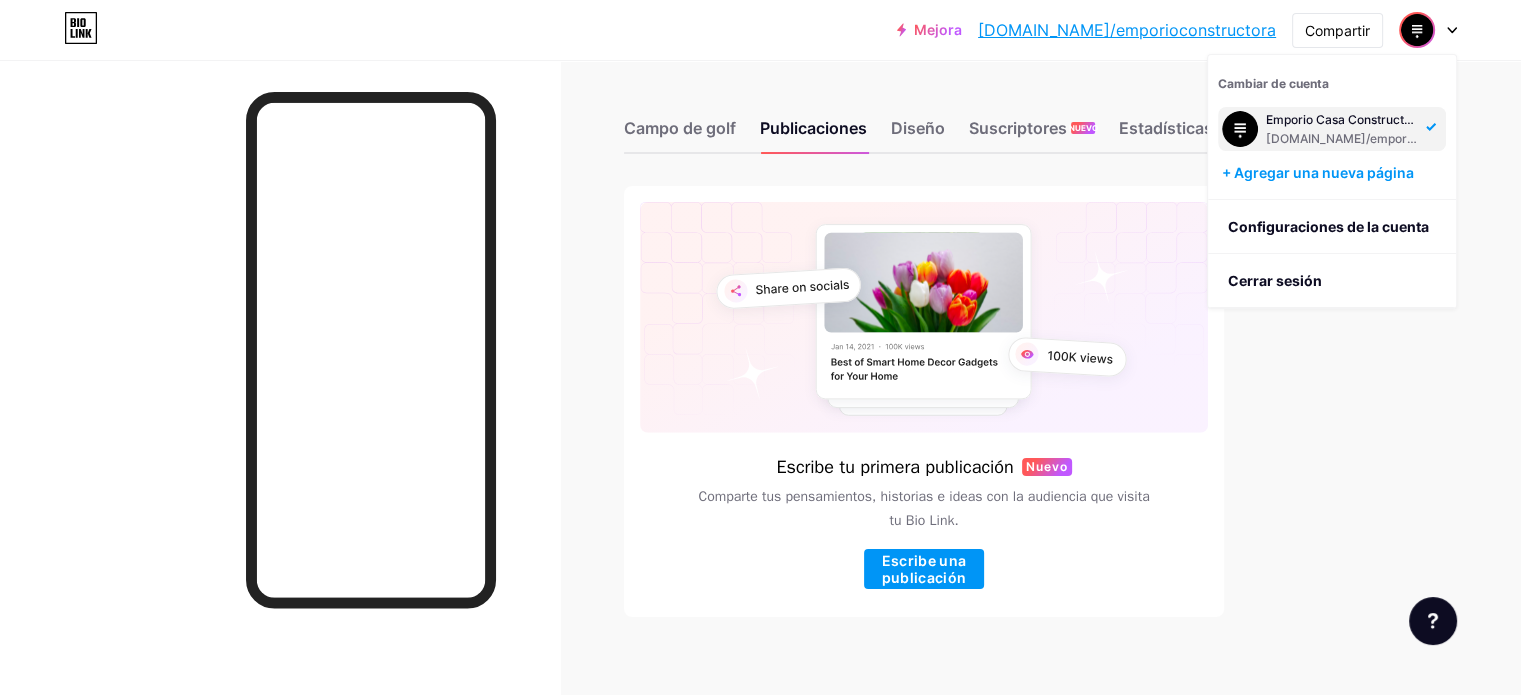 click at bounding box center [1417, 30] 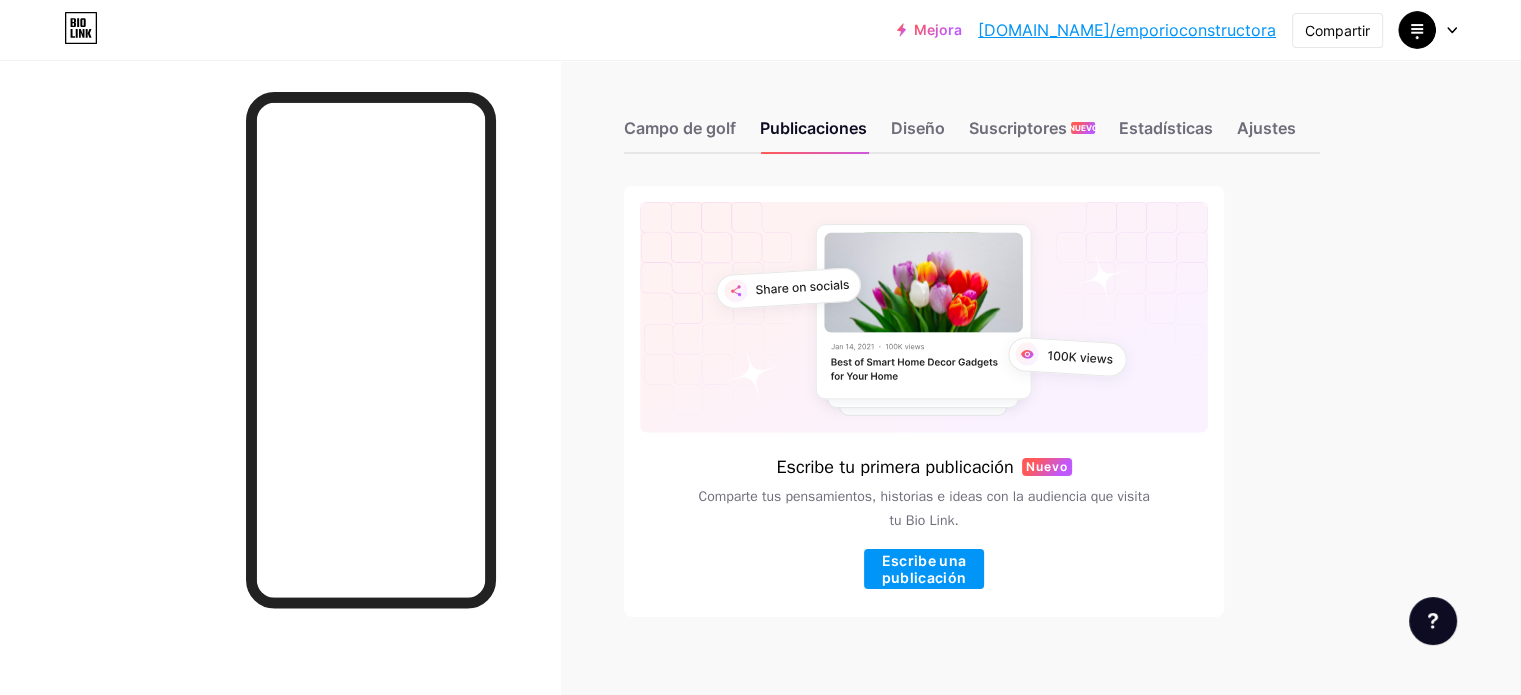 click on "Campo de golf
Publicaciones
Diseño
Suscriptores
NUEVO
Estadísticas
Ajustes" at bounding box center (972, 119) 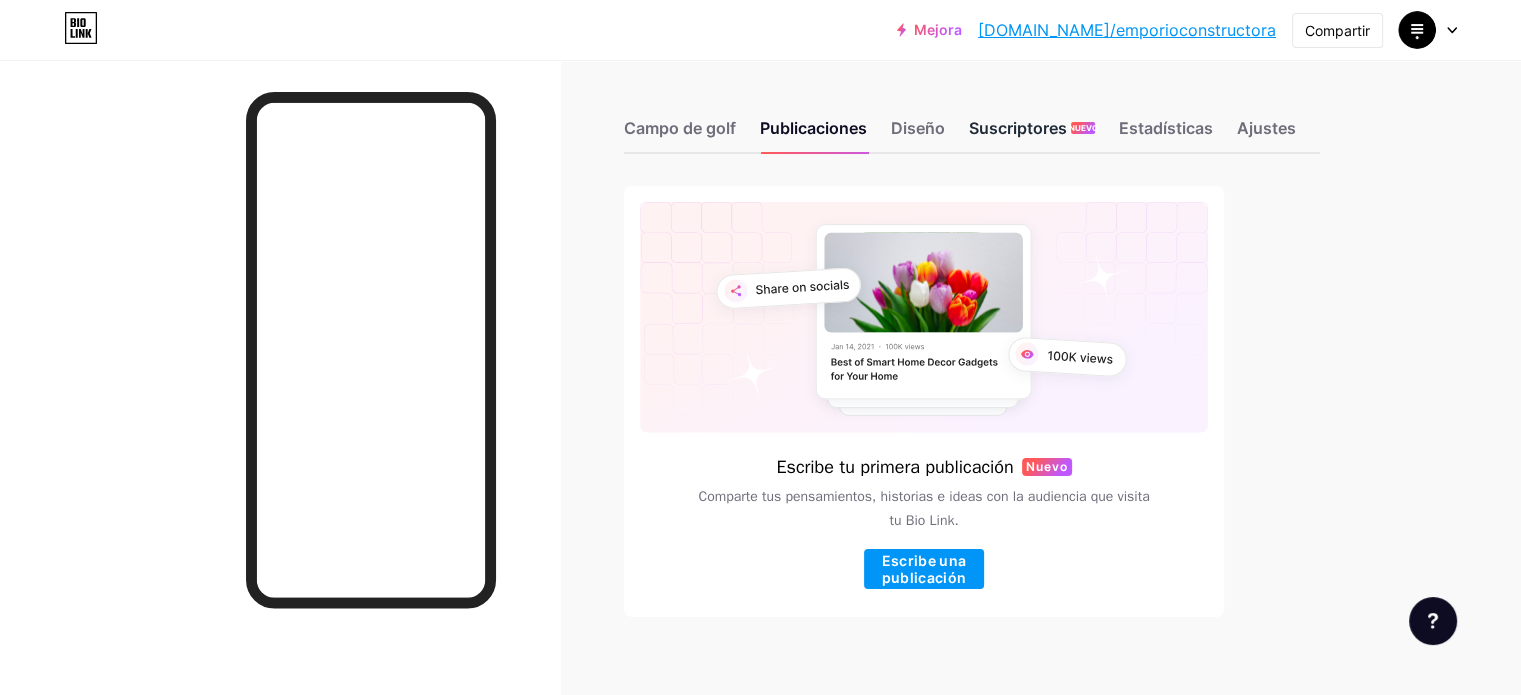 click on "Suscriptores" at bounding box center [1018, 128] 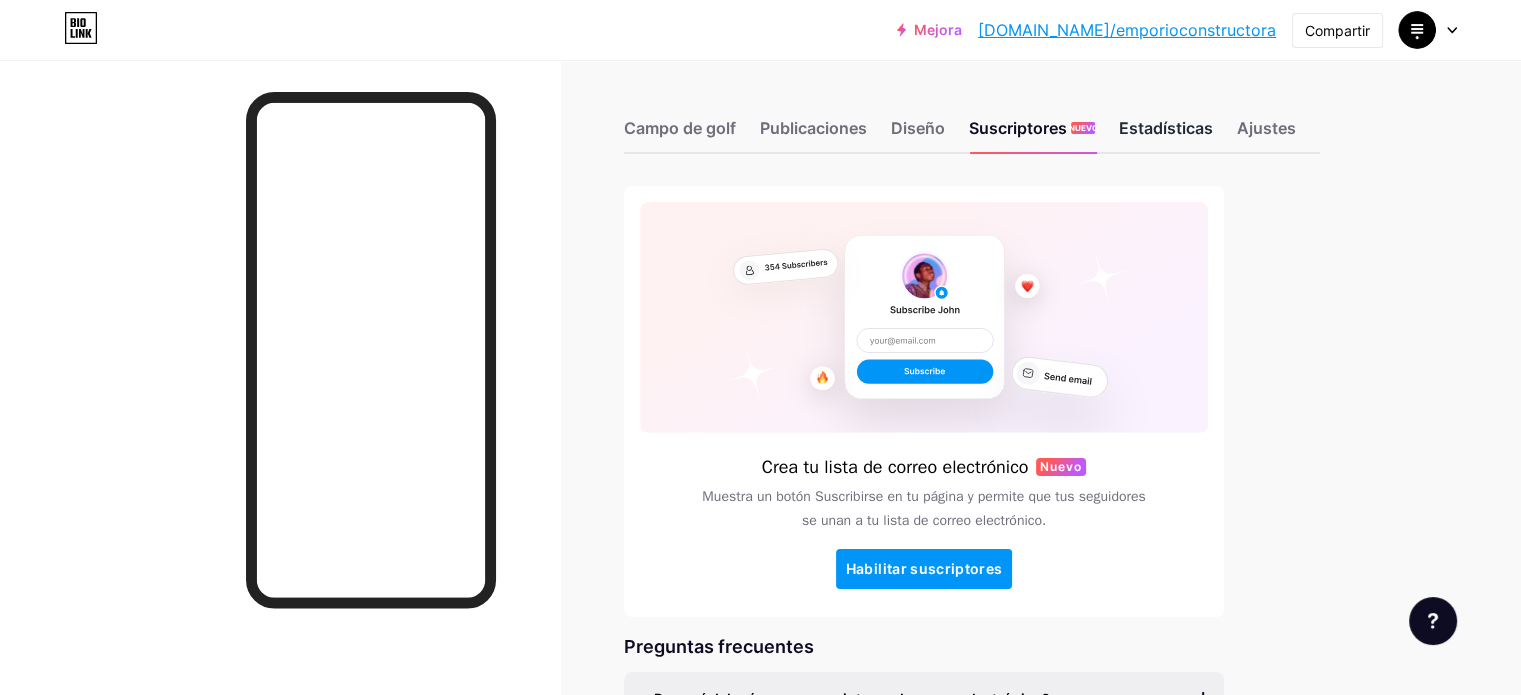 click on "Estadísticas" at bounding box center [1166, 134] 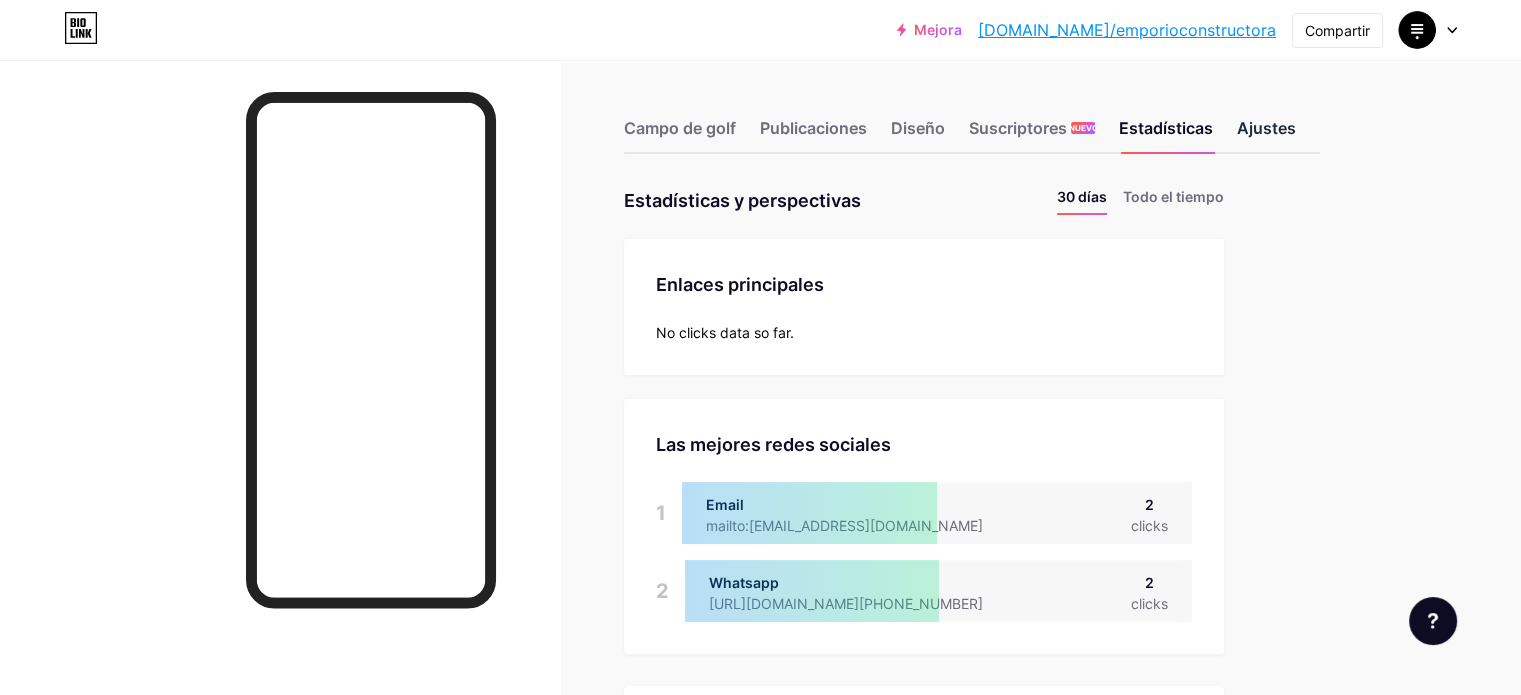 scroll, scrollTop: 999304, scrollLeft: 998479, axis: both 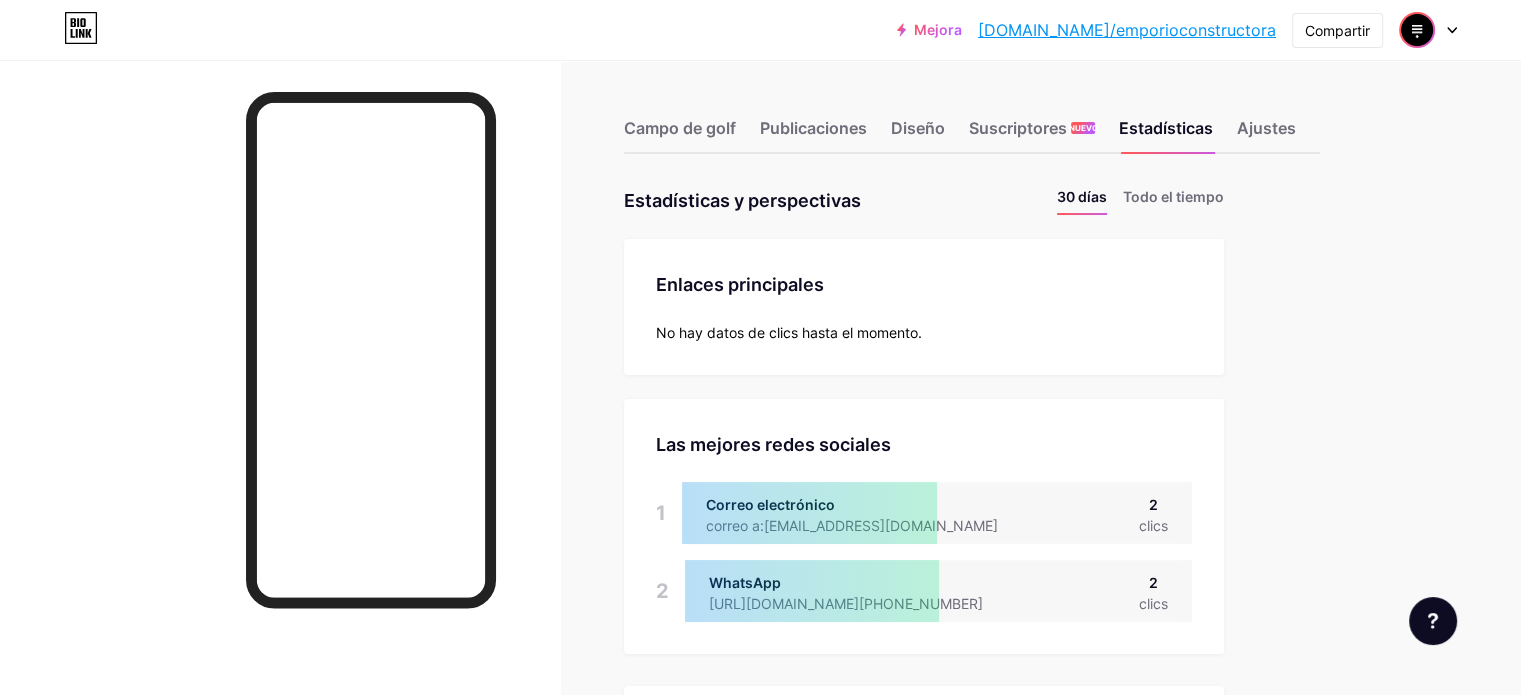 click at bounding box center (1417, 30) 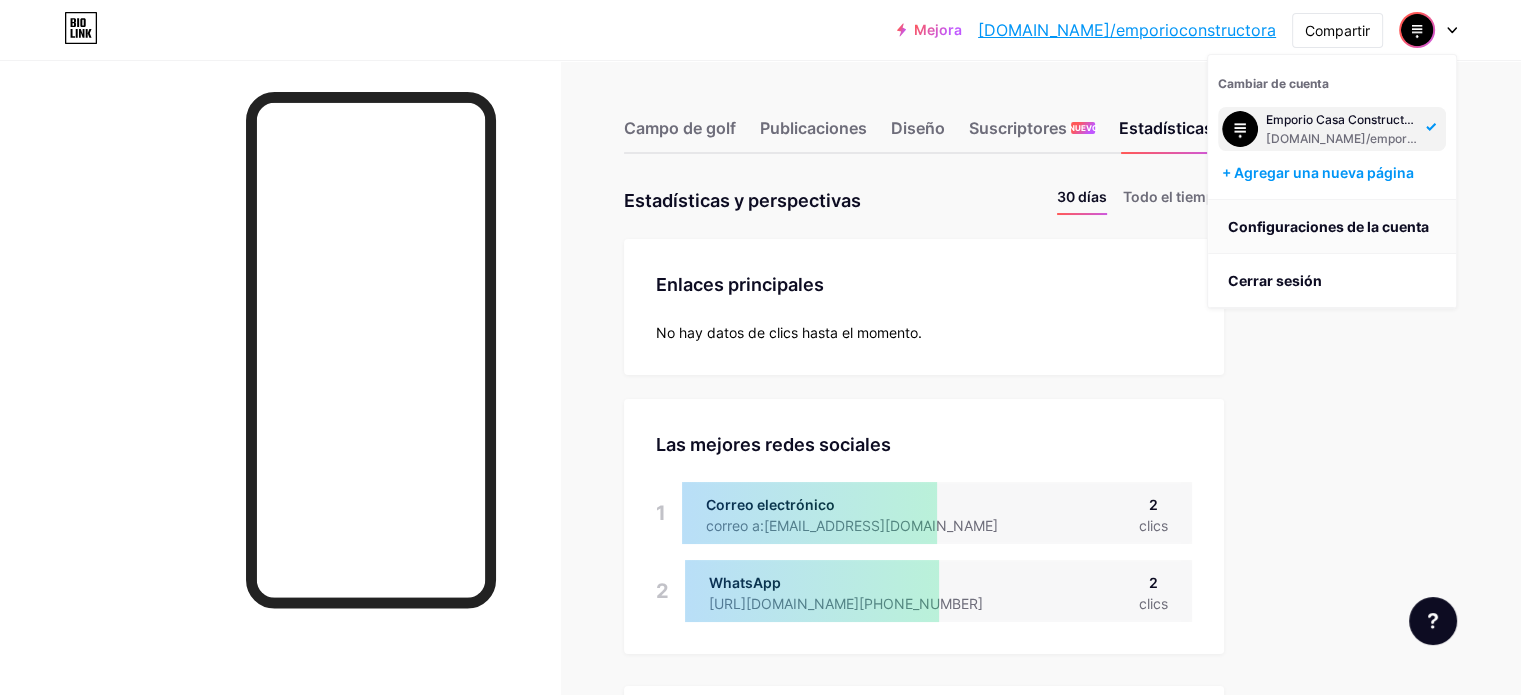 click on "Configuraciones de la cuenta" at bounding box center [1332, 227] 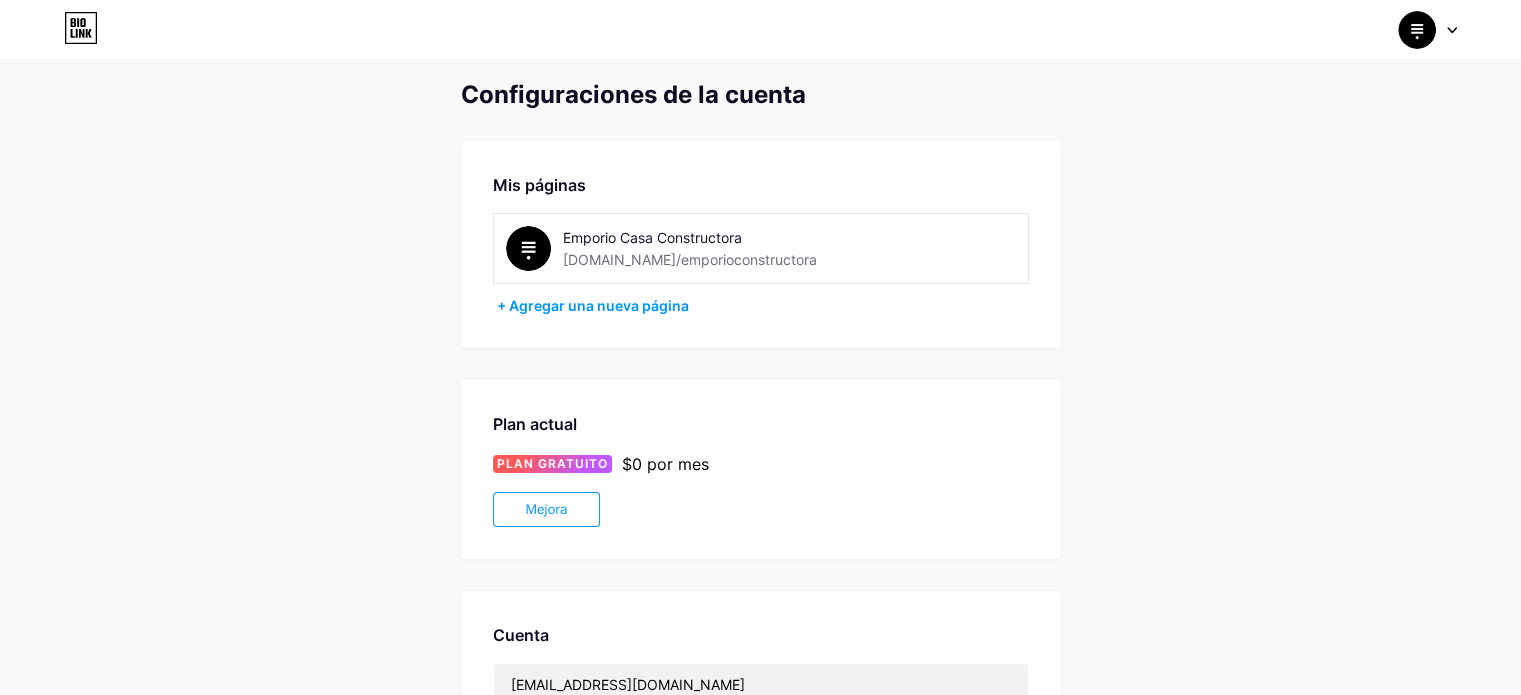 scroll, scrollTop: 0, scrollLeft: 0, axis: both 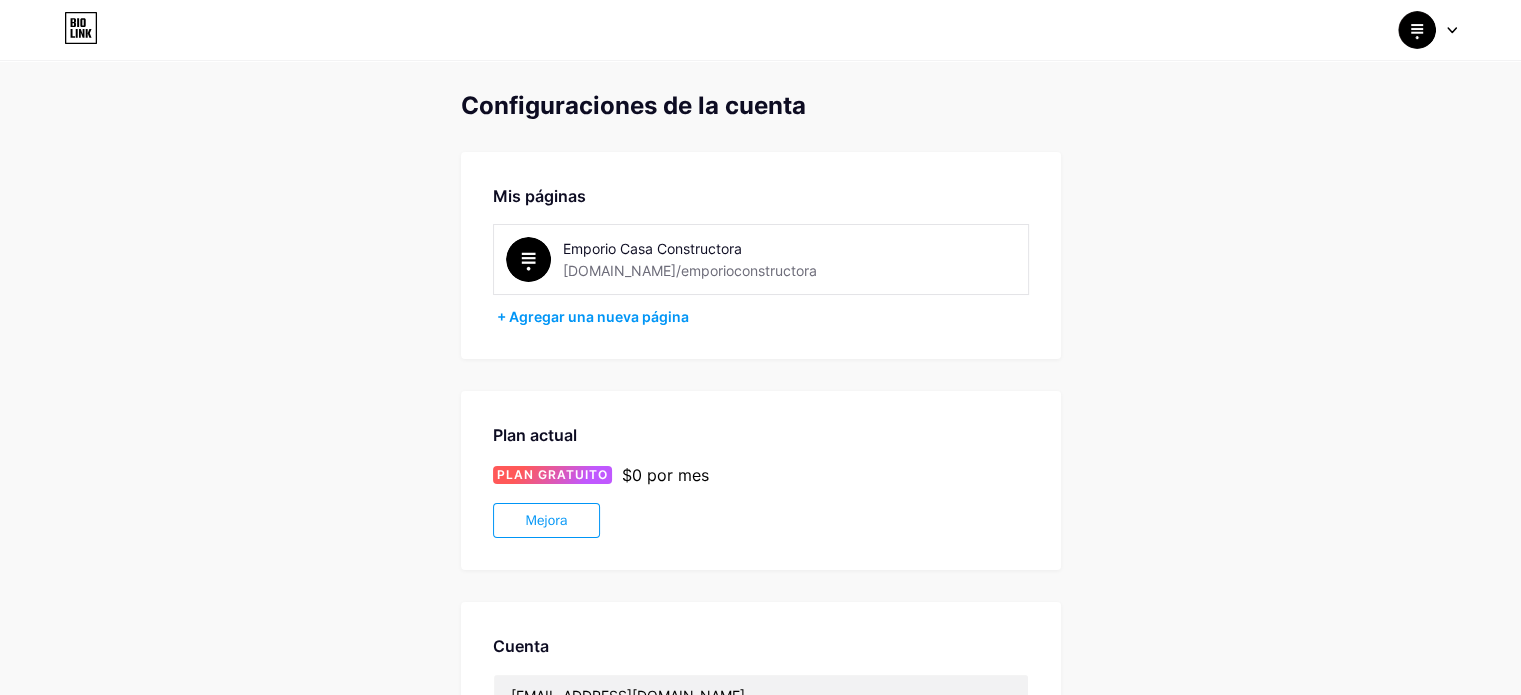 click on "Emporio Casa Constructora" at bounding box center [652, 248] 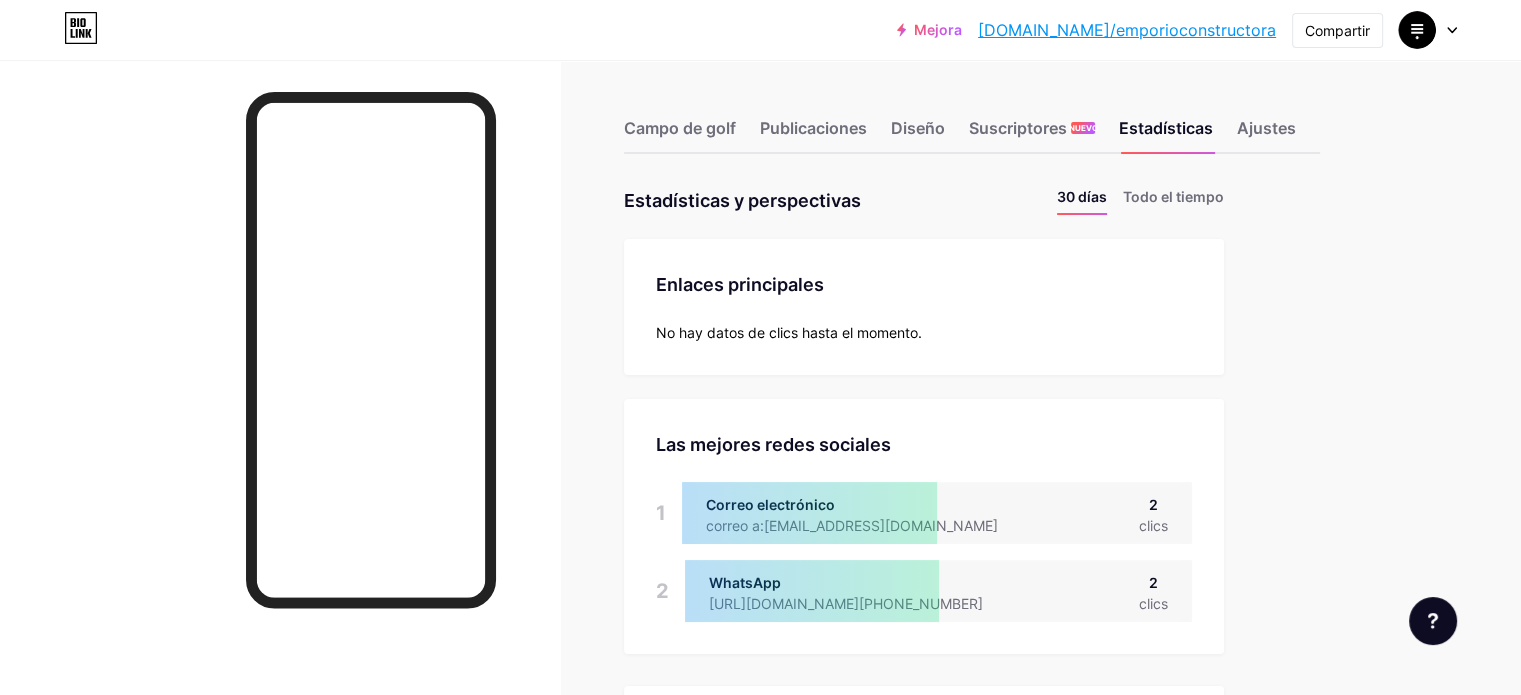 scroll, scrollTop: 999304, scrollLeft: 998479, axis: both 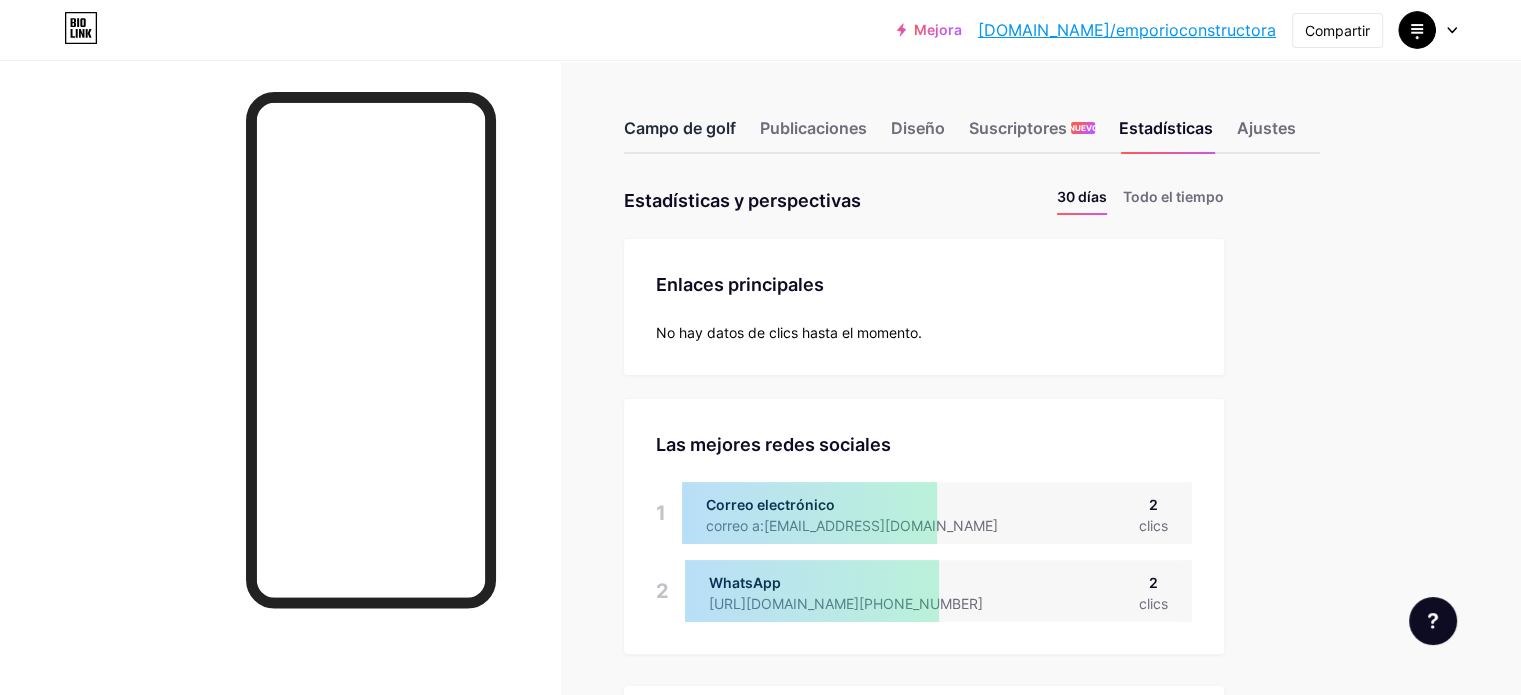 click on "Campo de golf" at bounding box center [680, 134] 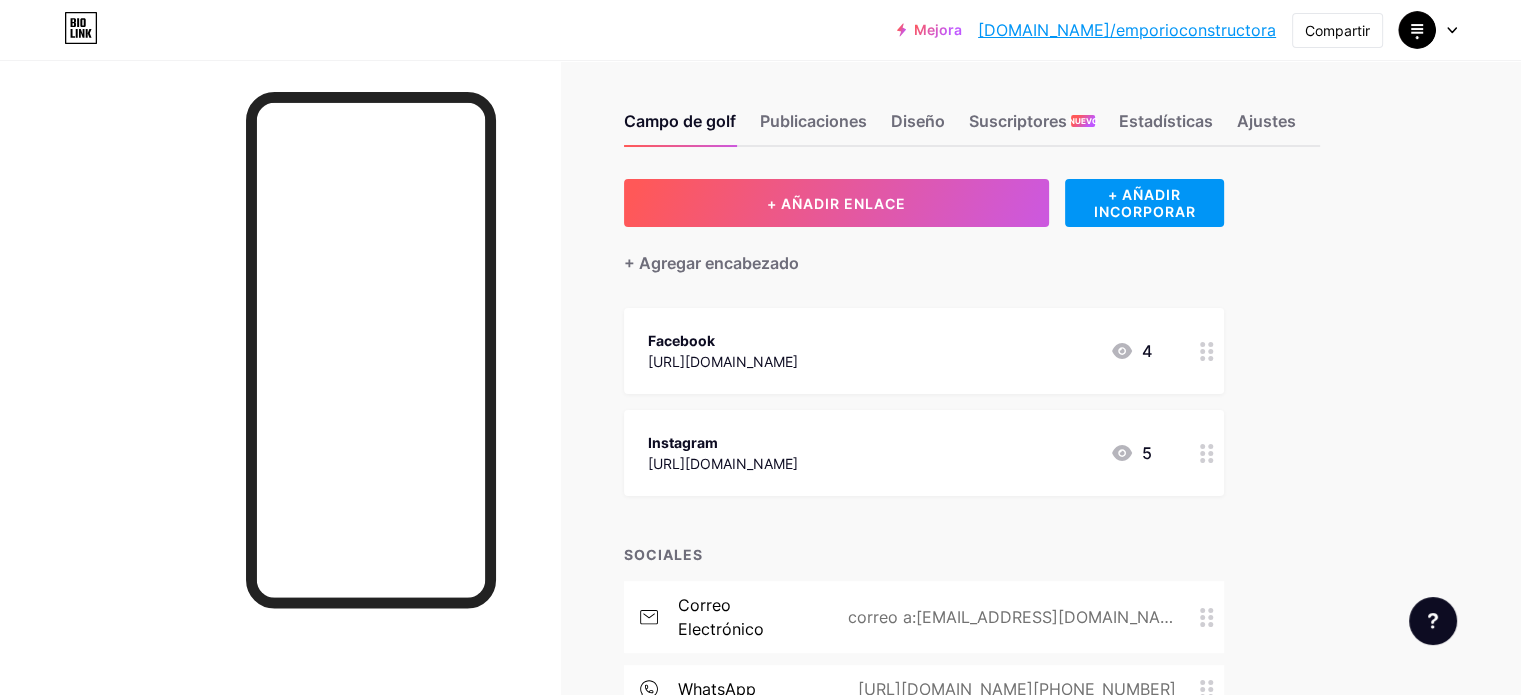 scroll, scrollTop: 0, scrollLeft: 0, axis: both 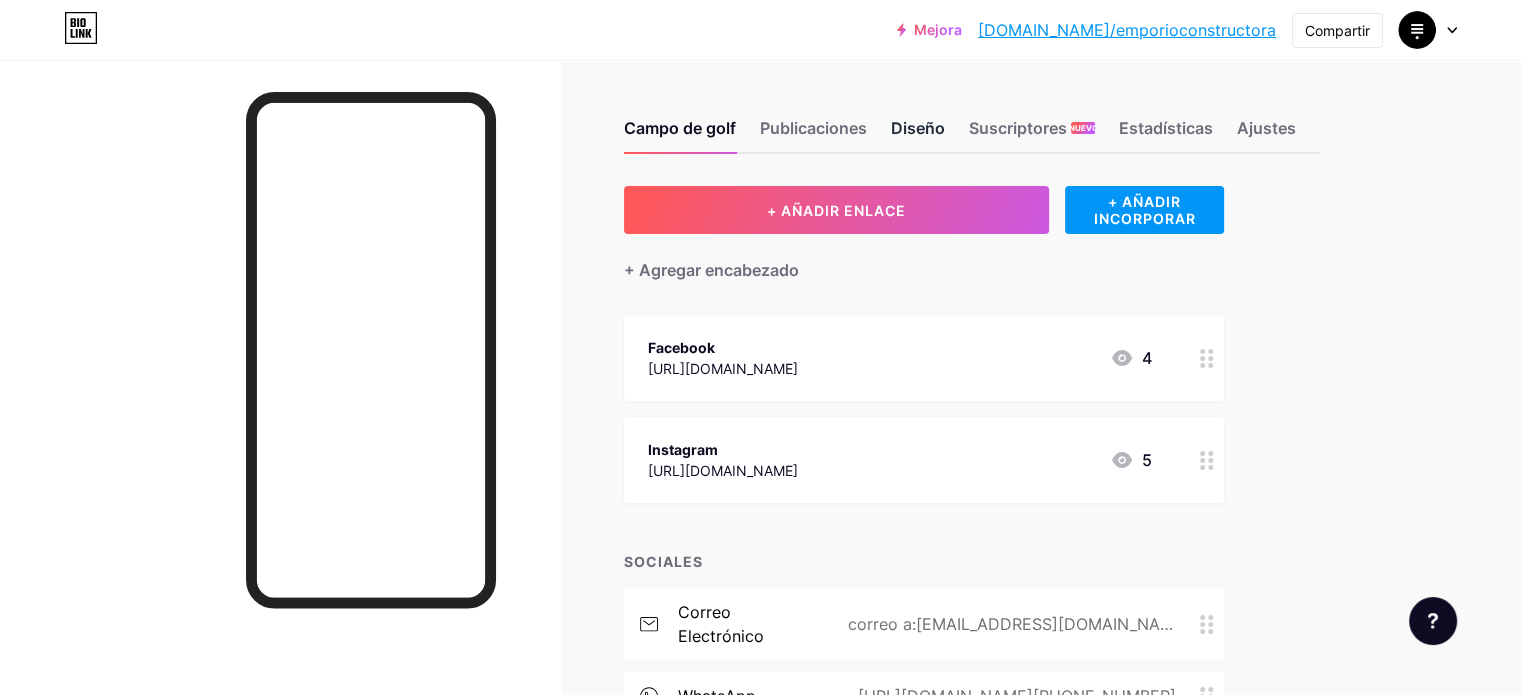 click on "Diseño" at bounding box center [918, 128] 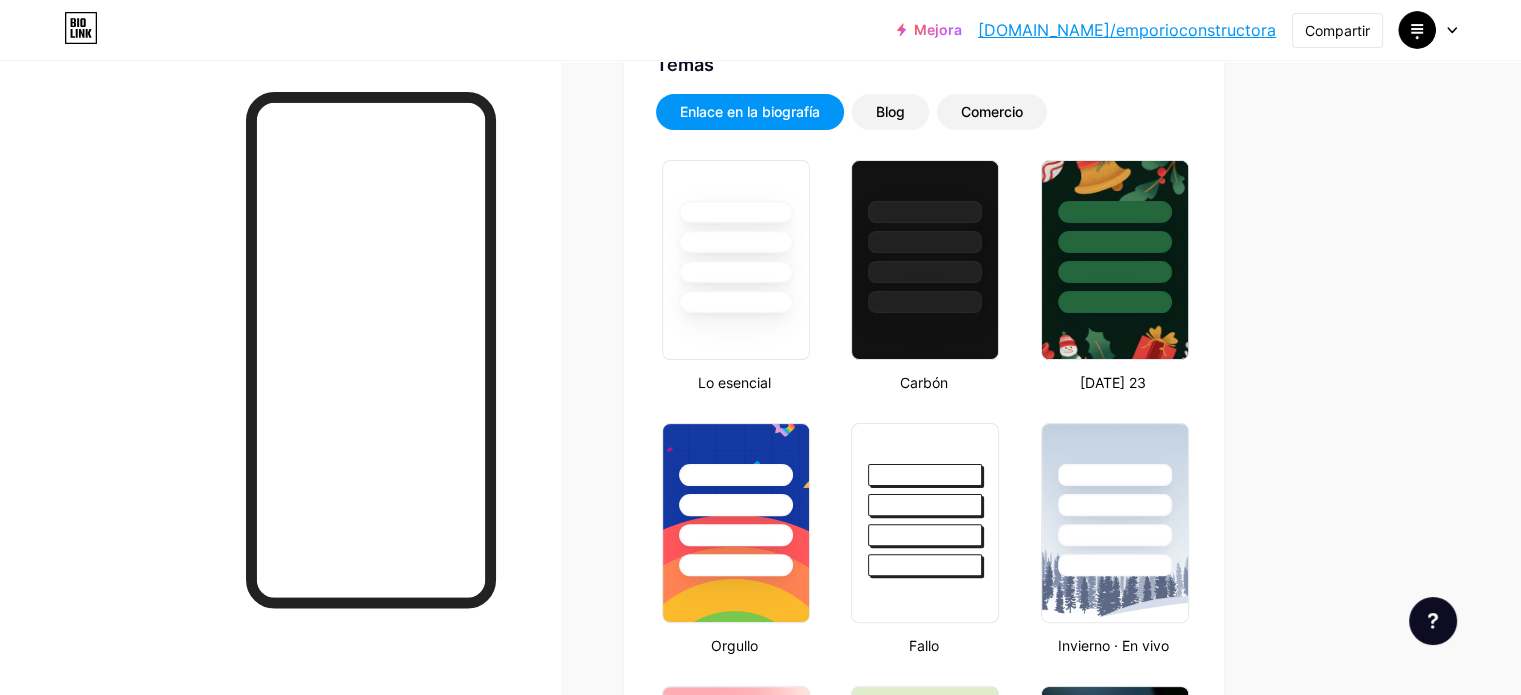 scroll, scrollTop: 500, scrollLeft: 0, axis: vertical 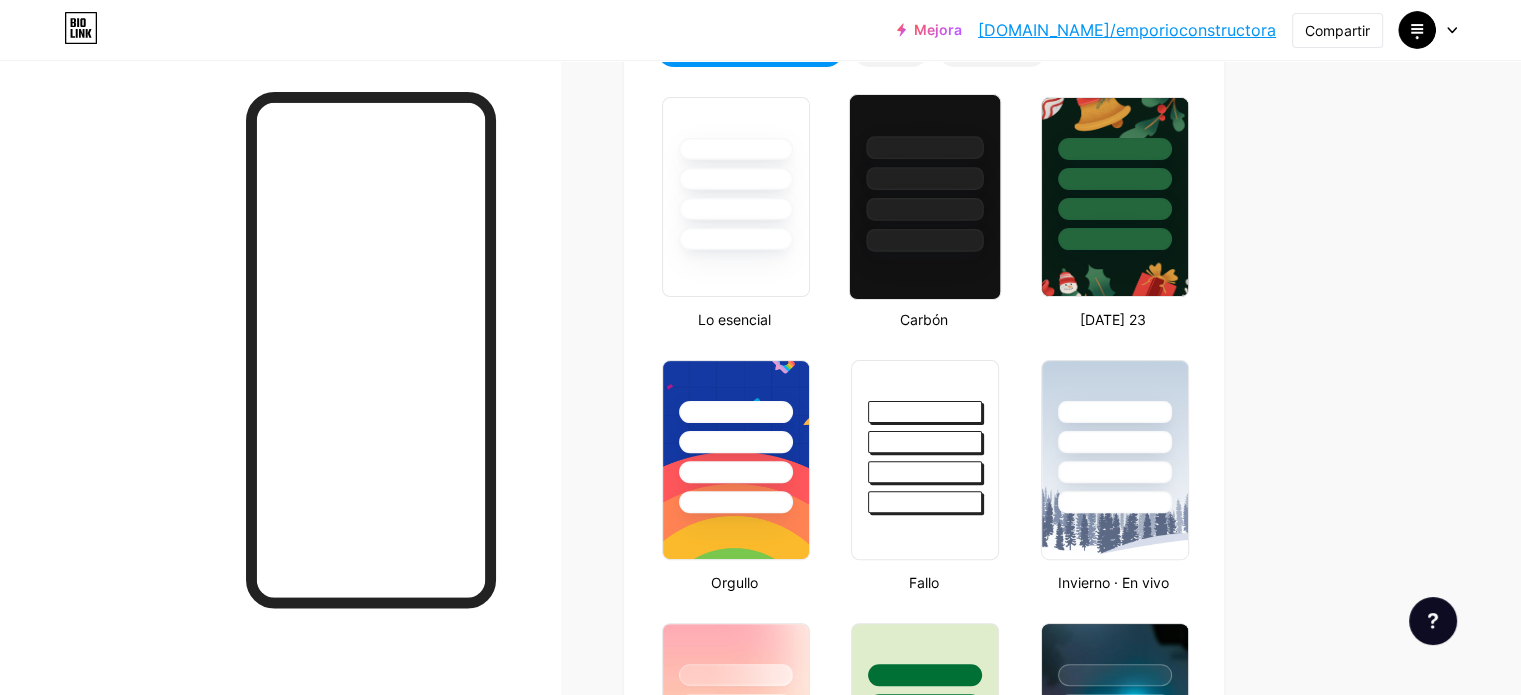 click at bounding box center [925, 209] 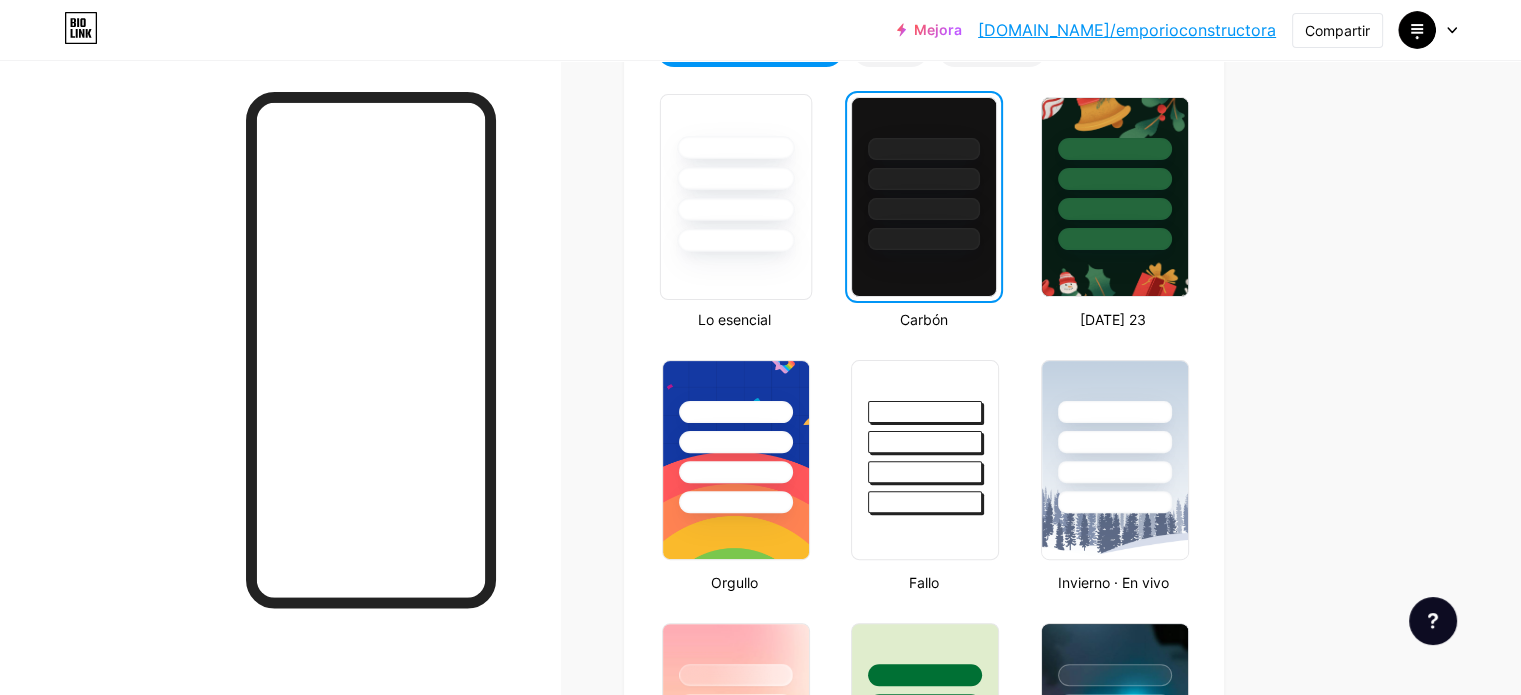 click at bounding box center [735, 209] 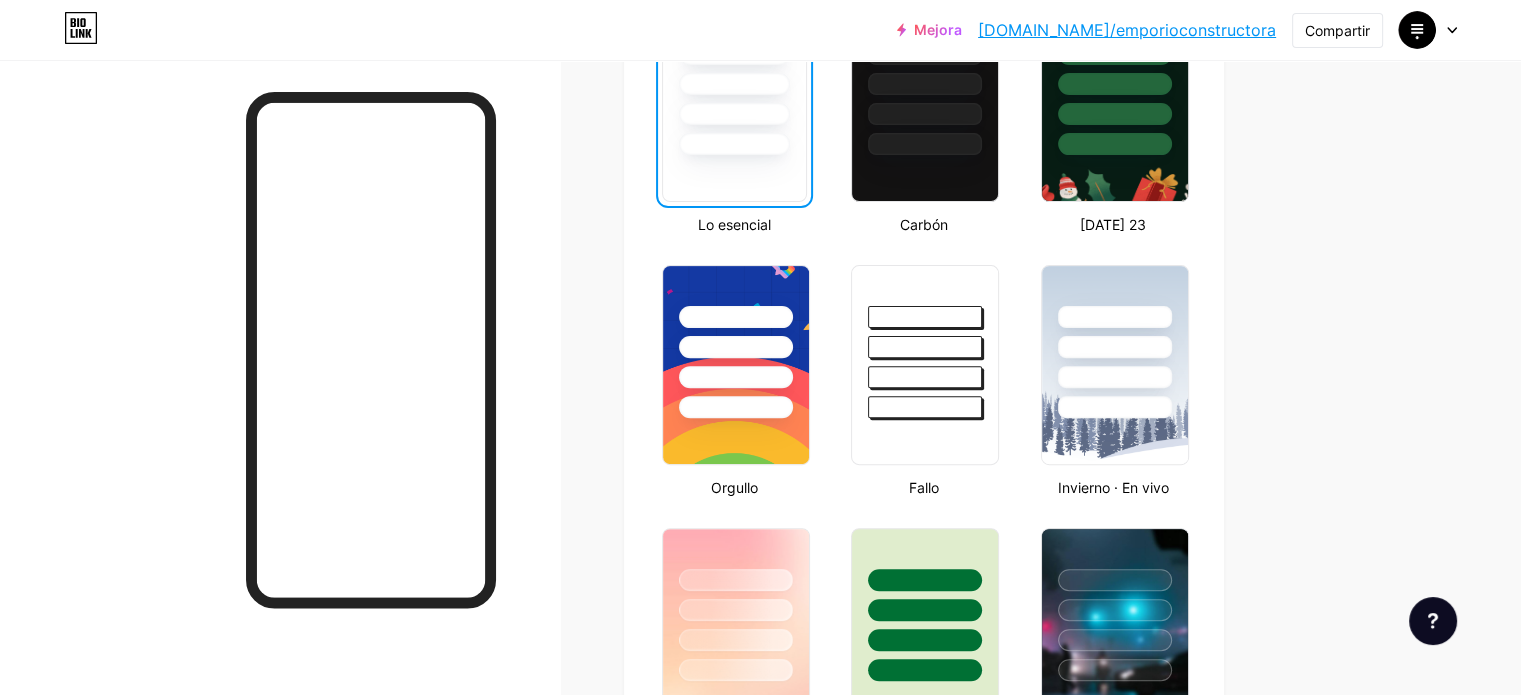 scroll, scrollTop: 600, scrollLeft: 0, axis: vertical 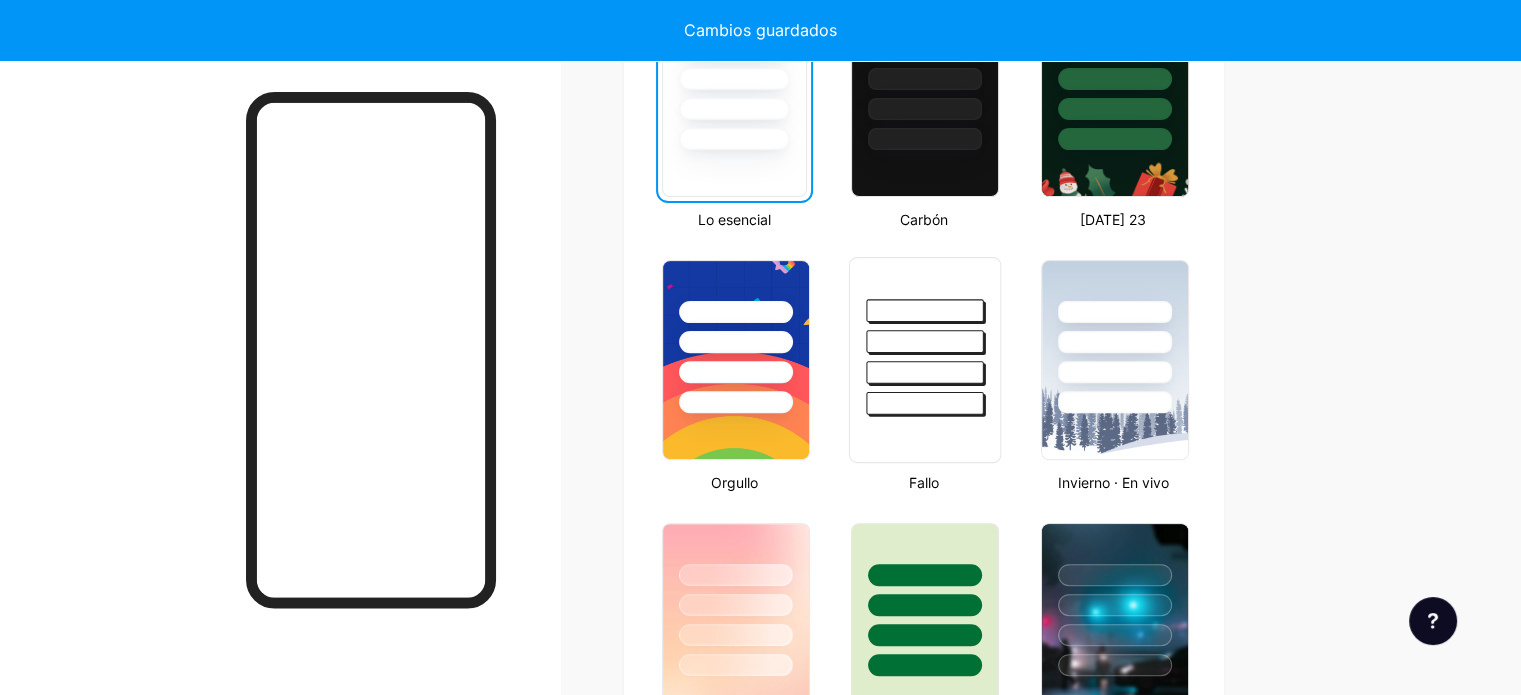 click at bounding box center [925, 310] 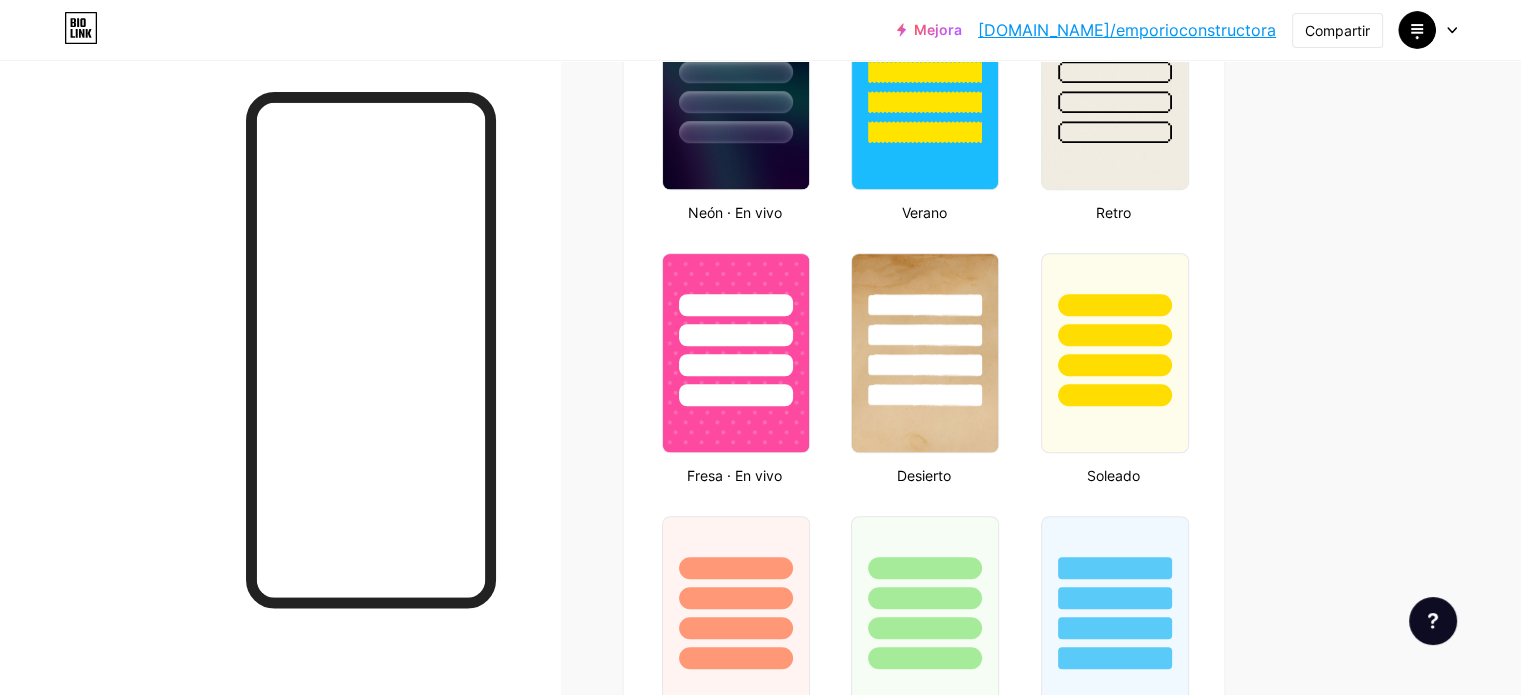 scroll, scrollTop: 1400, scrollLeft: 0, axis: vertical 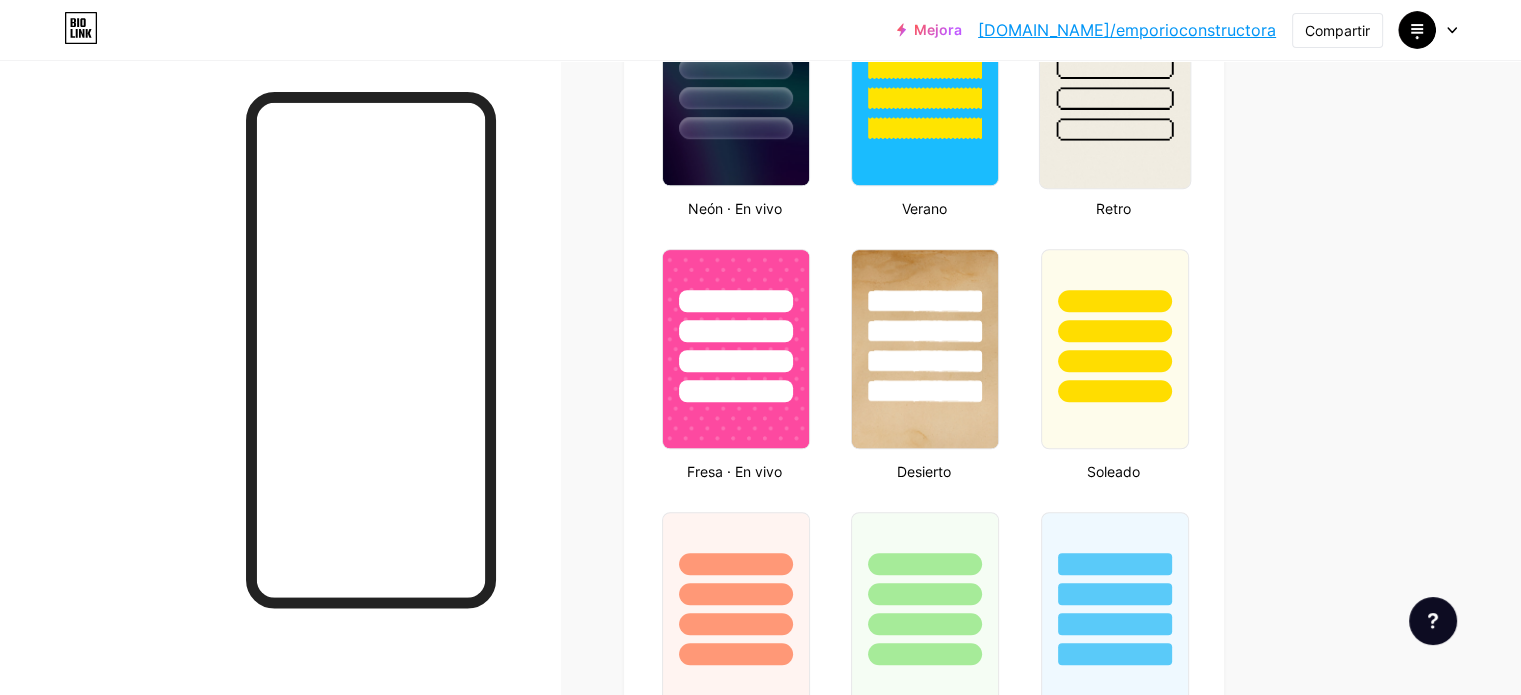 click at bounding box center (1114, 86) 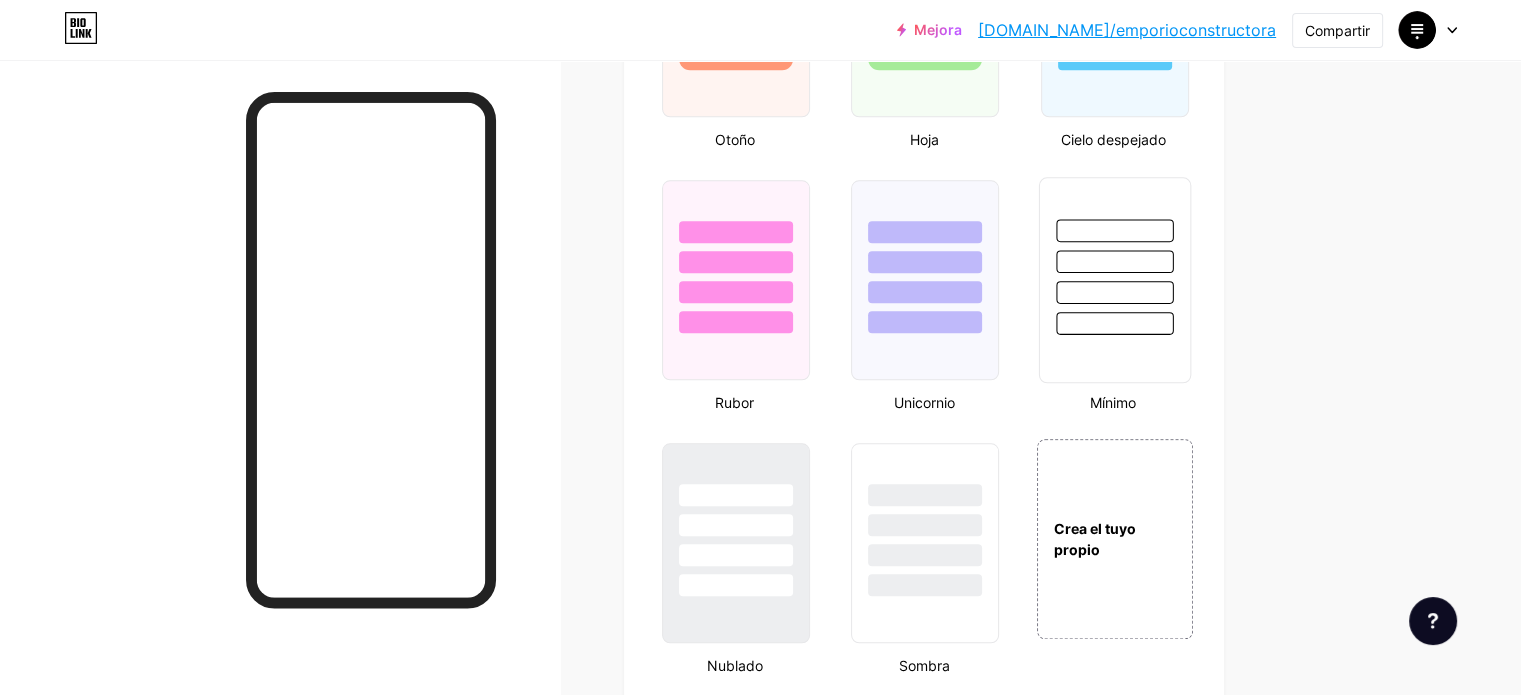 scroll, scrollTop: 2000, scrollLeft: 0, axis: vertical 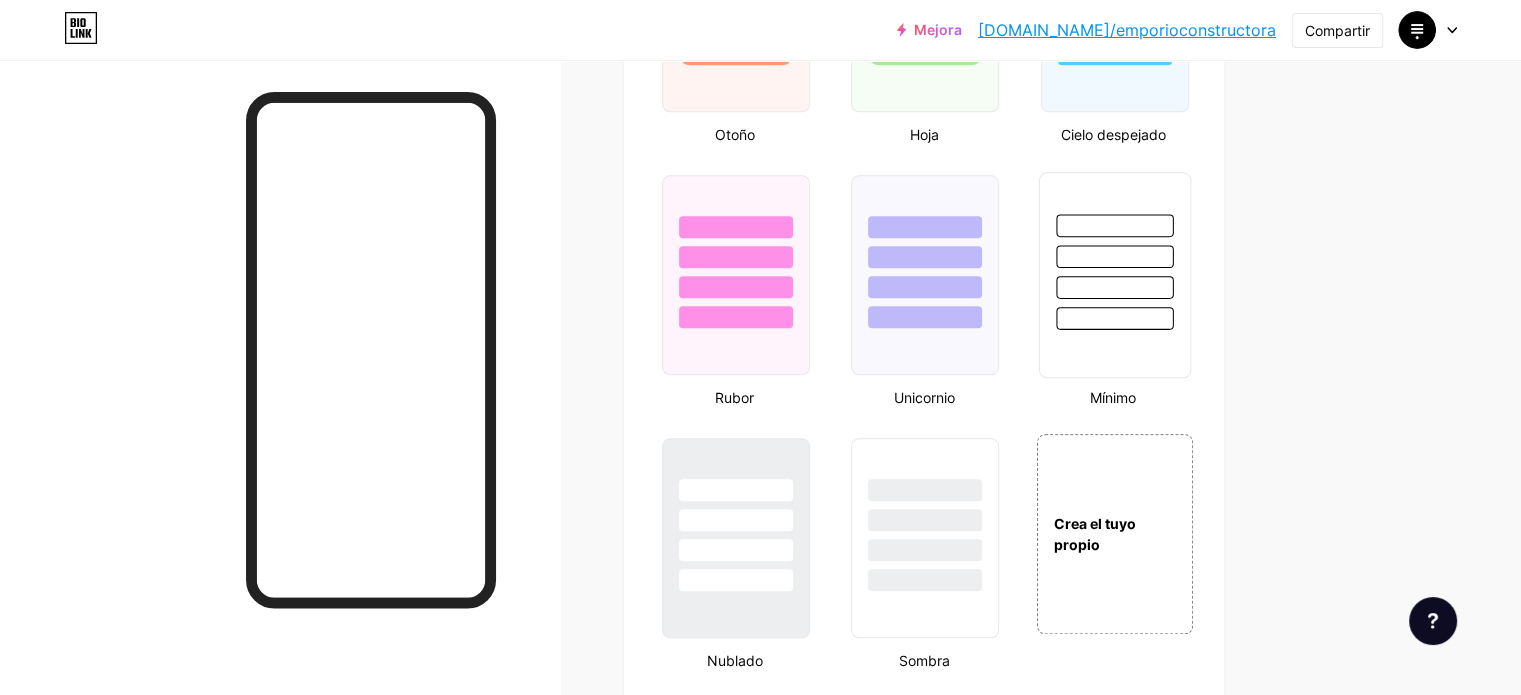click at bounding box center [1114, 275] 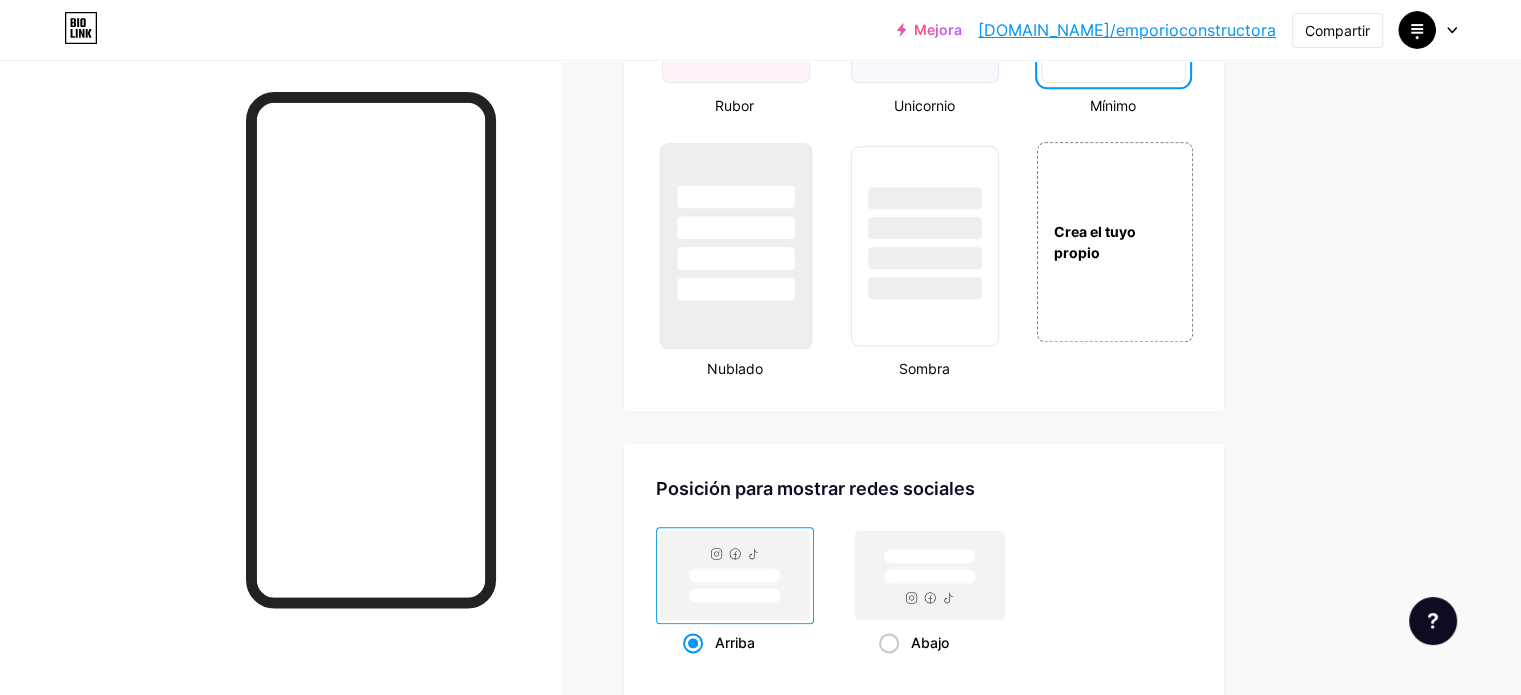 scroll, scrollTop: 2300, scrollLeft: 0, axis: vertical 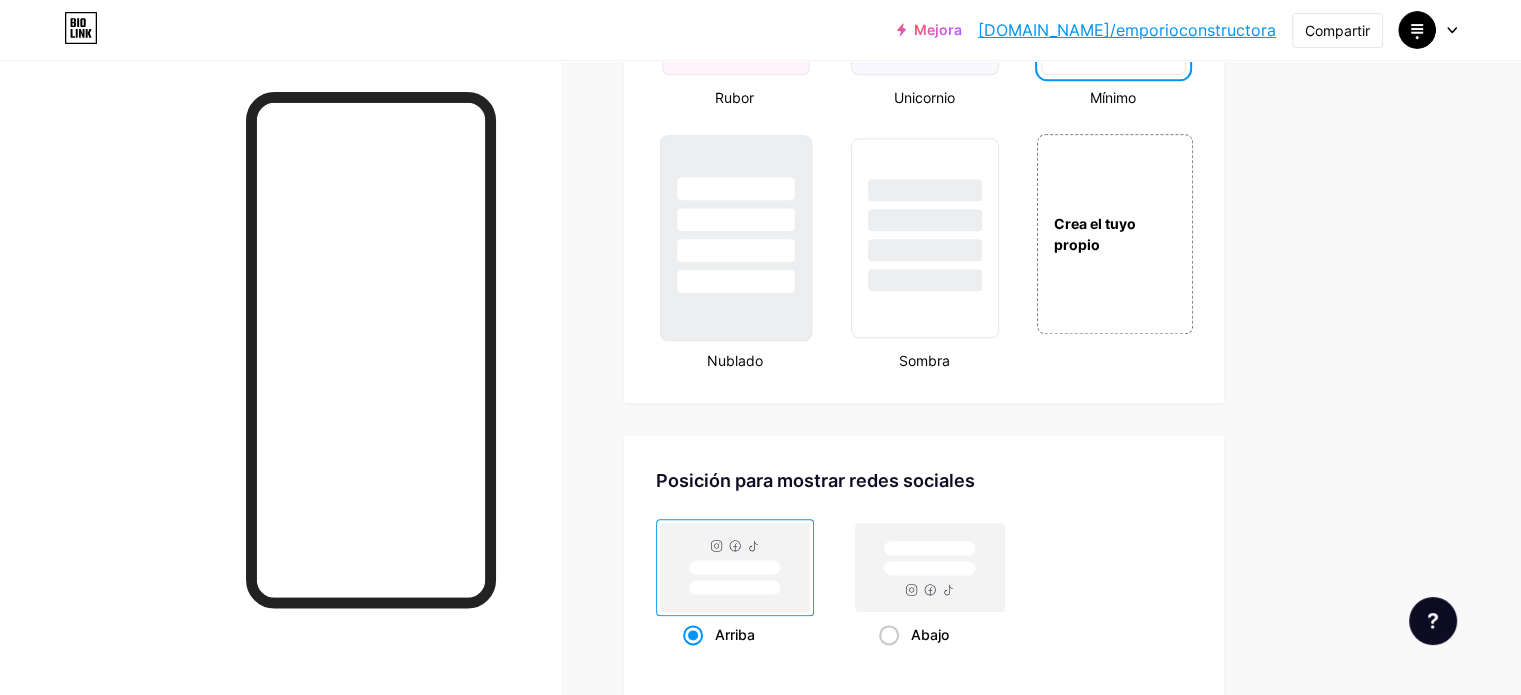 click at bounding box center (735, 250) 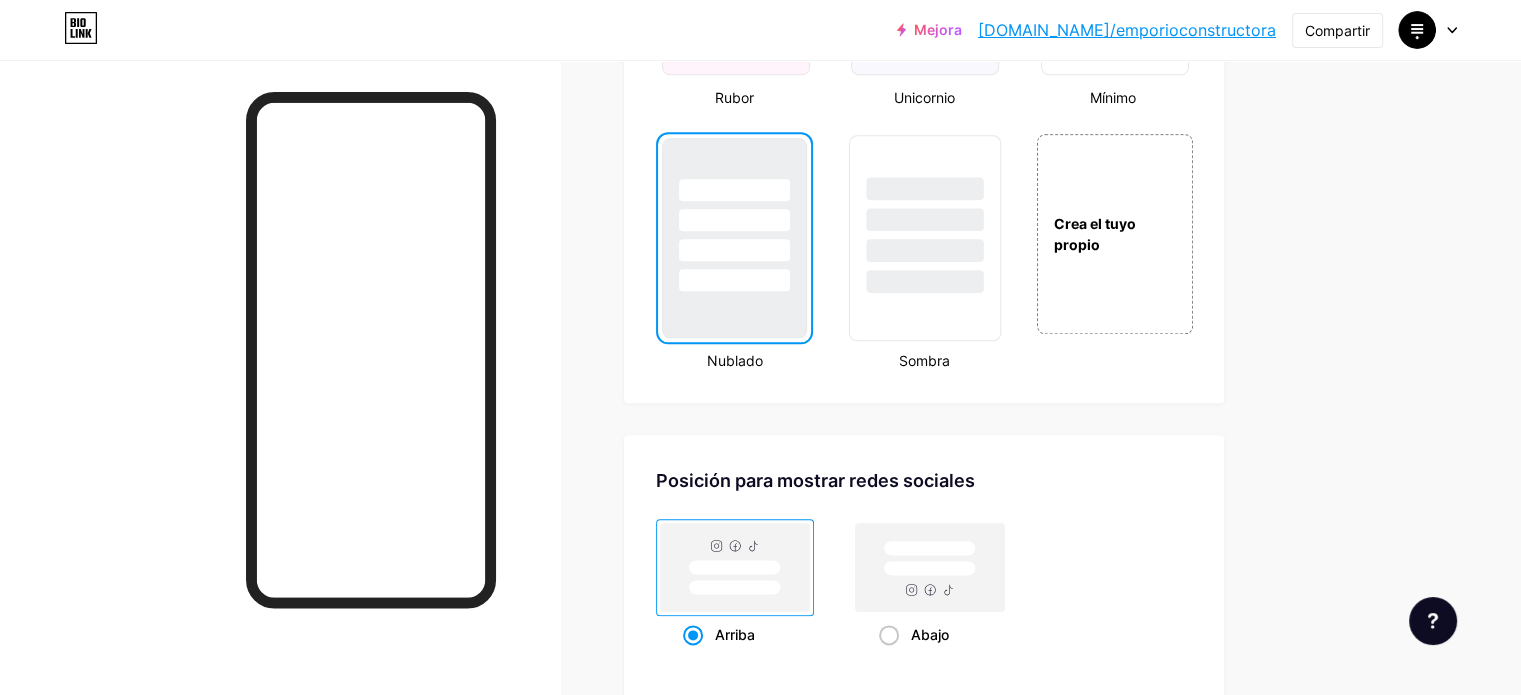 click at bounding box center (925, 214) 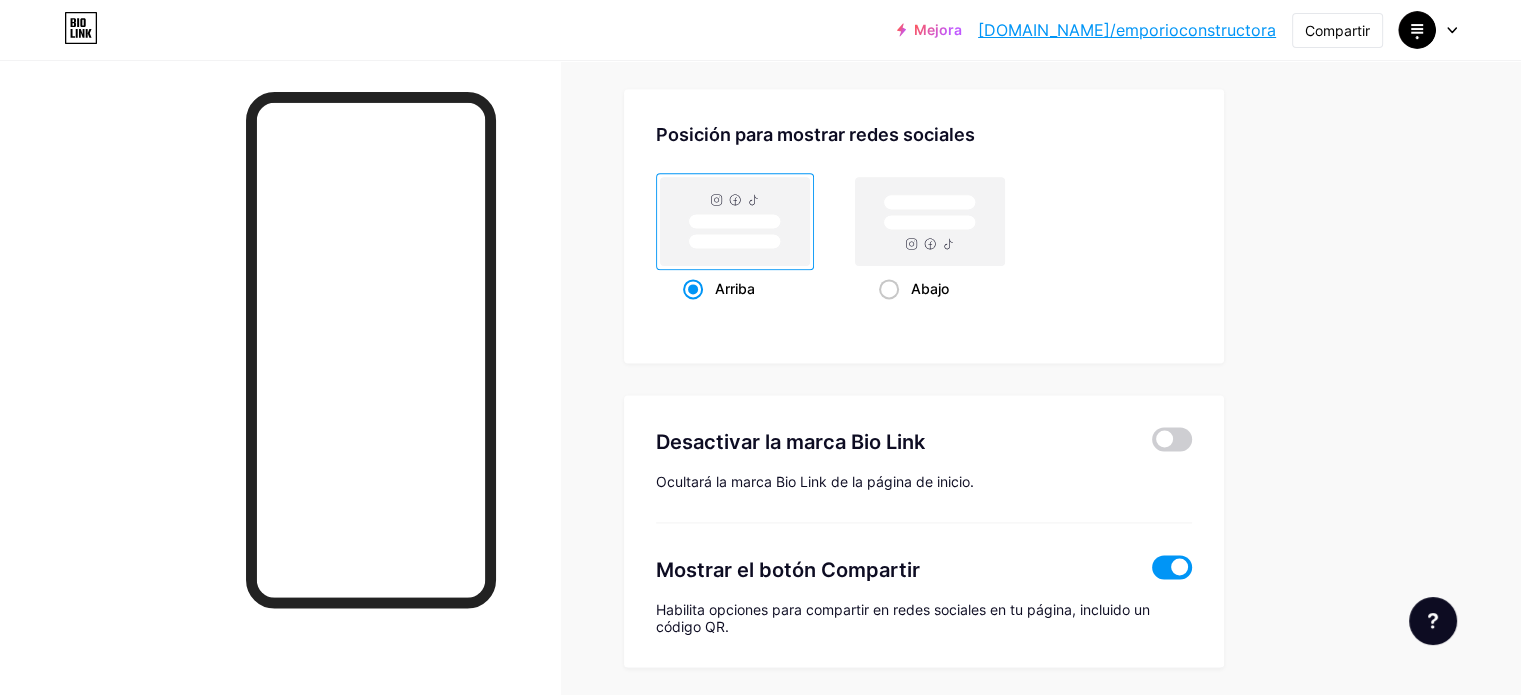 scroll, scrollTop: 2700, scrollLeft: 0, axis: vertical 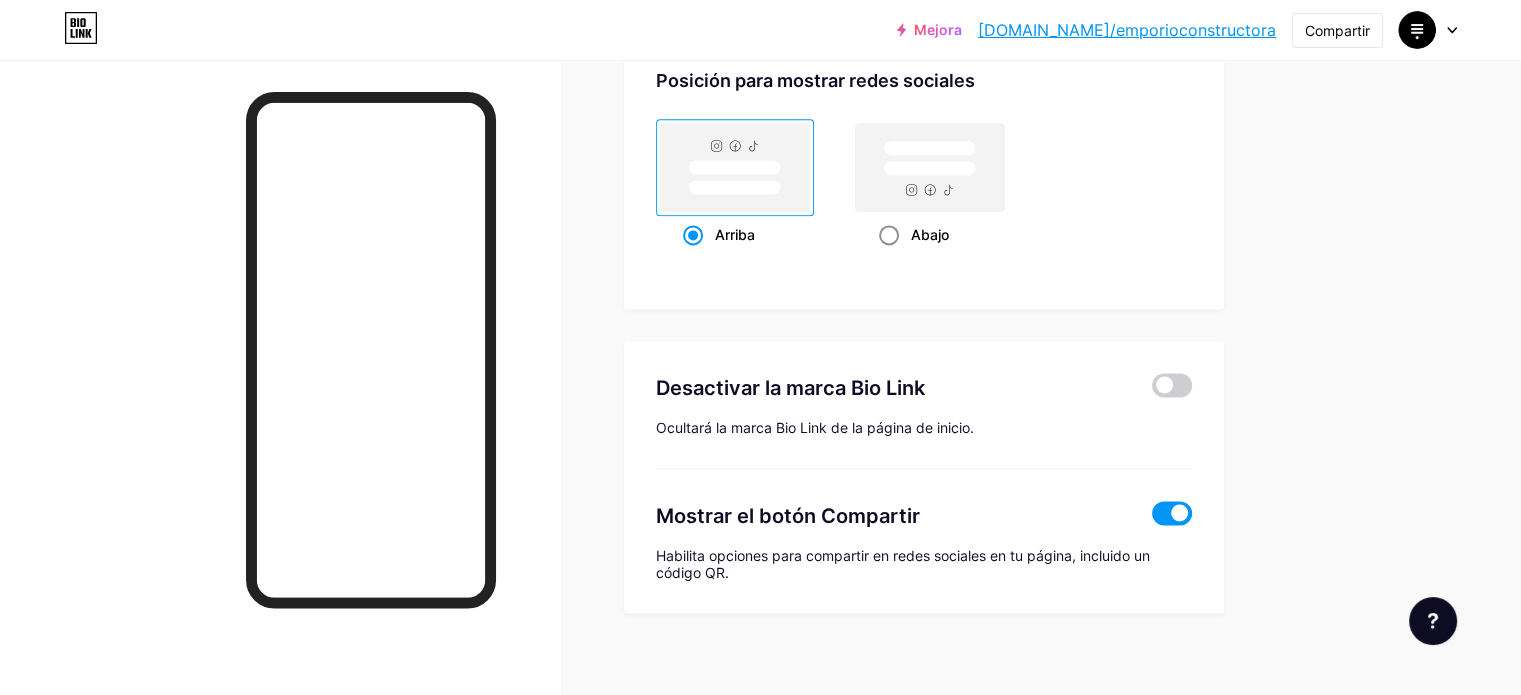 click at bounding box center [889, 235] 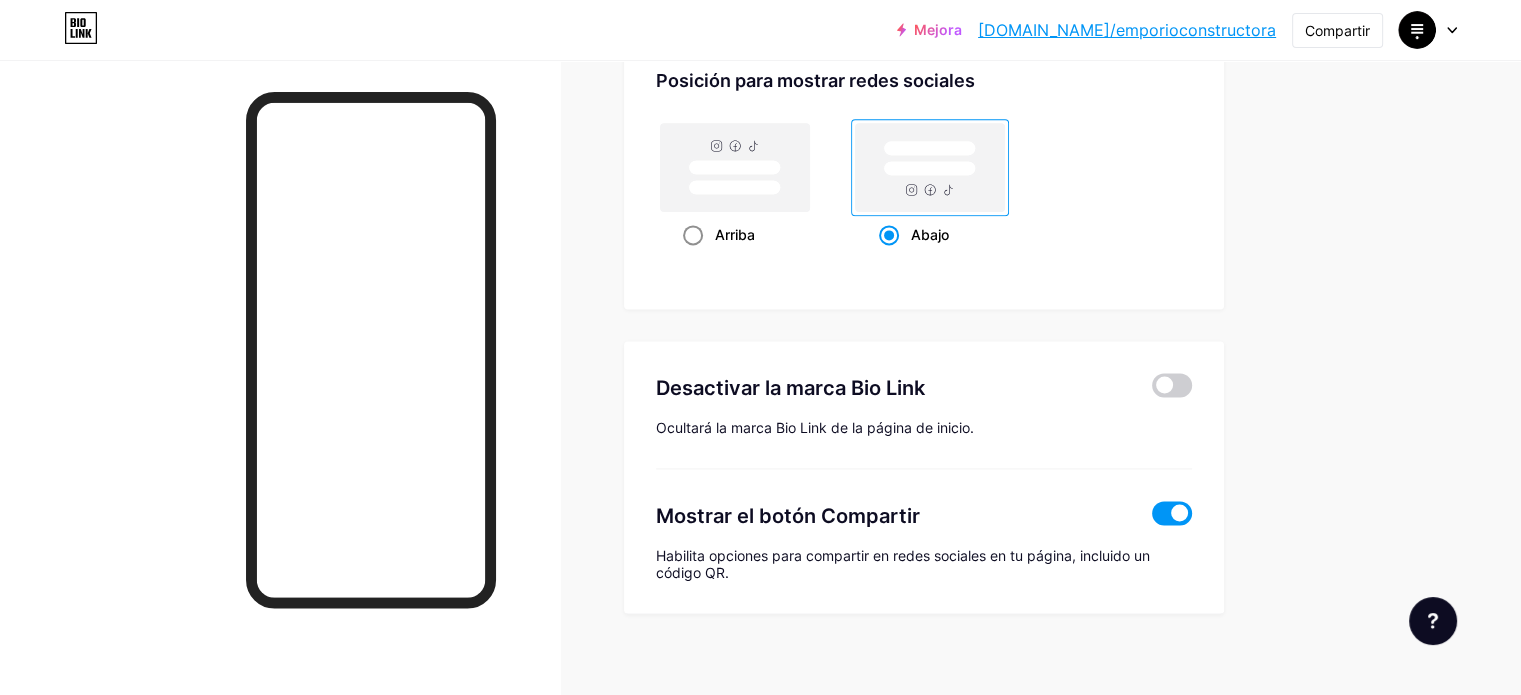 click on "Arriba" at bounding box center [735, 234] 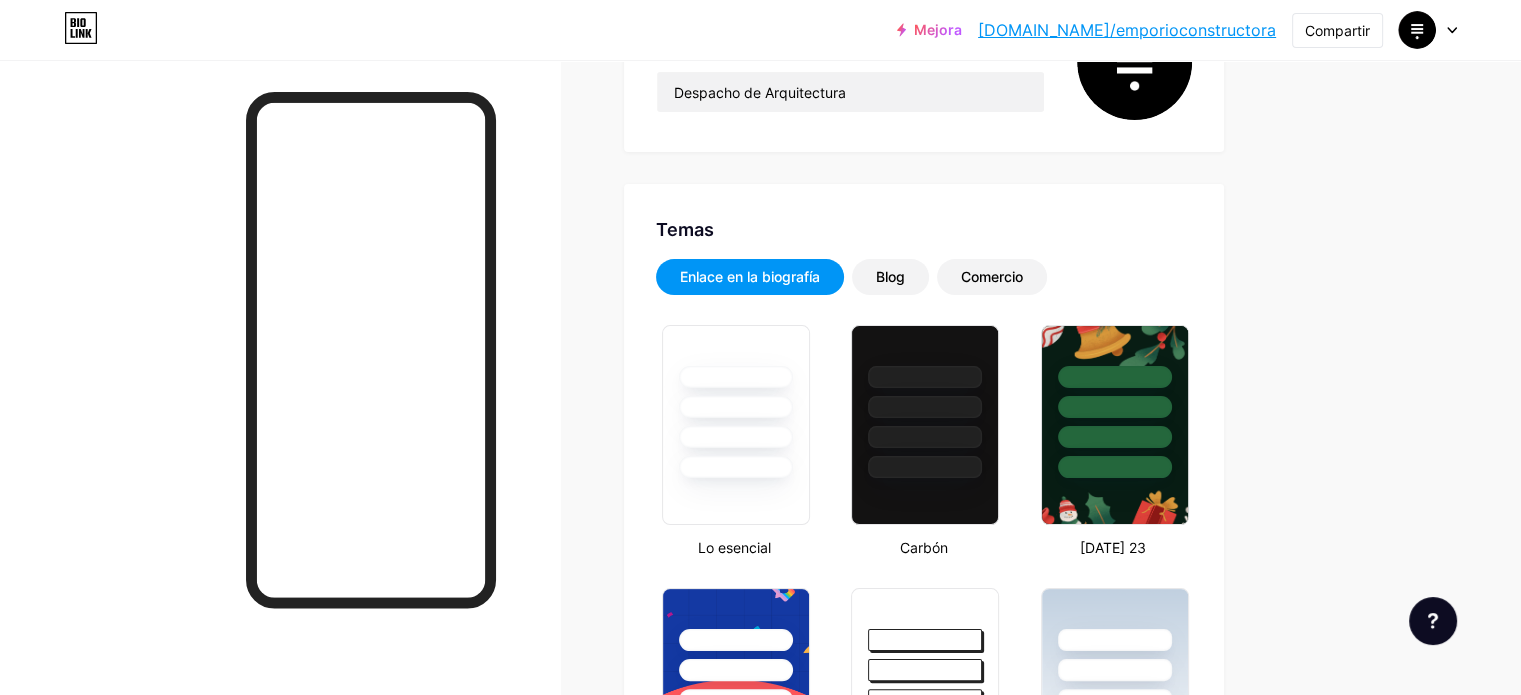 scroll, scrollTop: 400, scrollLeft: 0, axis: vertical 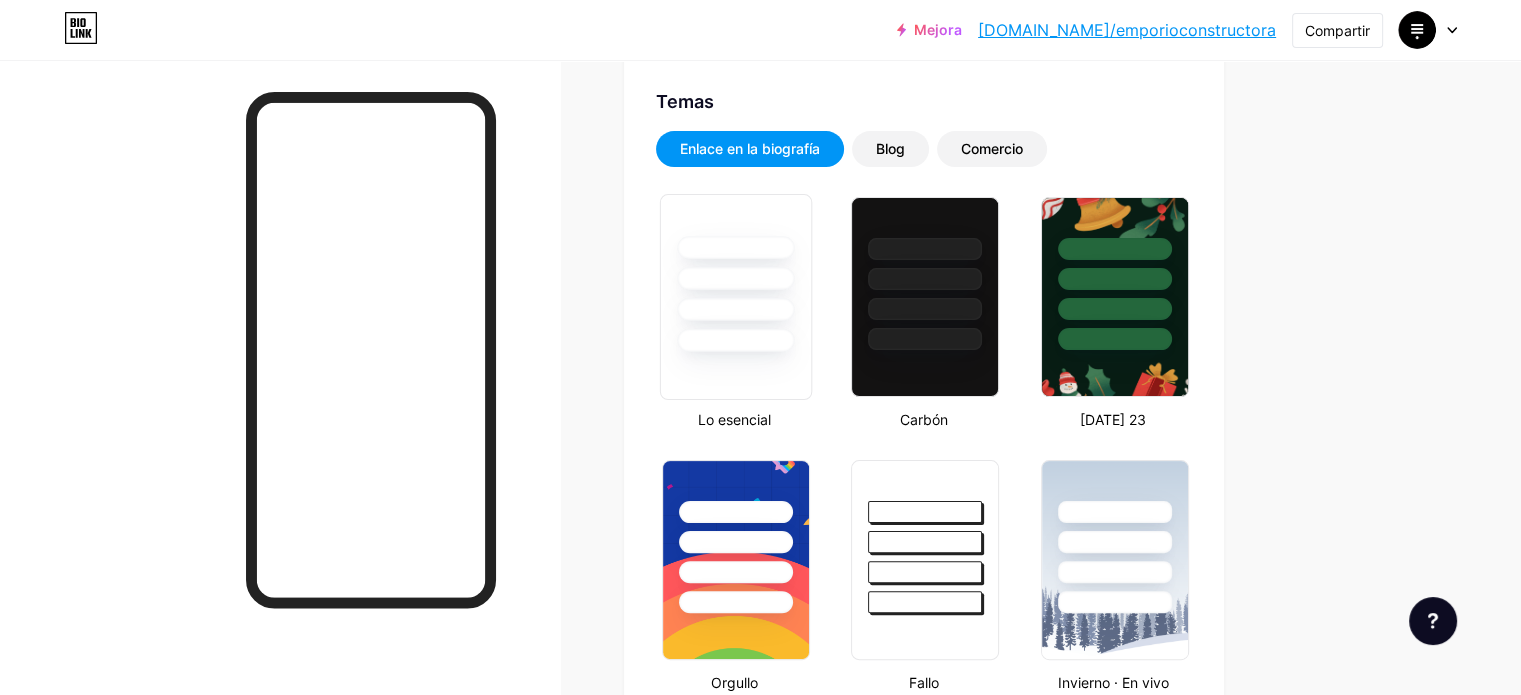 click at bounding box center [735, 247] 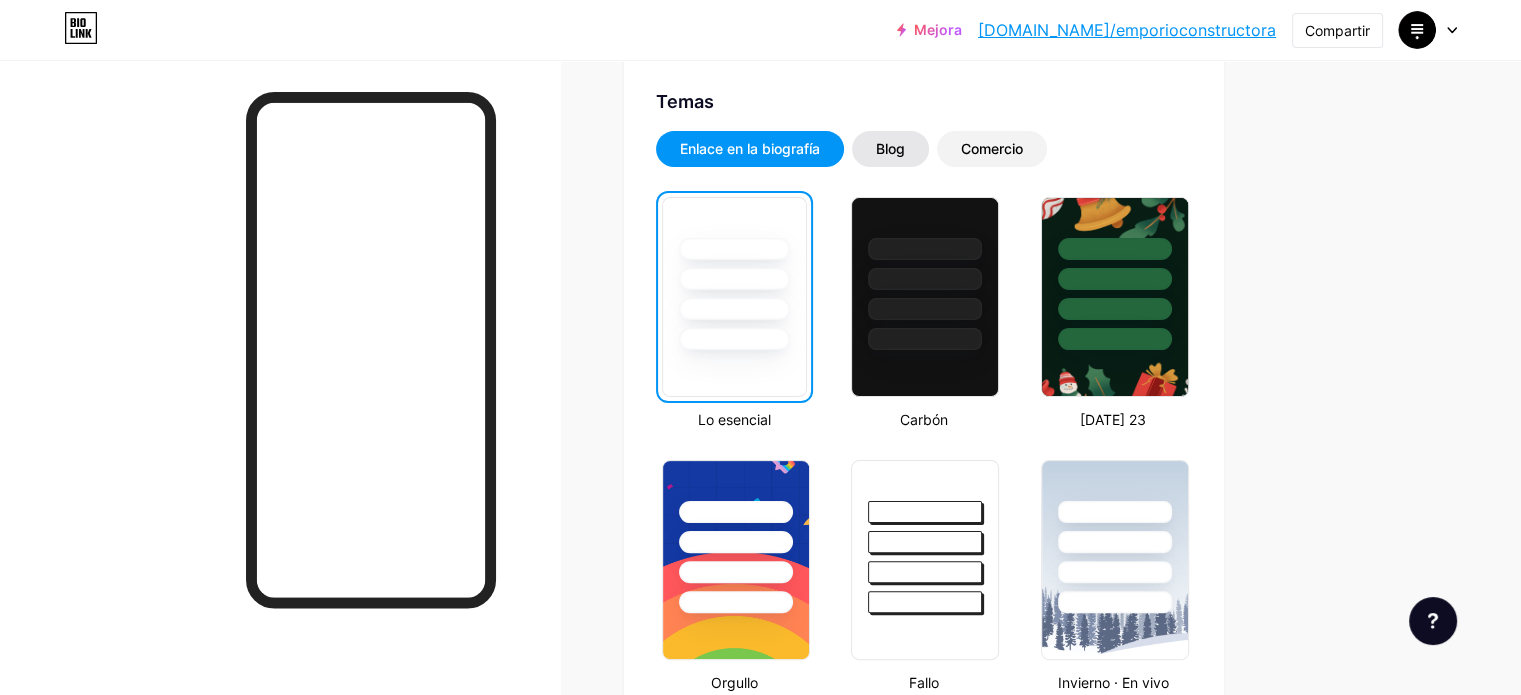 click on "Blog" at bounding box center [890, 148] 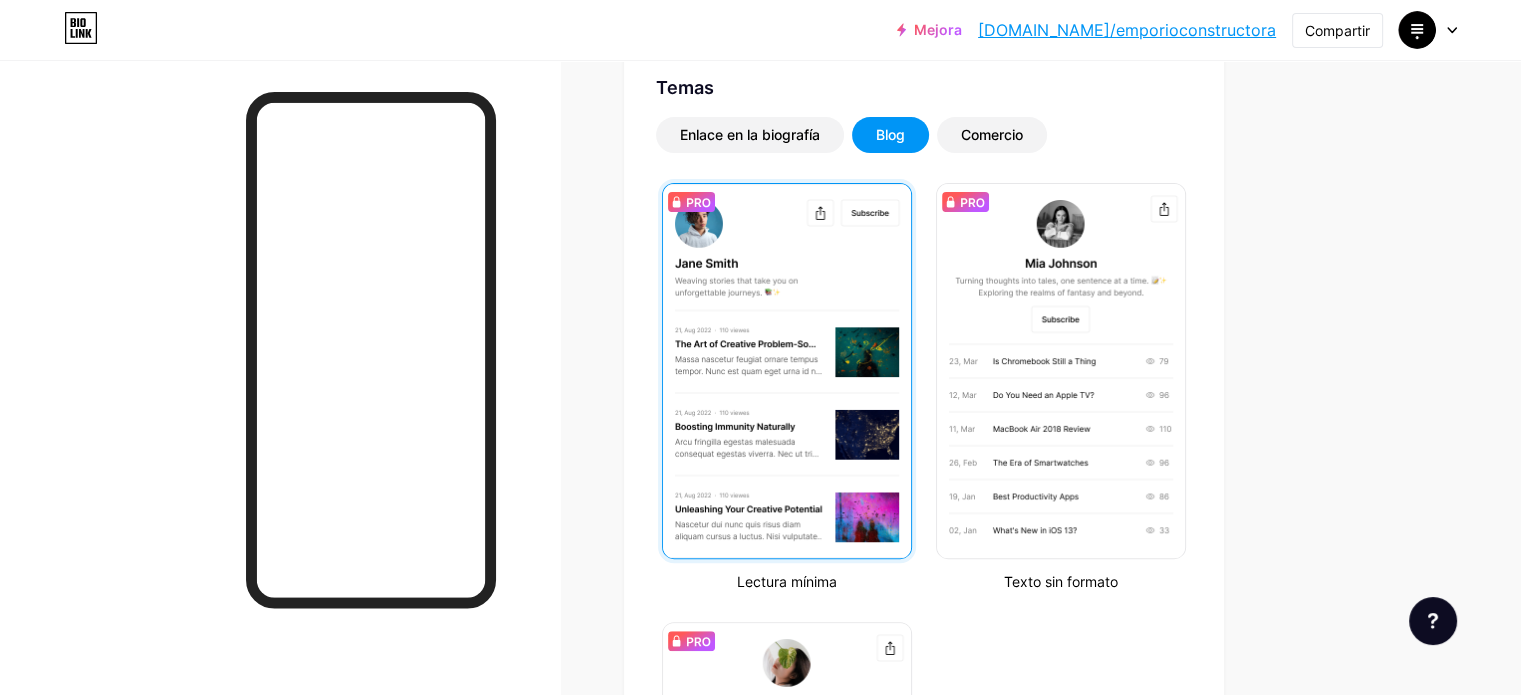 scroll, scrollTop: 400, scrollLeft: 0, axis: vertical 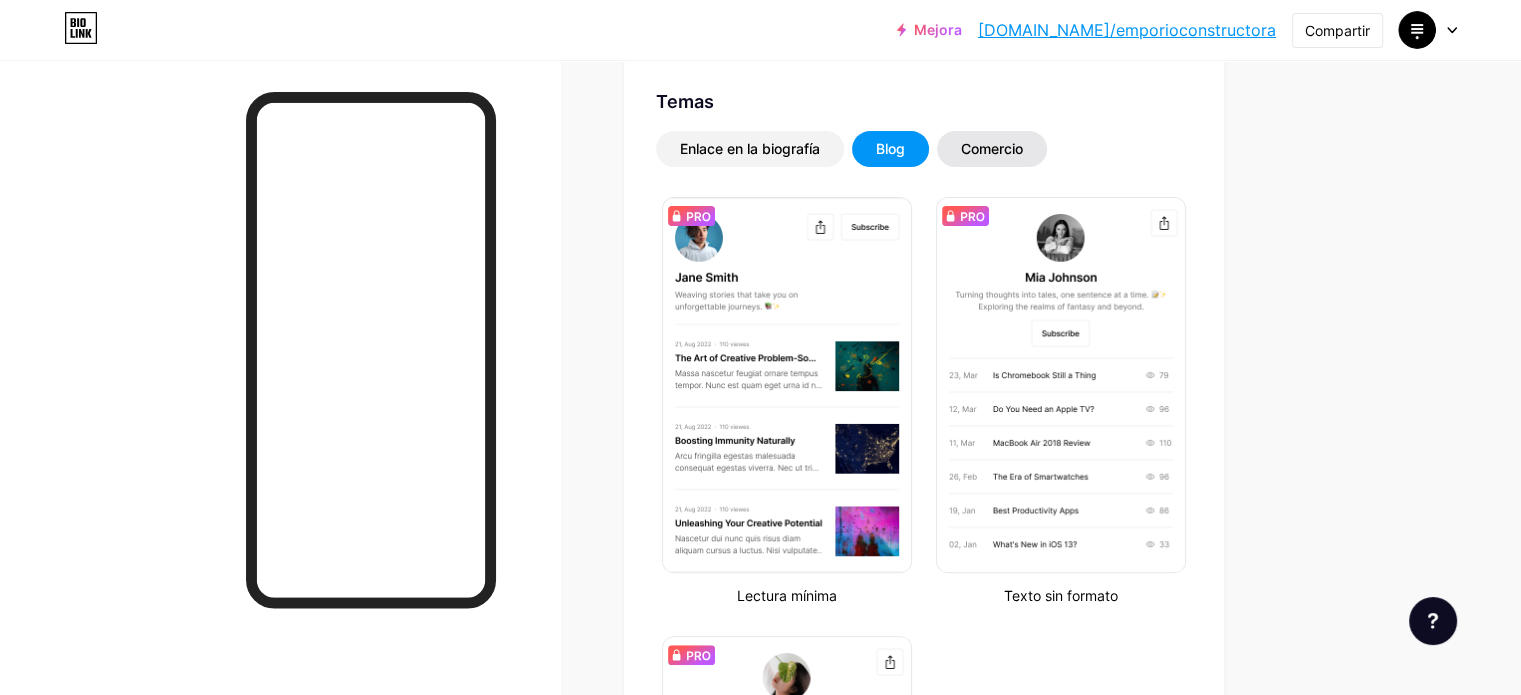 click on "Comercio" at bounding box center [992, 148] 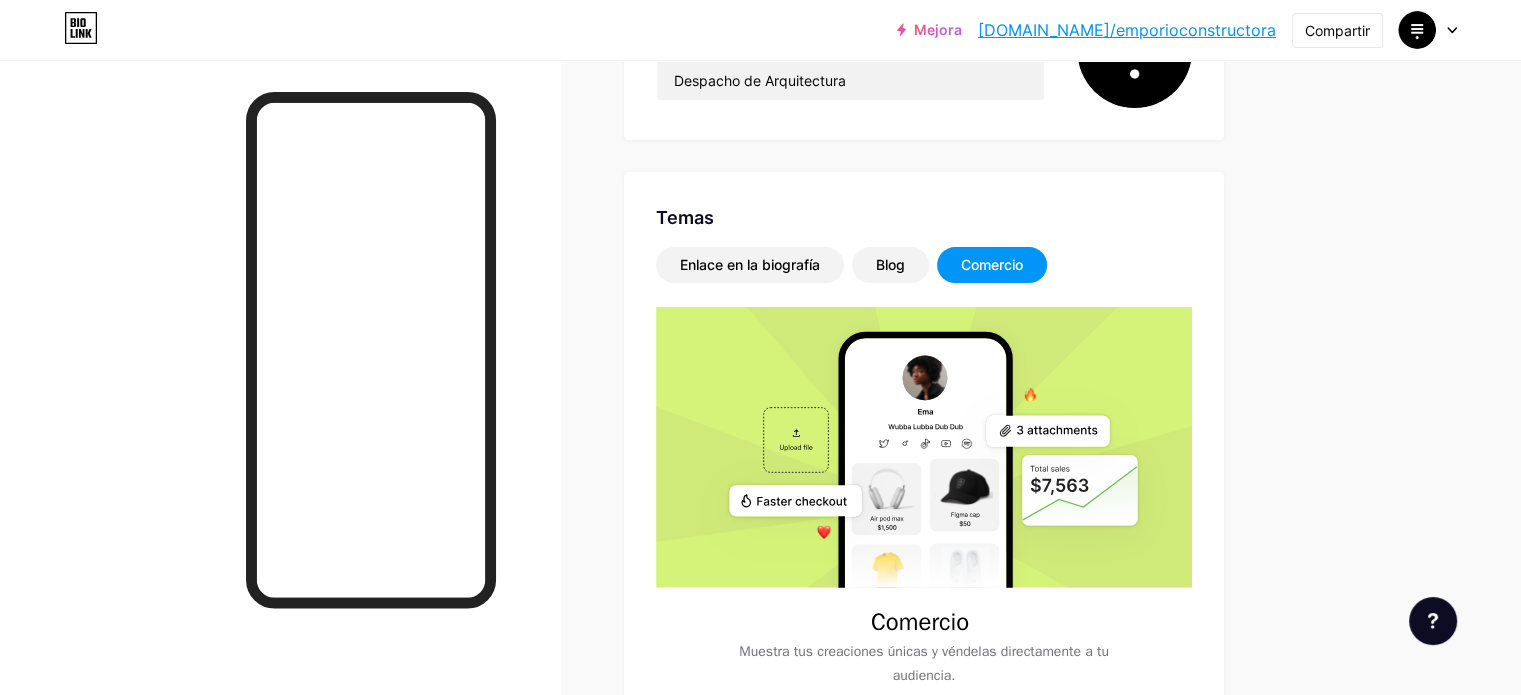 scroll, scrollTop: 300, scrollLeft: 0, axis: vertical 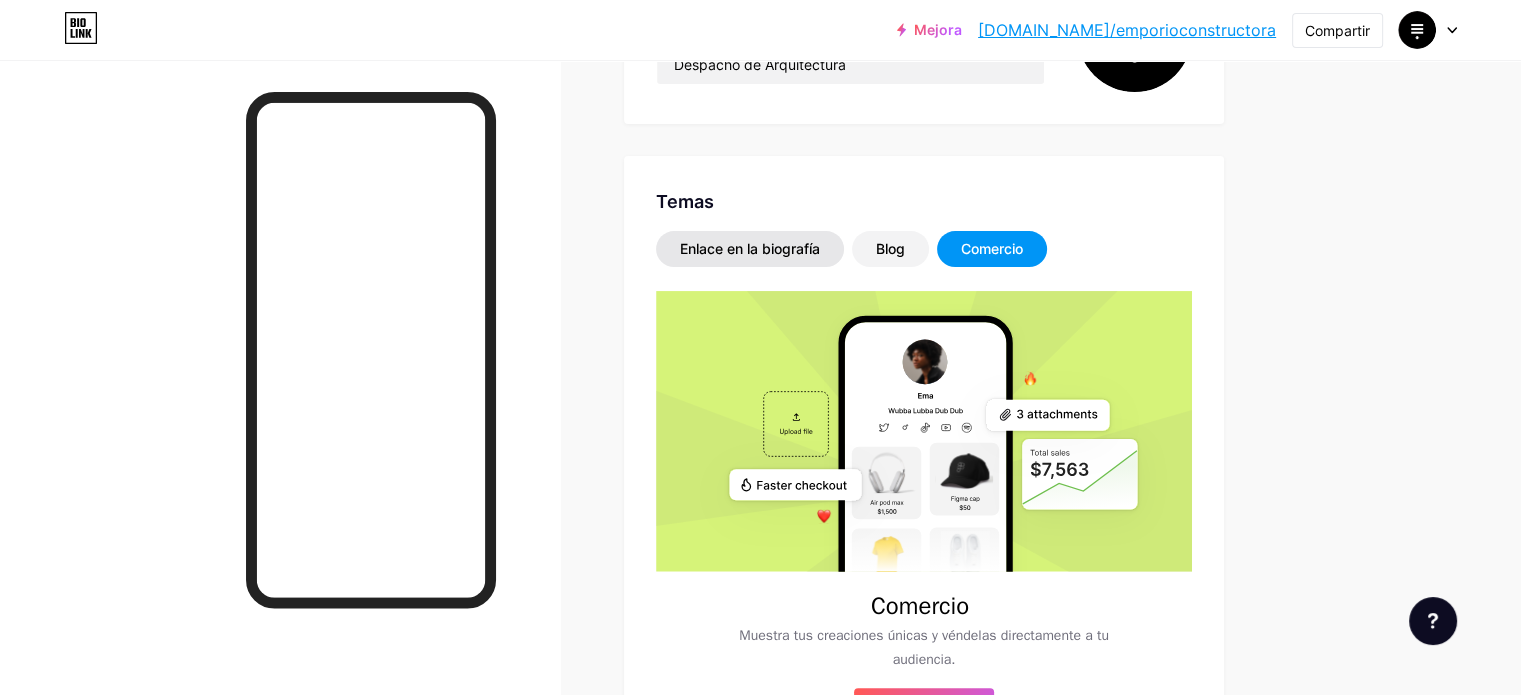 click on "Enlace en la biografía" at bounding box center [750, 248] 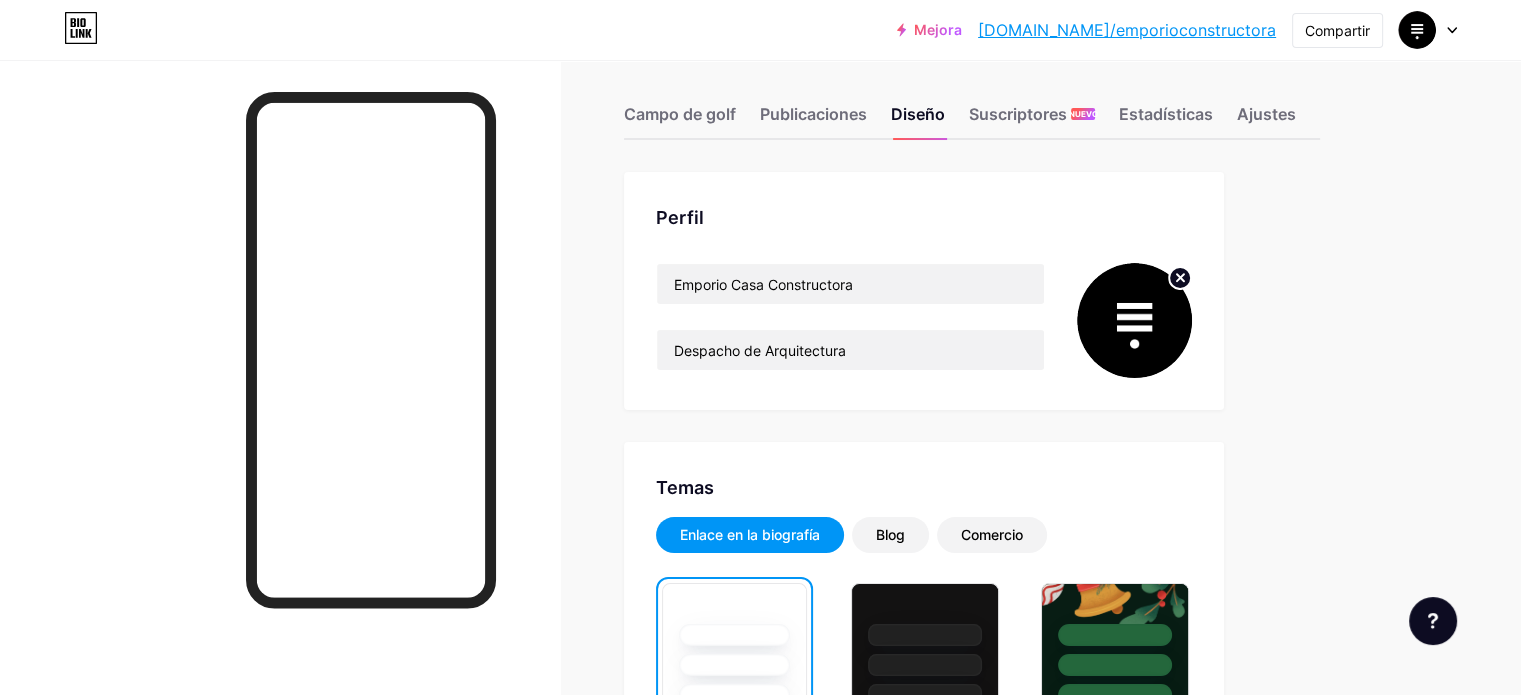 scroll, scrollTop: 0, scrollLeft: 0, axis: both 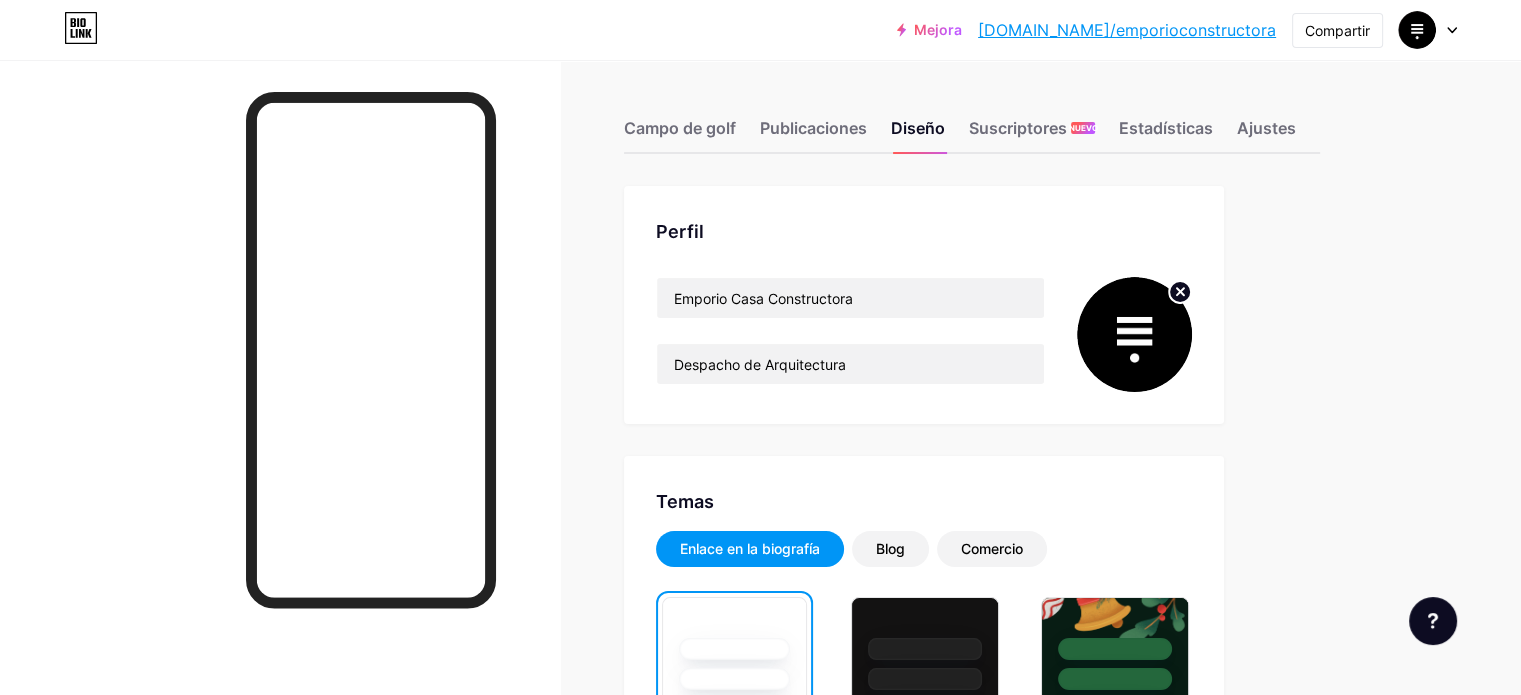 click at bounding box center [1134, 334] 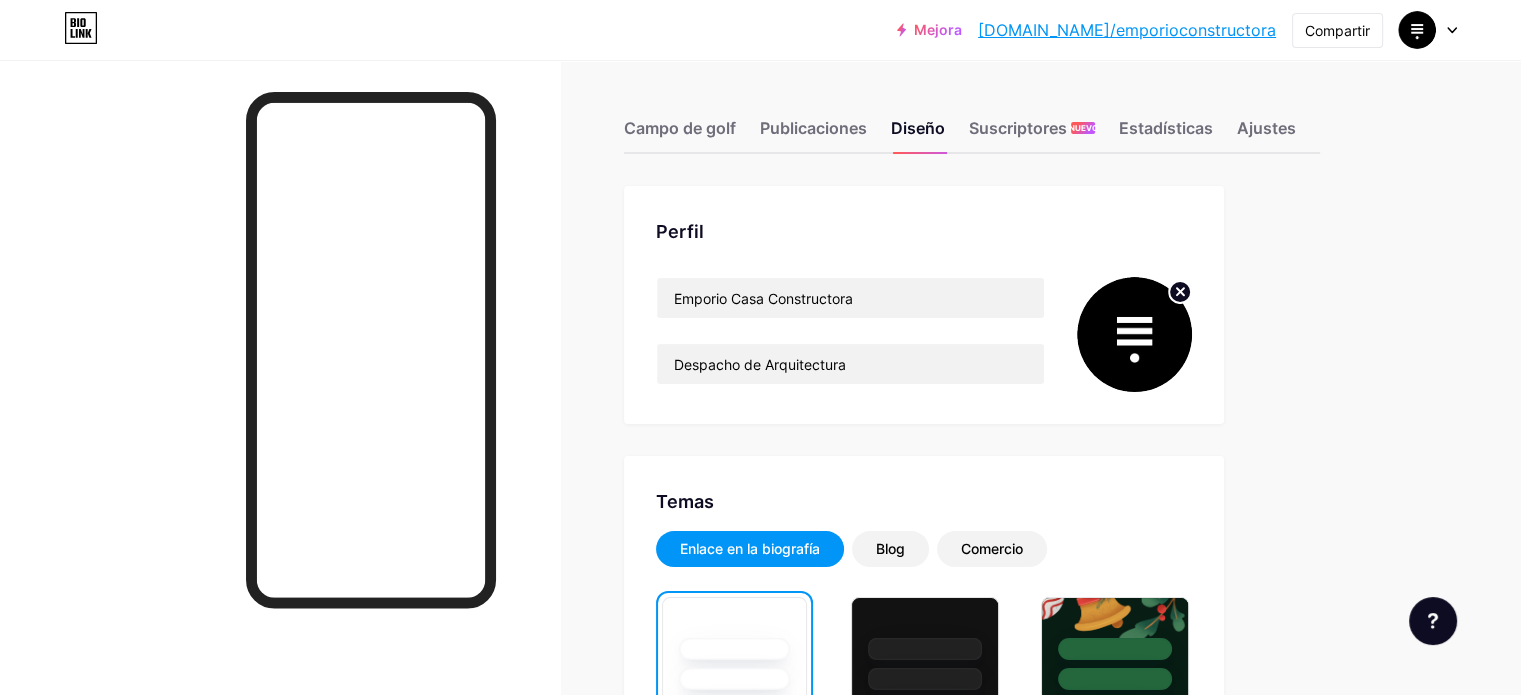 click at bounding box center (1134, 334) 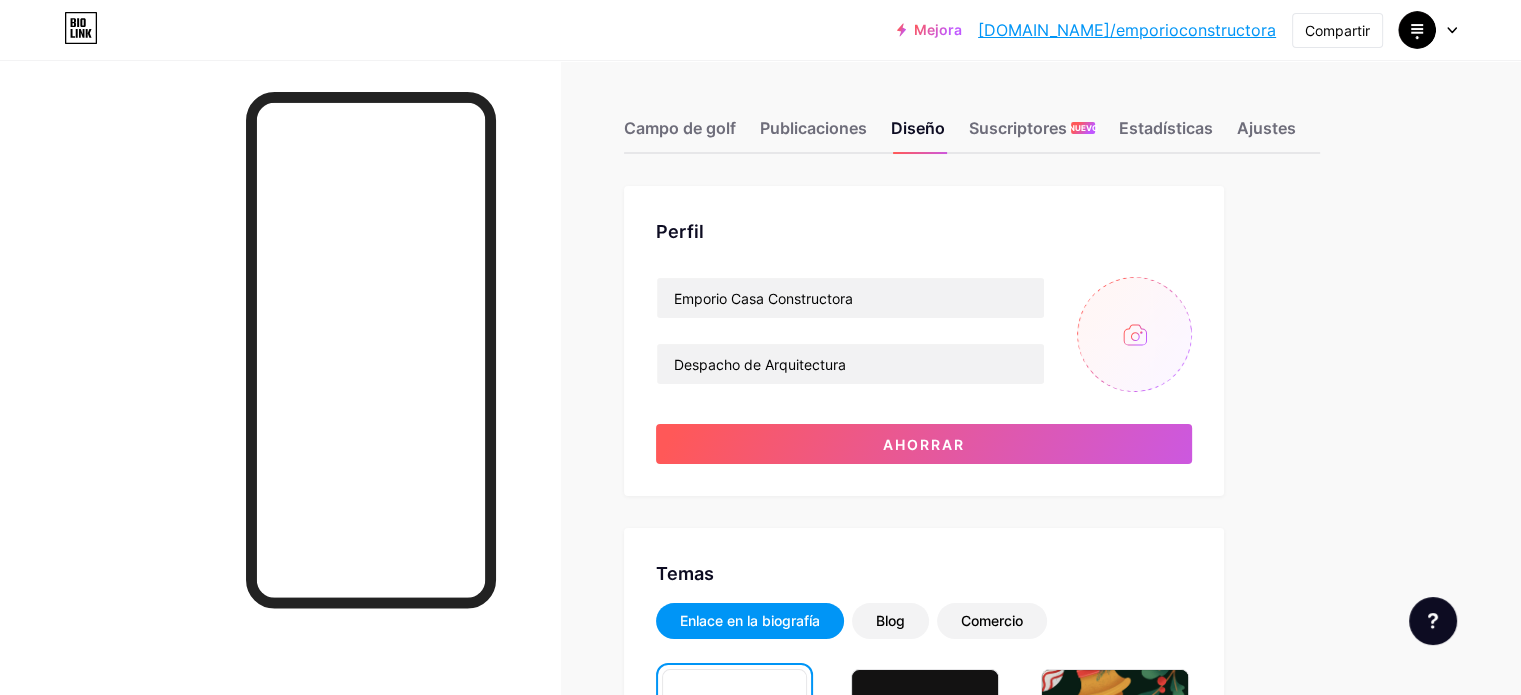 click at bounding box center [1134, 334] 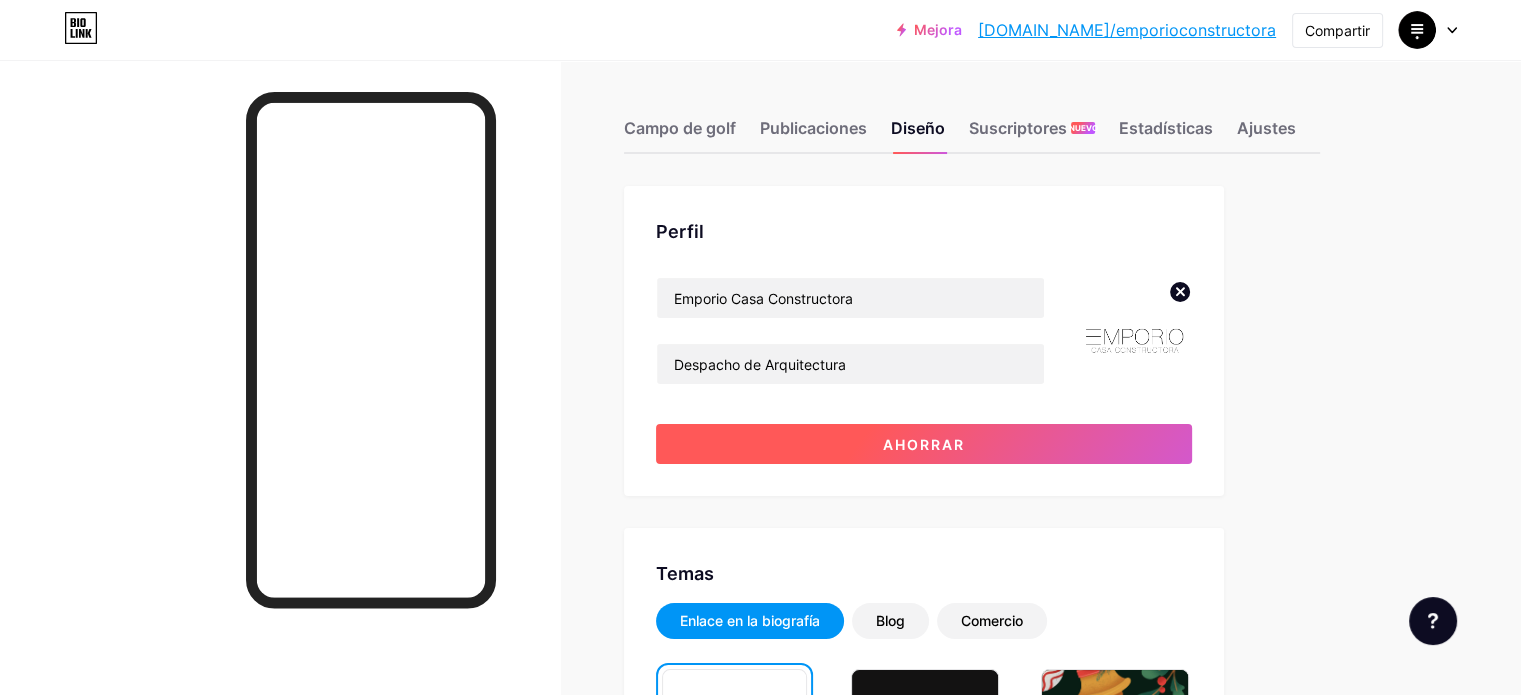 click on "Ahorrar" at bounding box center [924, 444] 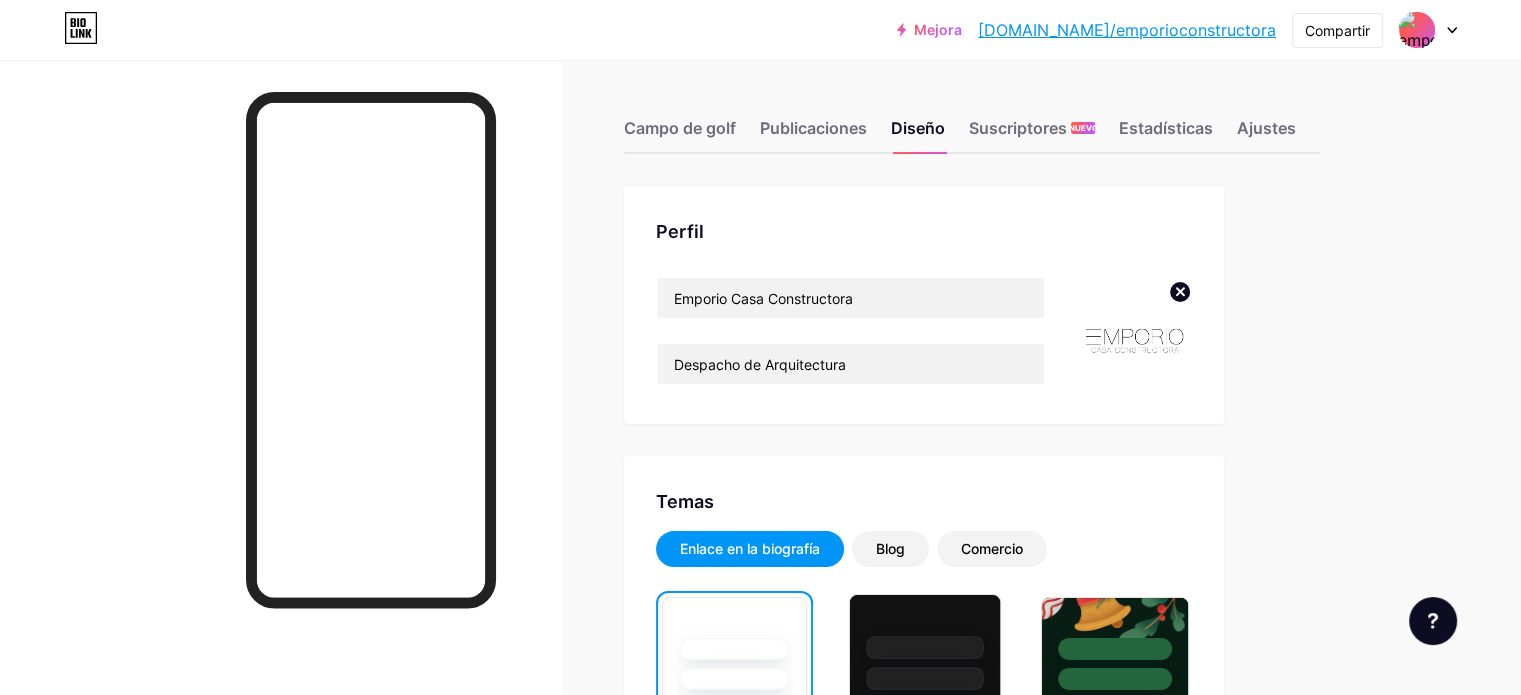 click at bounding box center (925, 673) 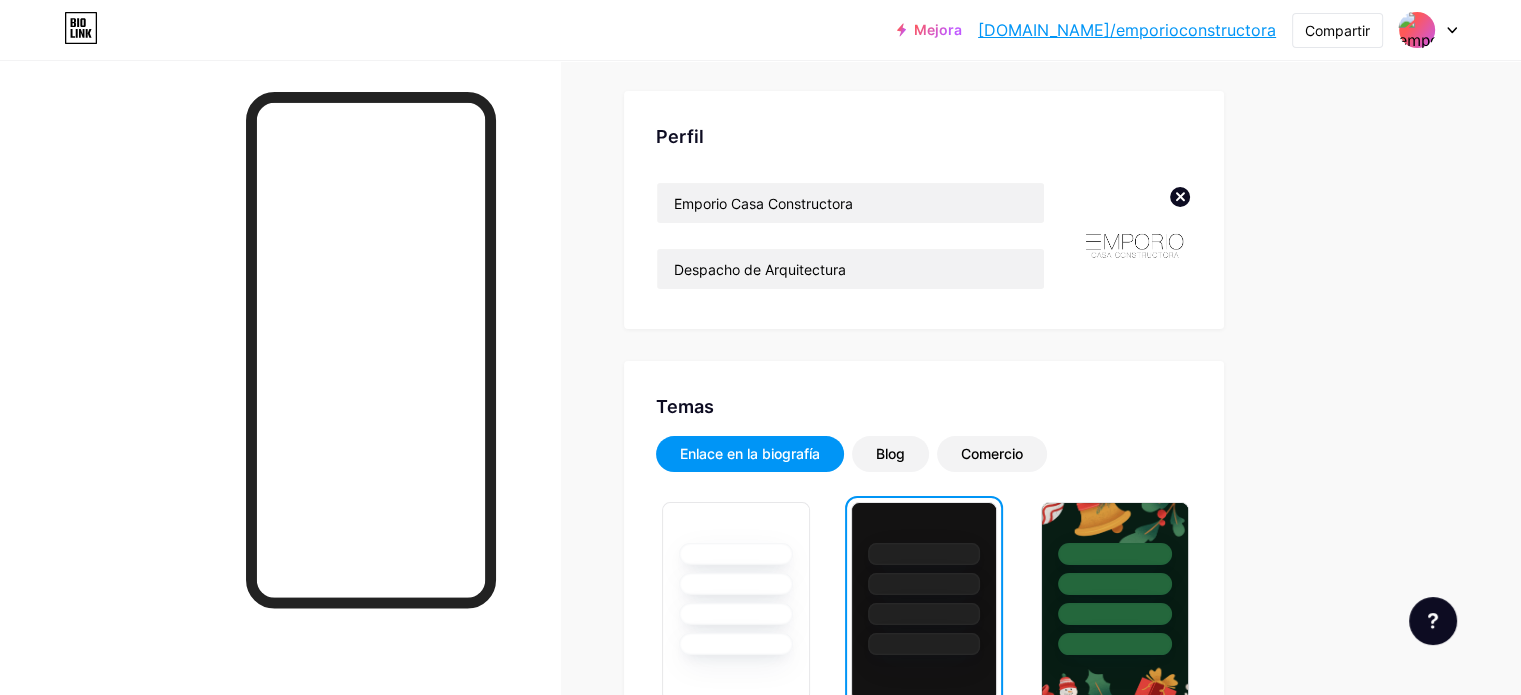 scroll, scrollTop: 100, scrollLeft: 0, axis: vertical 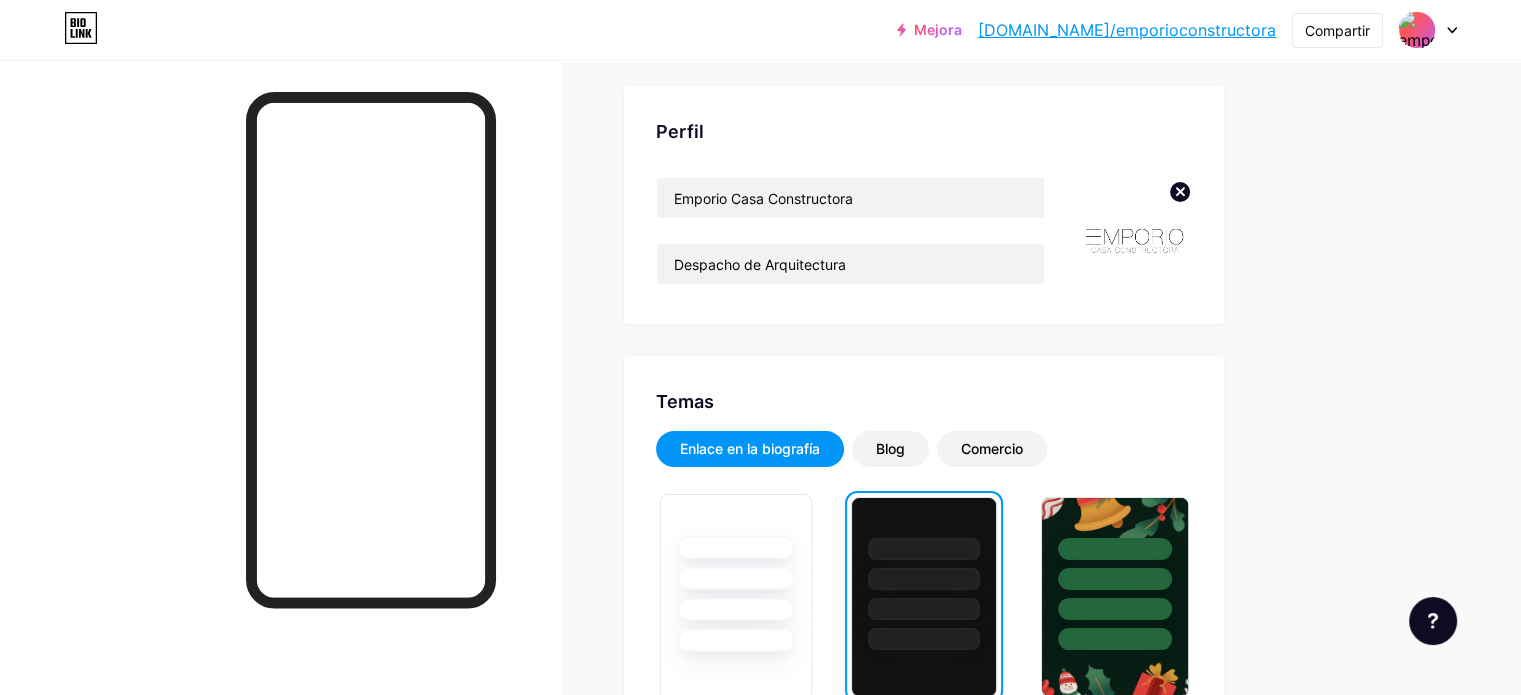 click at bounding box center (735, 547) 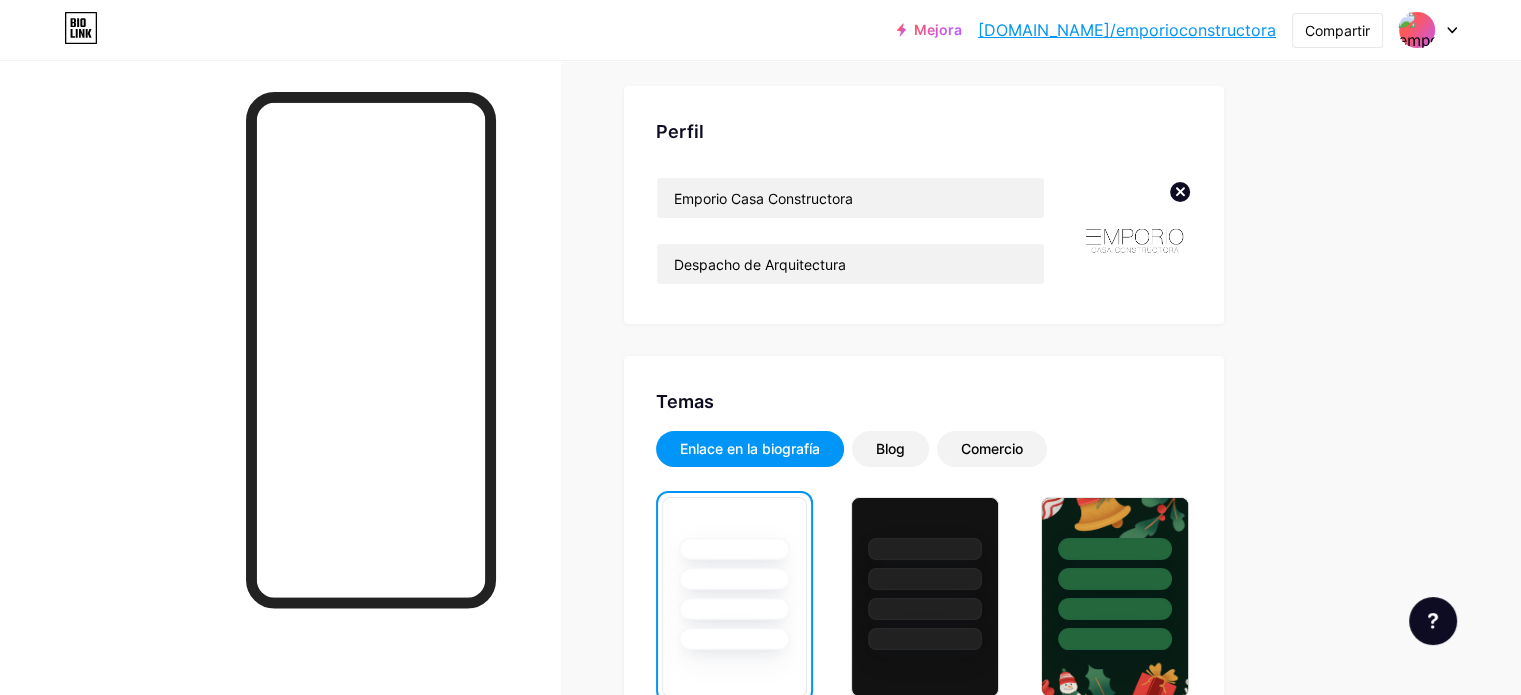 click at bounding box center (1134, 234) 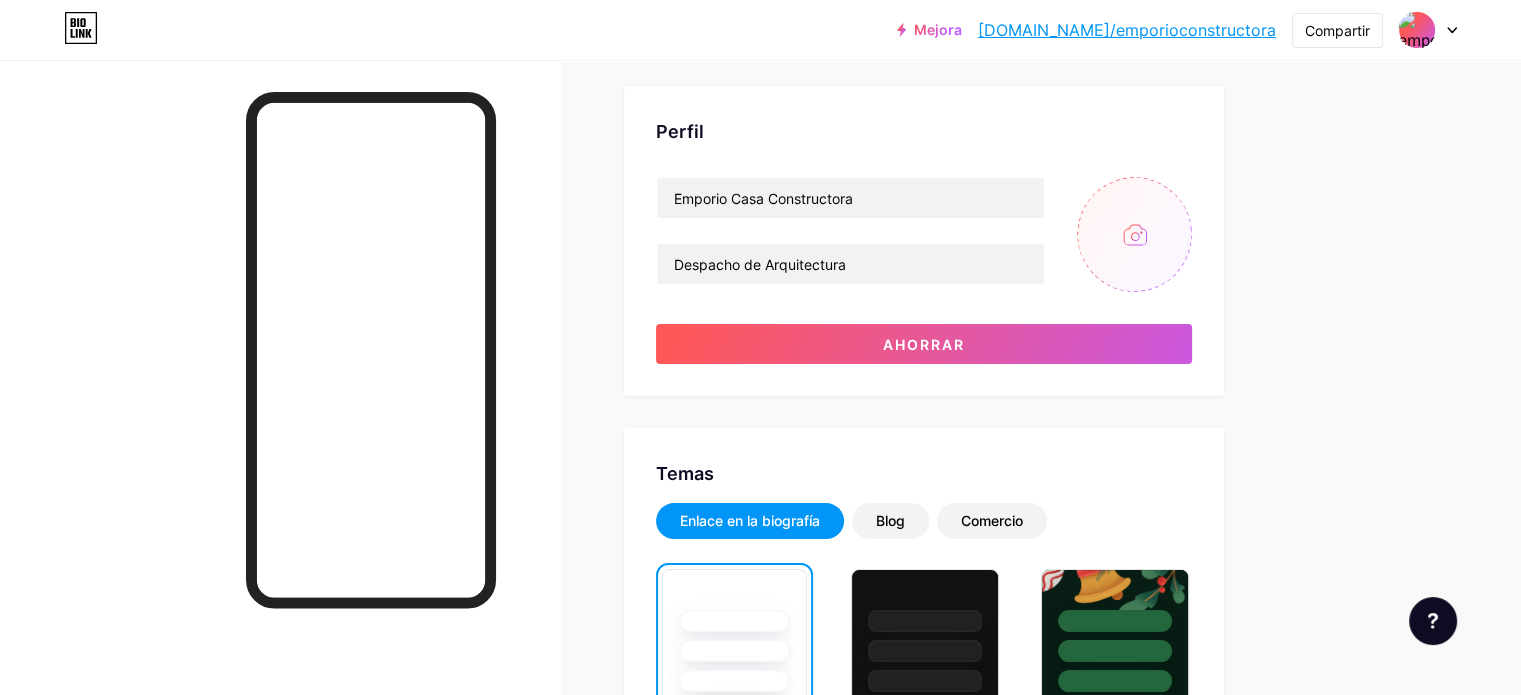 click at bounding box center (1134, 234) 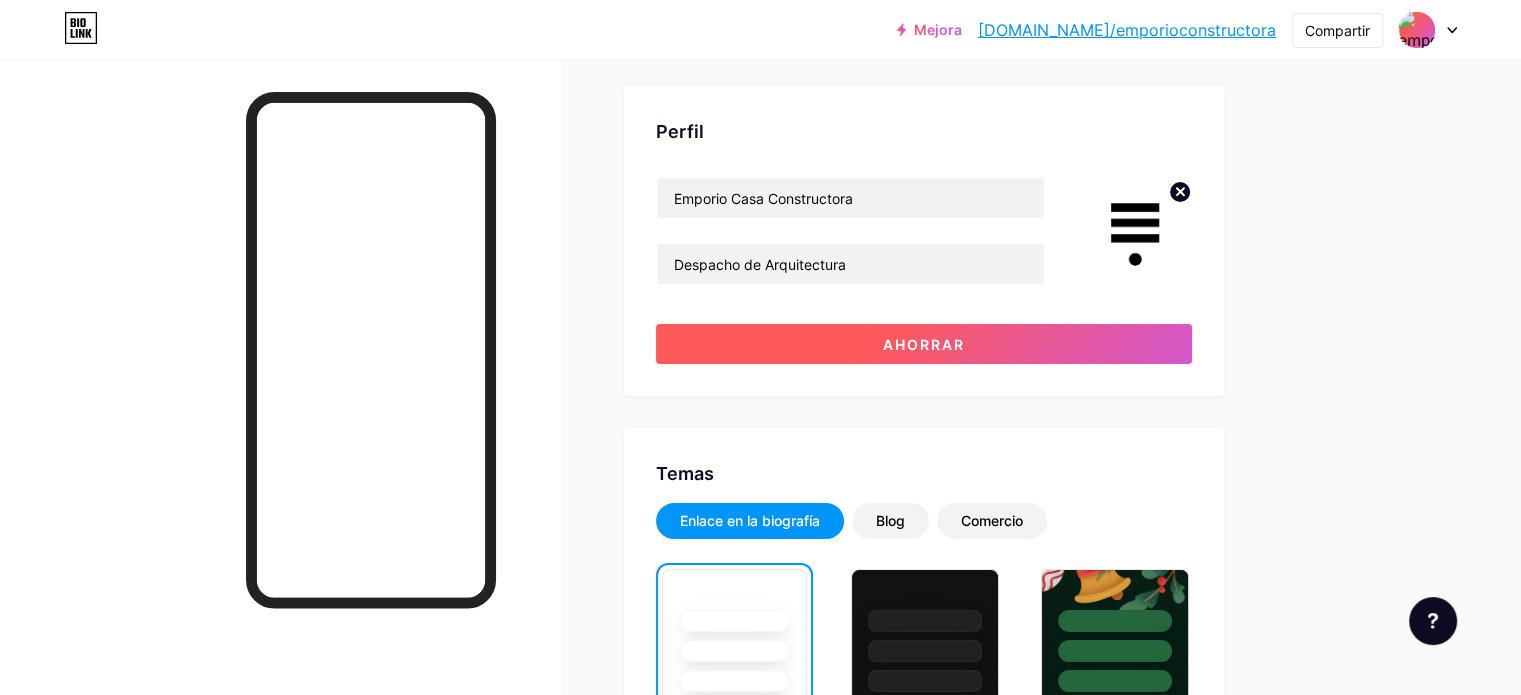 click on "Ahorrar" at bounding box center (924, 344) 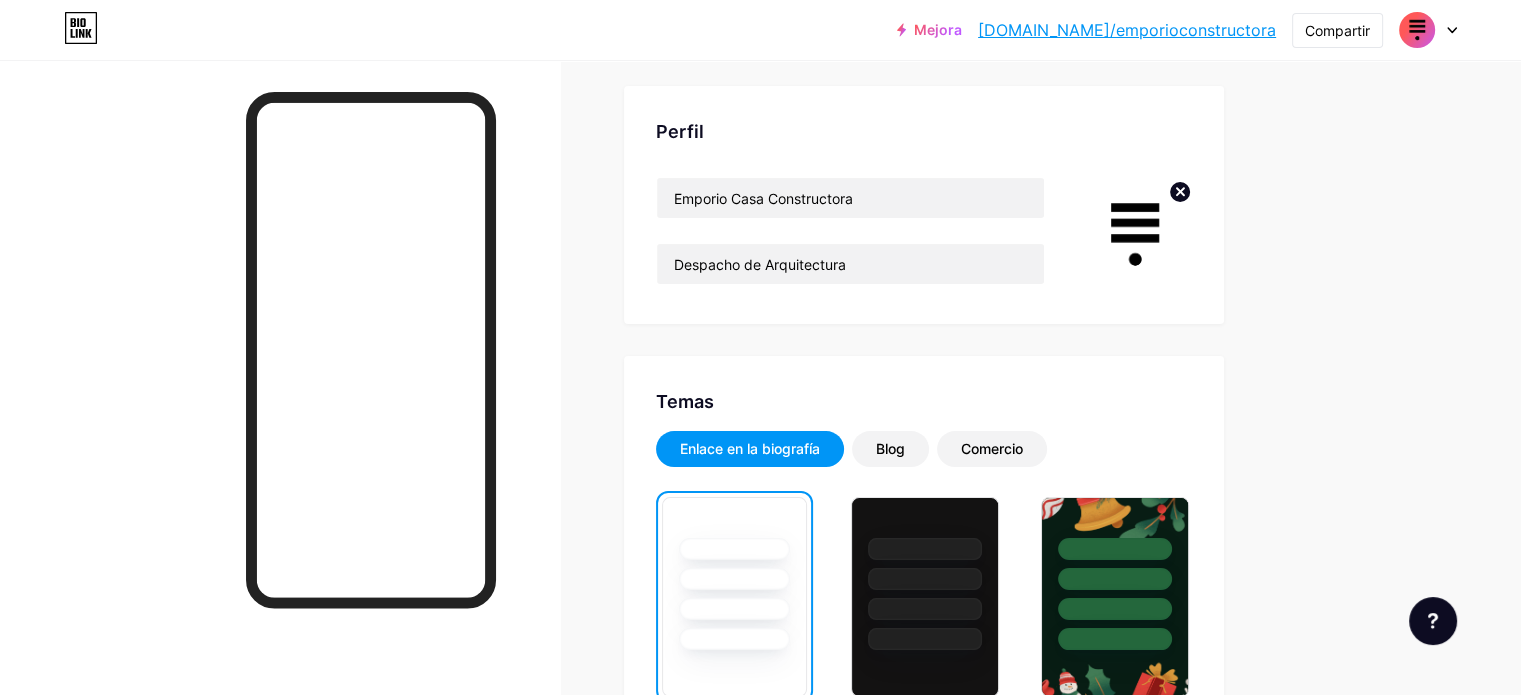 click at bounding box center [1134, 234] 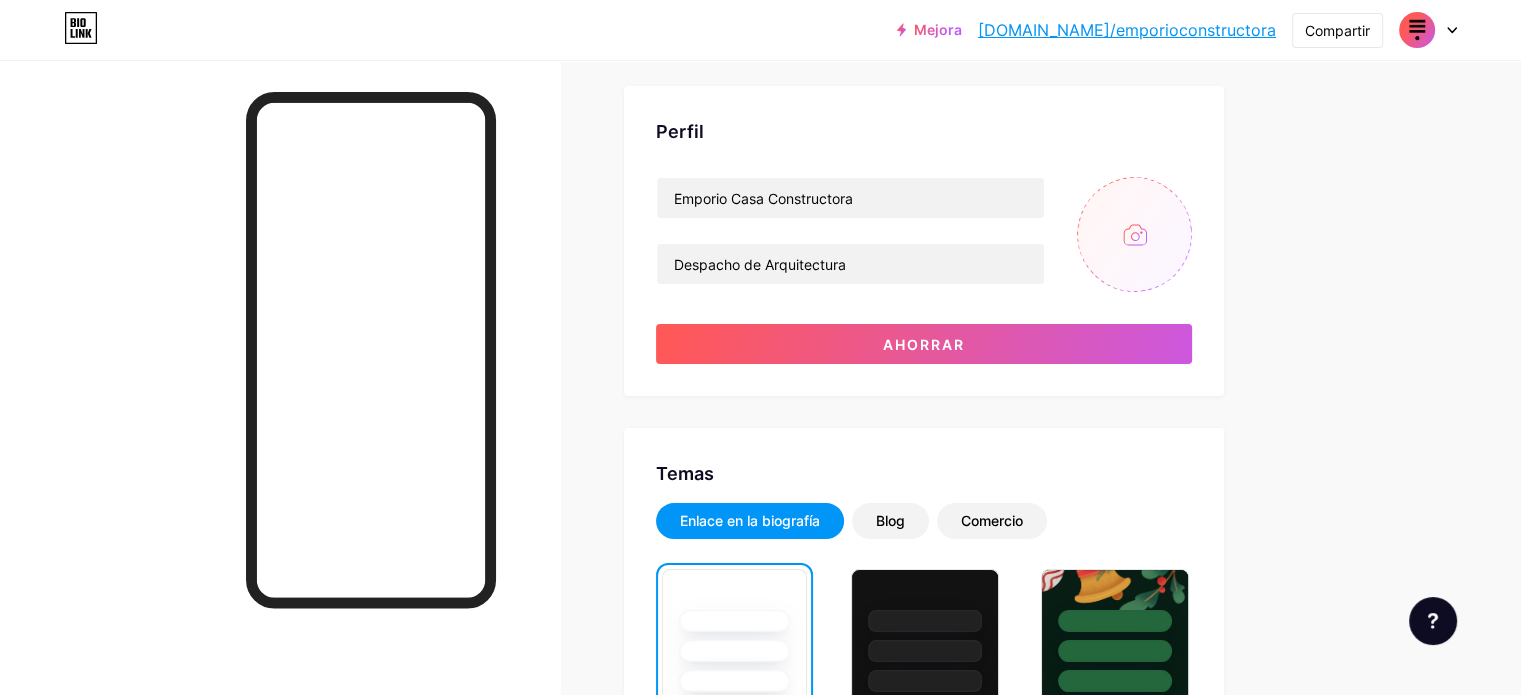 click at bounding box center [1134, 234] 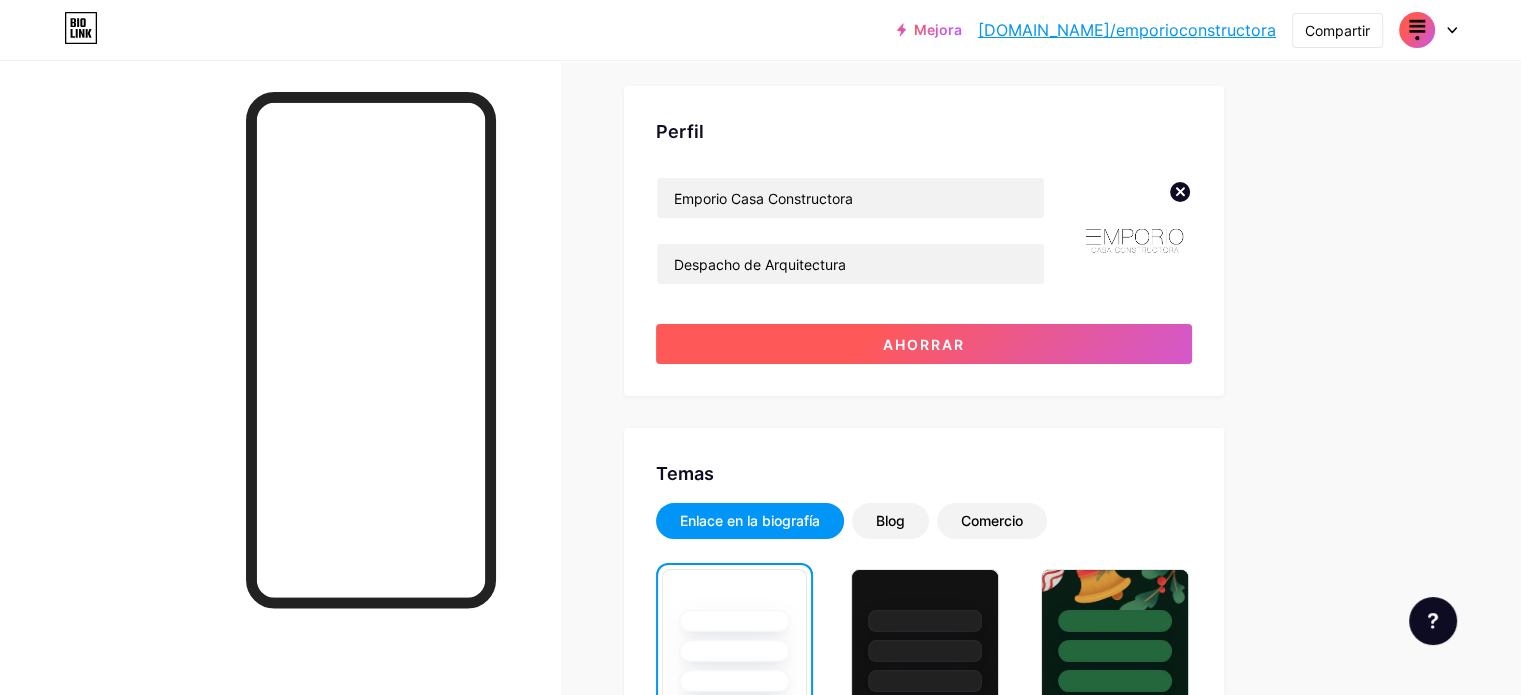 click on "Ahorrar" at bounding box center (924, 344) 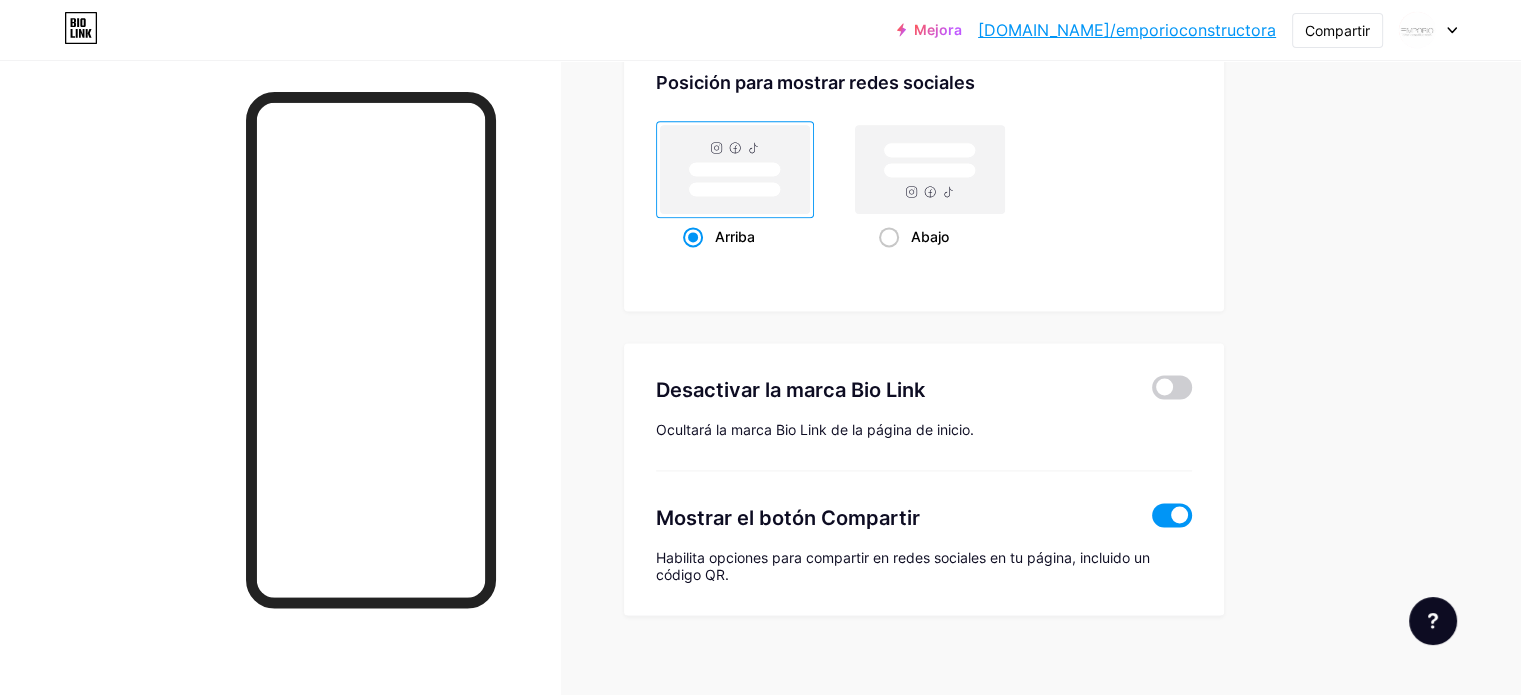 scroll, scrollTop: 2712, scrollLeft: 0, axis: vertical 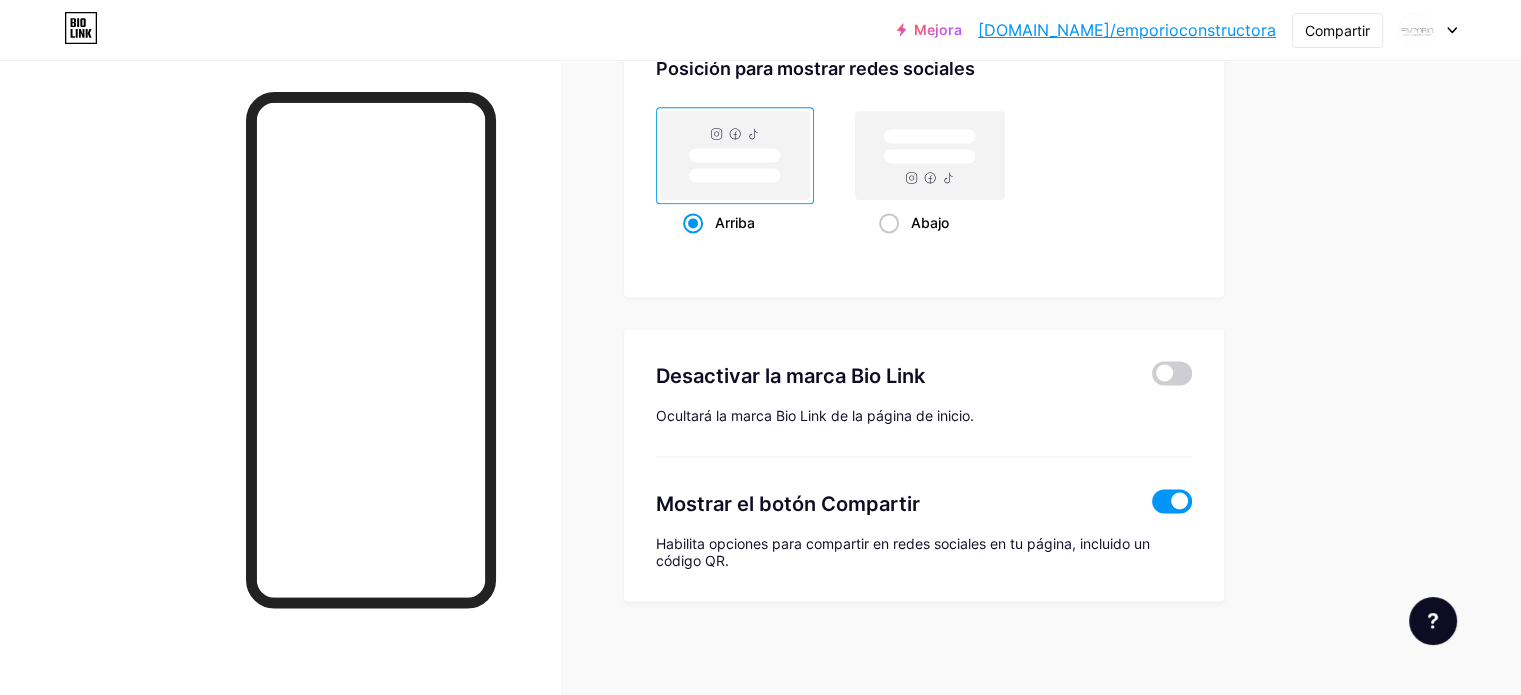 click on "Mostrar el botón Compartir
Habilita opciones para compartir en redes sociales en tu página, incluido un código QR." at bounding box center (924, 513) 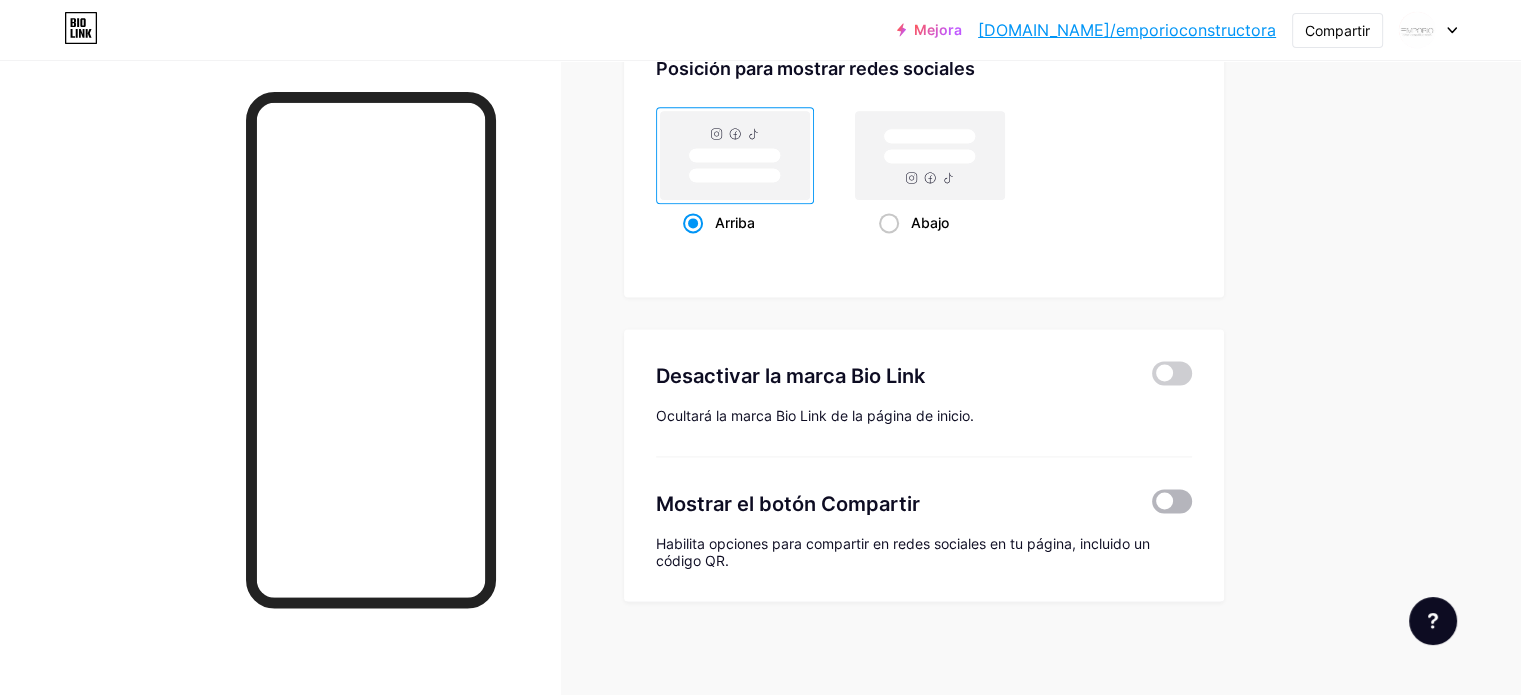 click at bounding box center (1172, 501) 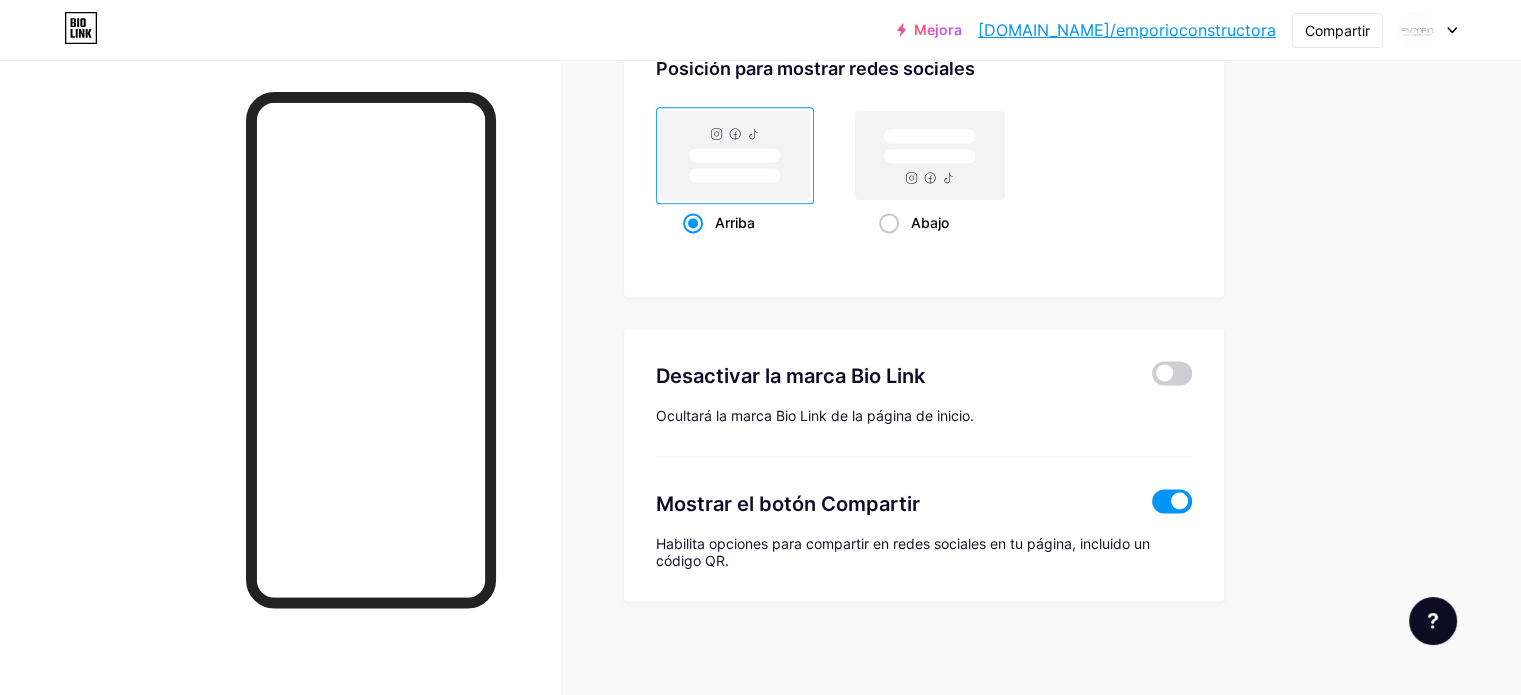 click on "Mostrar el botón Compartir
Habilita opciones para compartir en redes sociales en tu página, incluido un código QR." at bounding box center [924, 513] 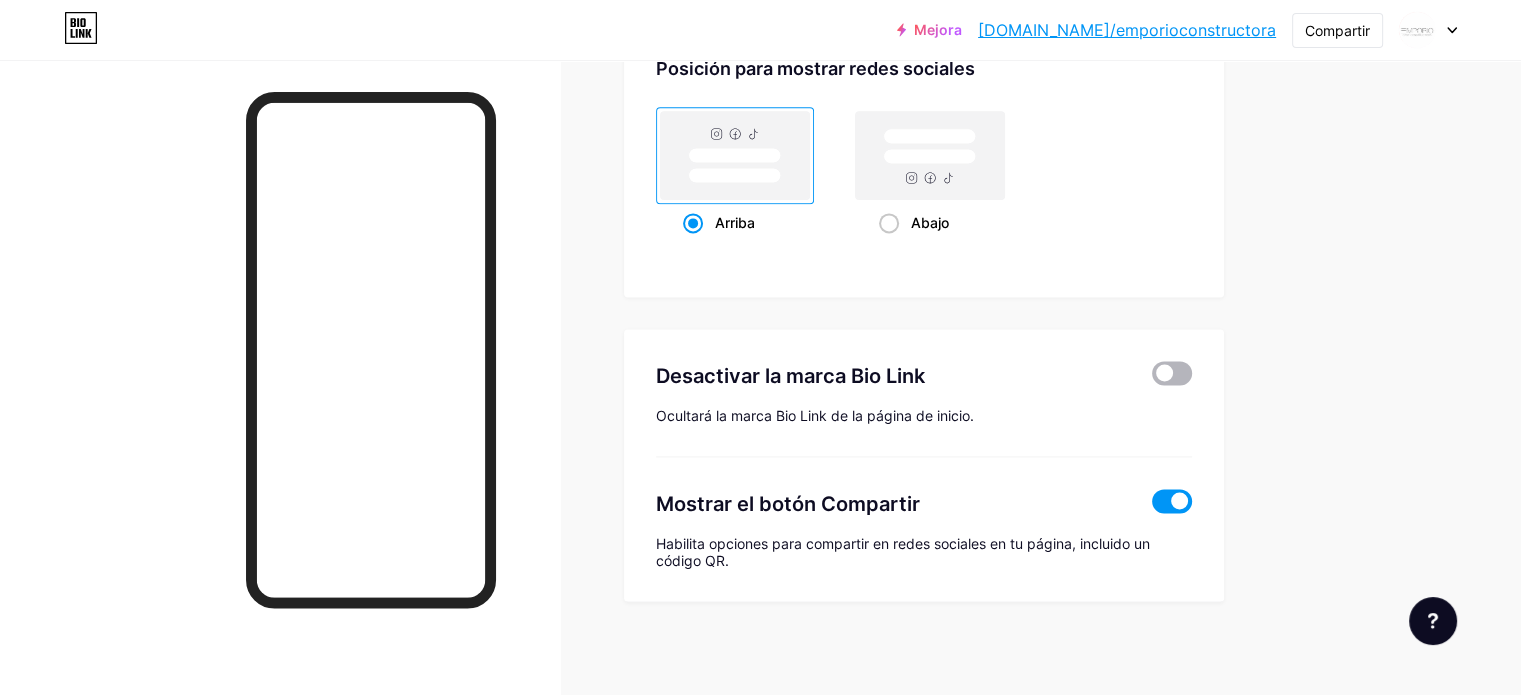 click at bounding box center (1172, 373) 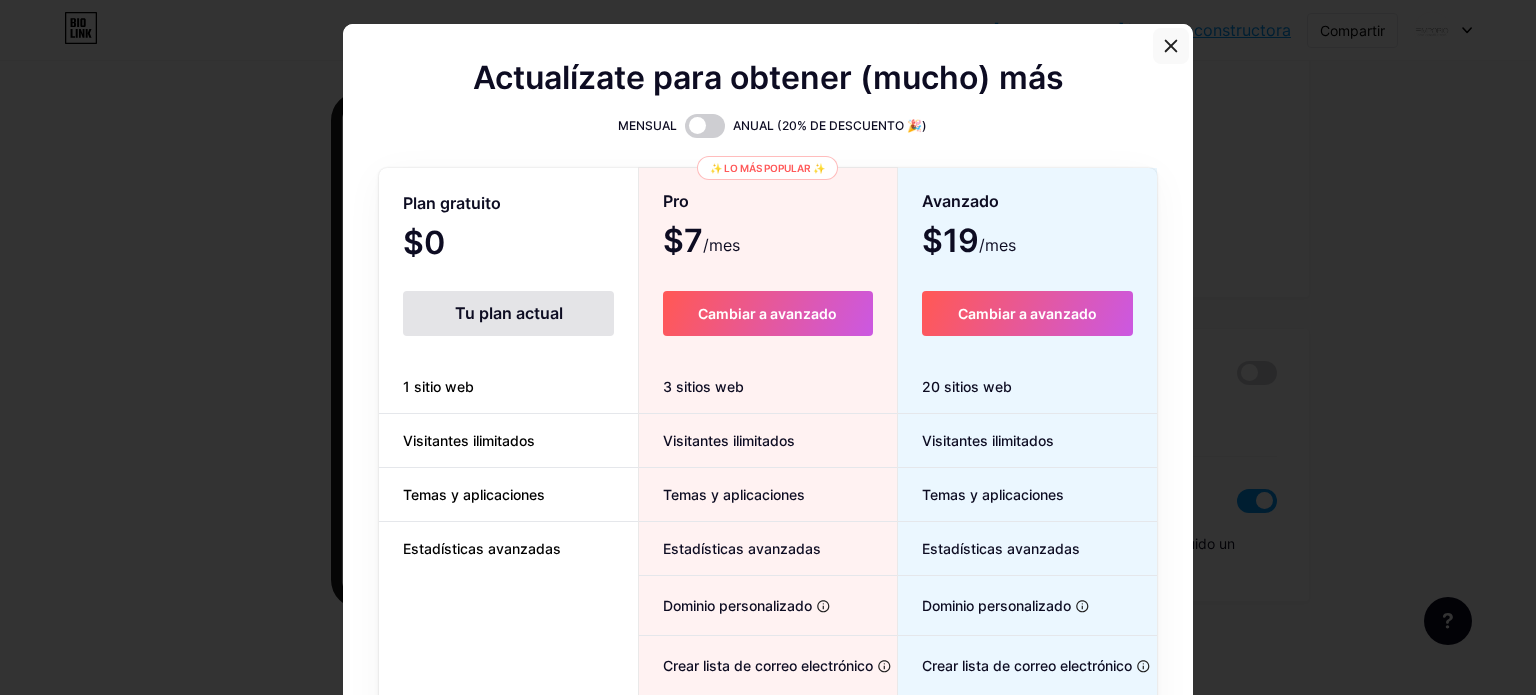 click 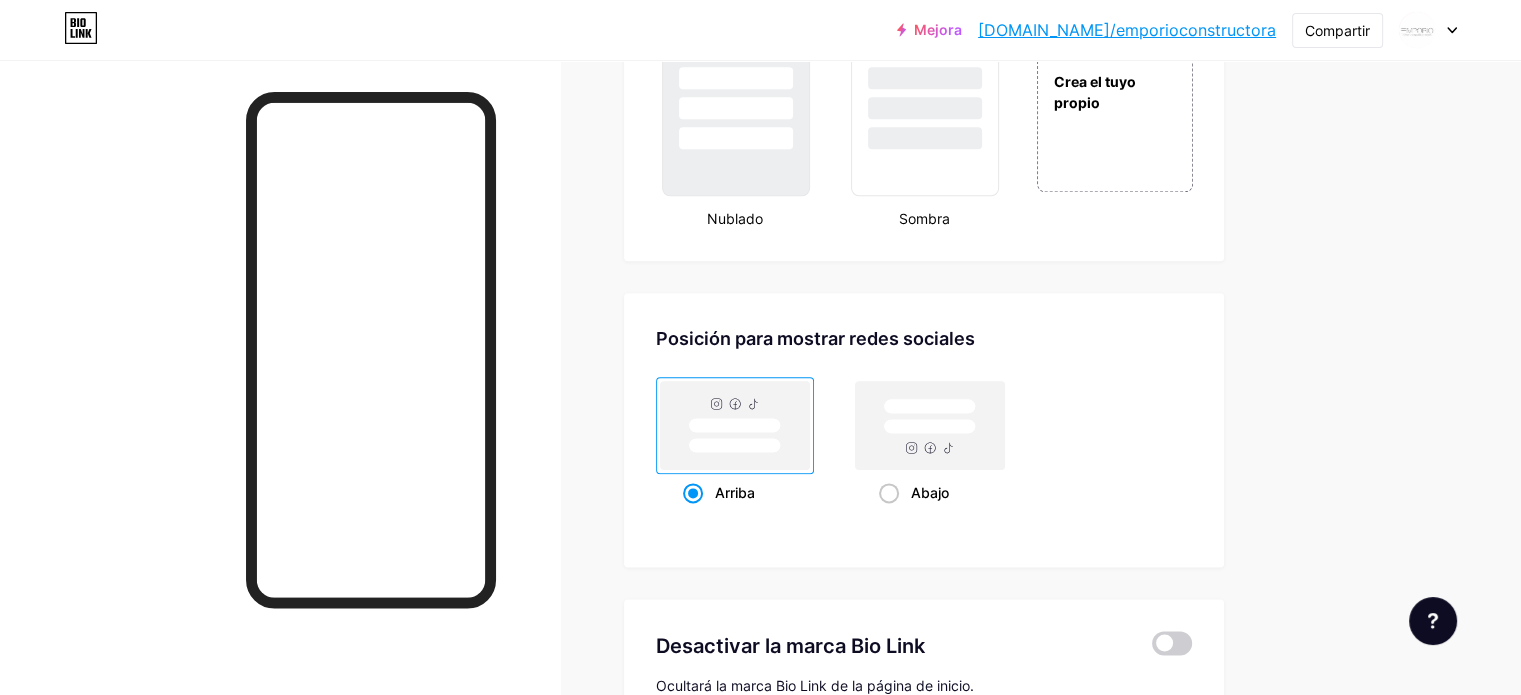 scroll, scrollTop: 2712, scrollLeft: 0, axis: vertical 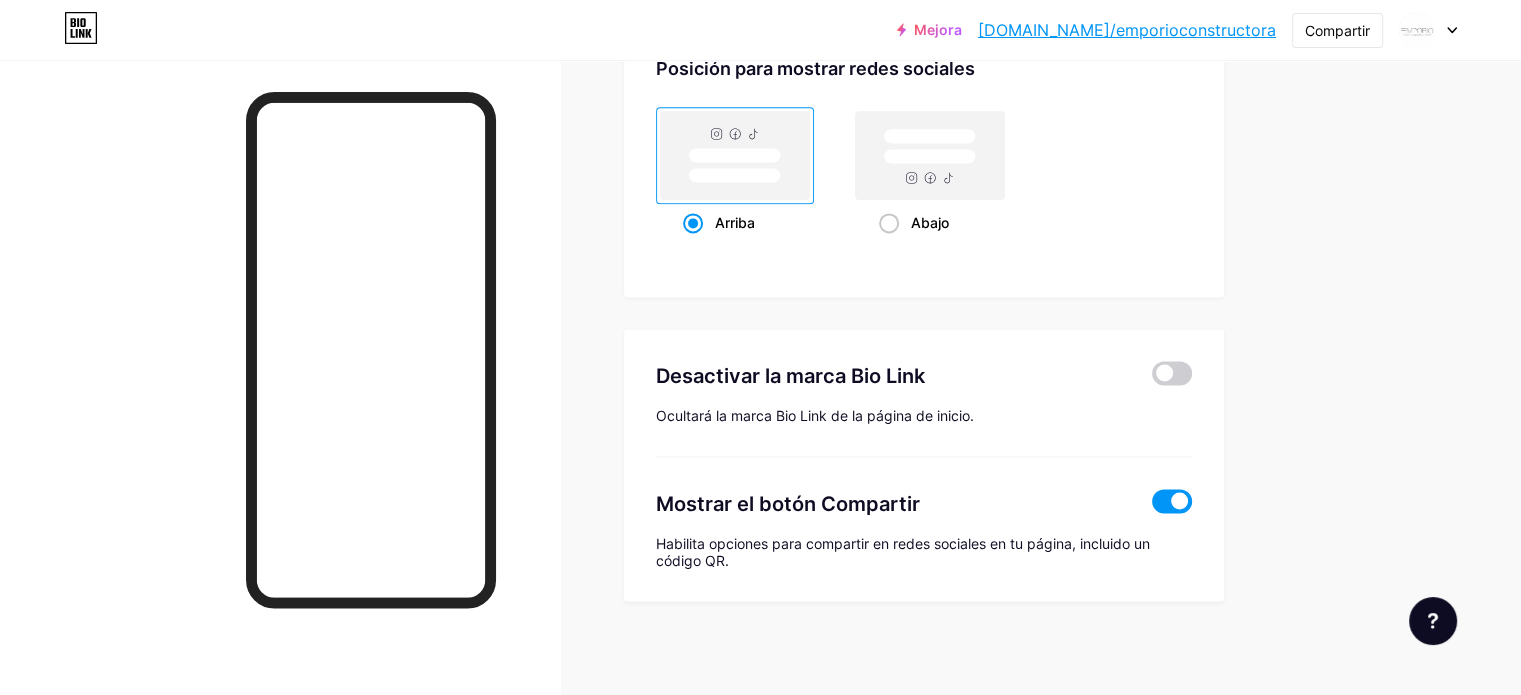 click at bounding box center [1433, 621] 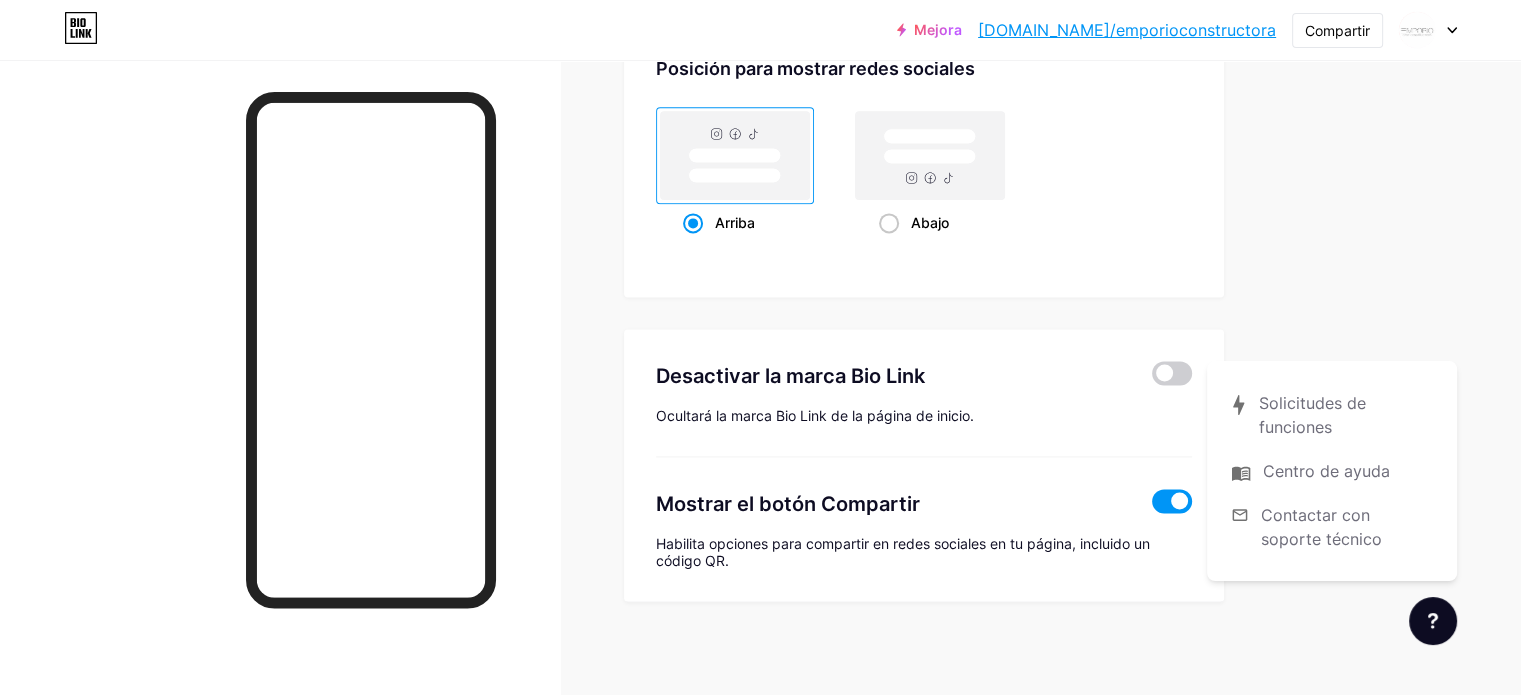 click on "Campo de golf
Publicaciones
Diseño
Suscriptores
NUEVO
Estadísticas
Ajustes     Perfil   Emporio Casa Constructora     Despacho de Arquitectura                   Temas   Enlace en la biografía   Blog   Comercio       Lo esencial       Carbón       [DATE] 23       Orgullo       Fallo       Invierno · En vivo       Glassy · En vivo       Camaleón · En vivo       Noche lluviosa · En vivo       Neón · En vivo       Verano       Retro       Fresa · En vivo       Desierto       Soleado       Otoño       Hoja       Cielo despejado       Rubor       Unicornio       Mínimo       Nublado       Sombra     Crea el tuyo propio           Cambios guardados       Posición para mostrar redes sociales                 Arriba                     Abajo
Desactivar la marca Bio Link
Ocultará la marca Bio Link de la página de inicio.     Mostrar el botón Compartir
Cambios guardados" at bounding box center [702, -975] 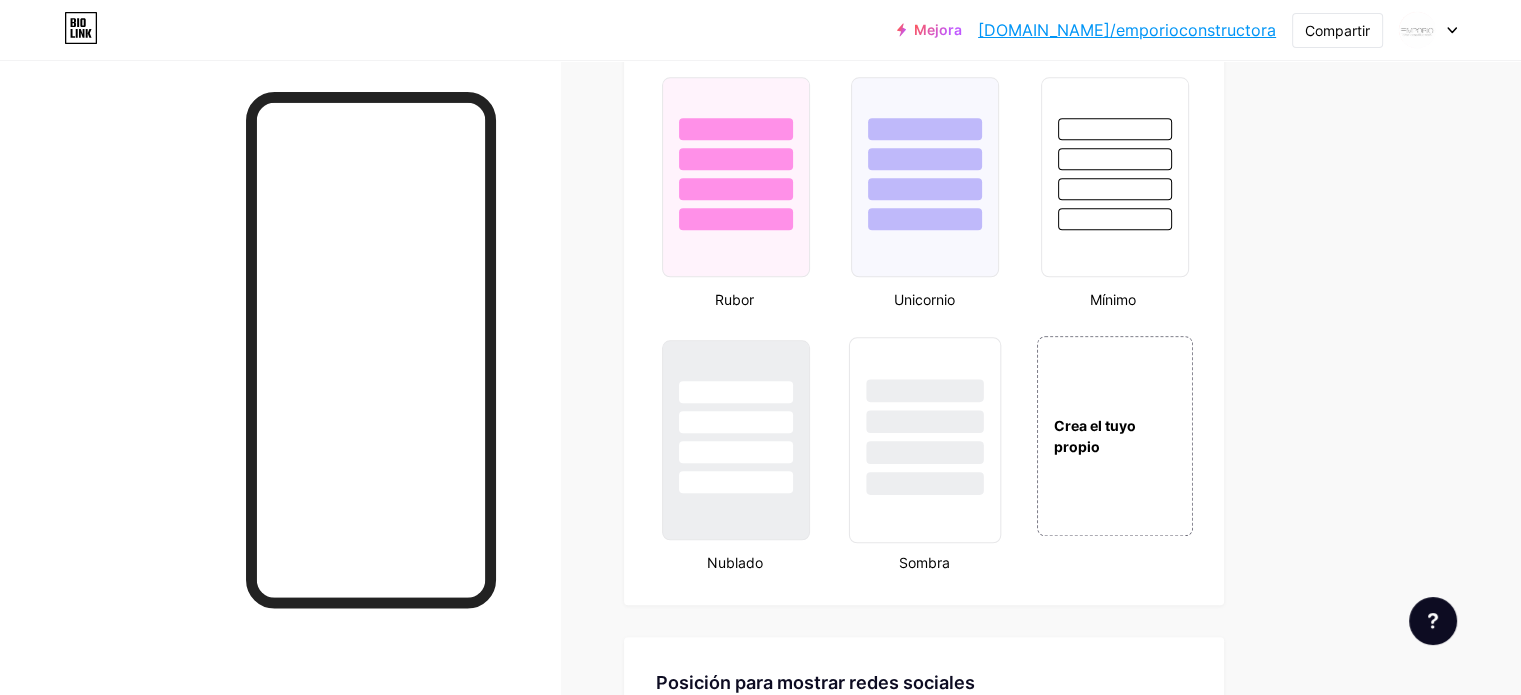 scroll, scrollTop: 2412, scrollLeft: 0, axis: vertical 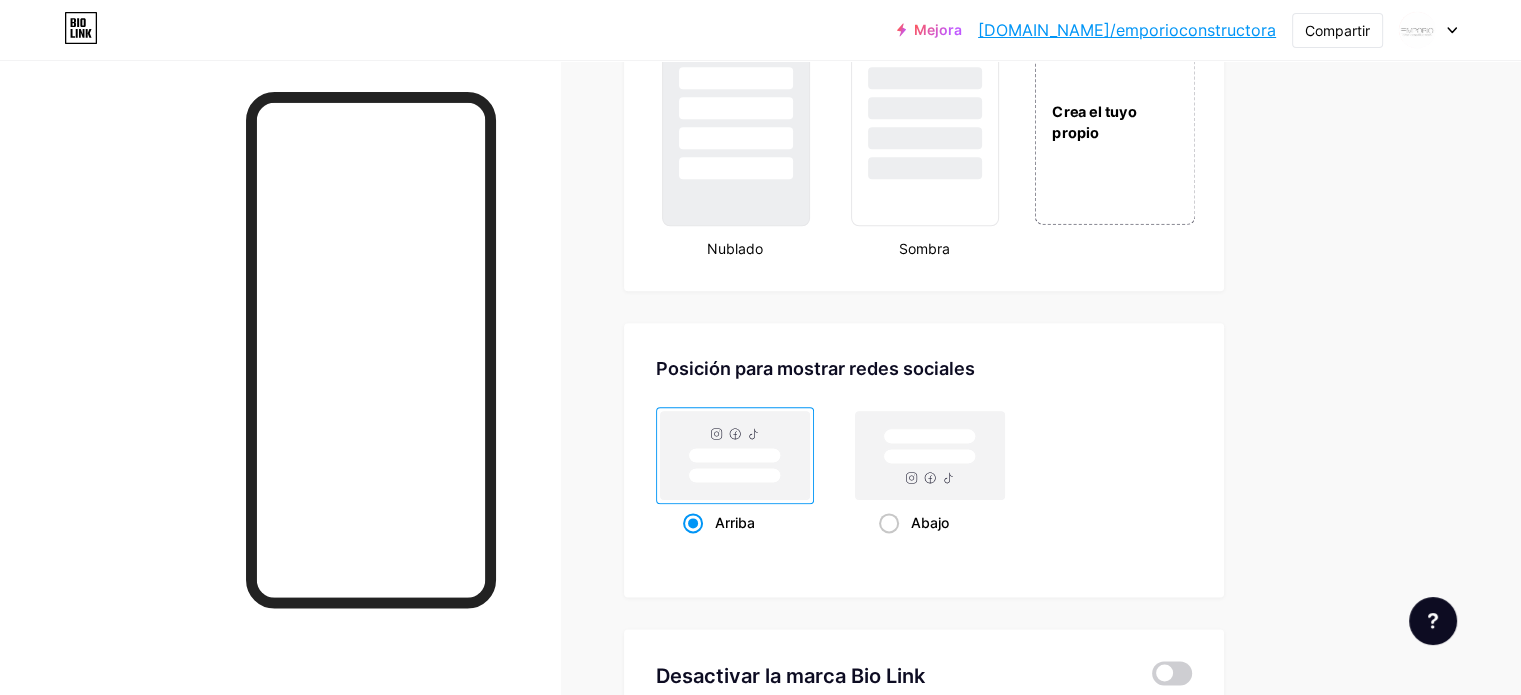 click on "Crea el tuyo propio" at bounding box center [1114, 121] 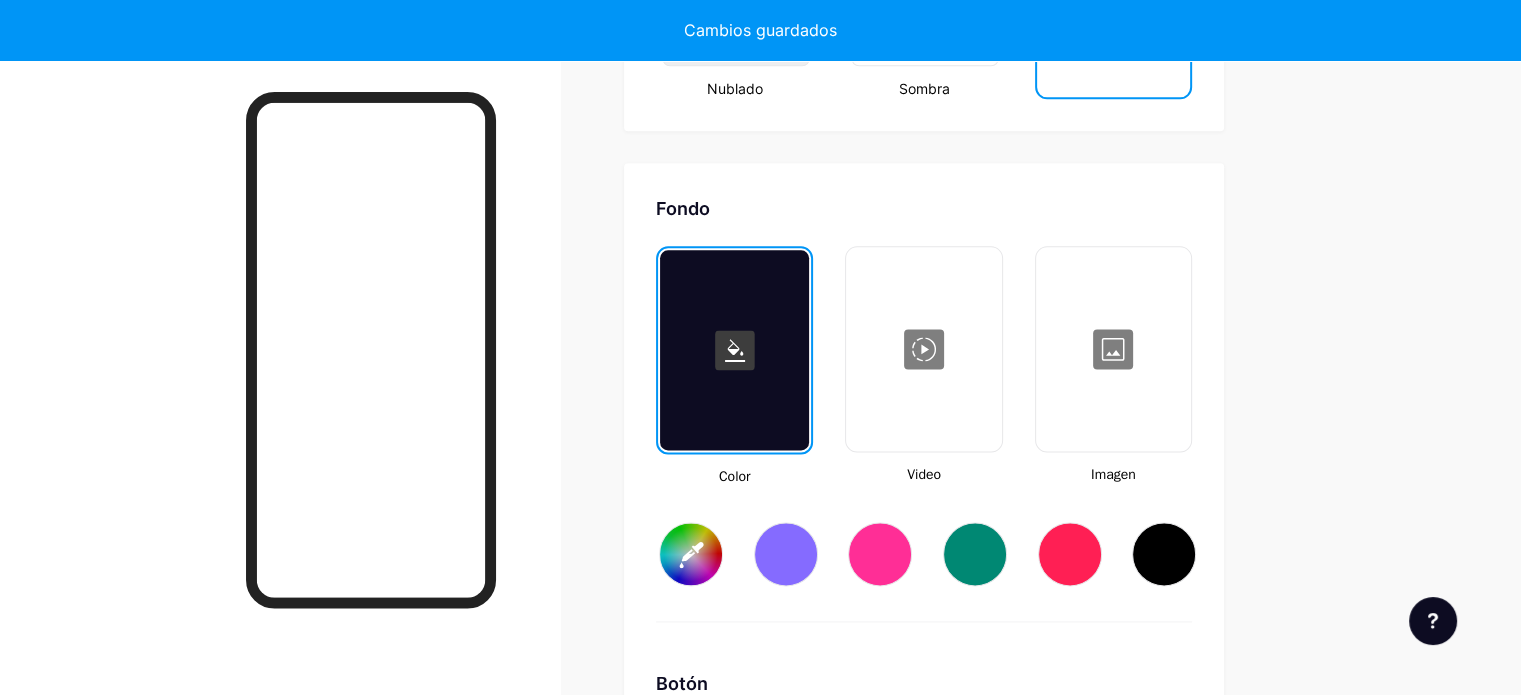 scroll, scrollTop: 2648, scrollLeft: 0, axis: vertical 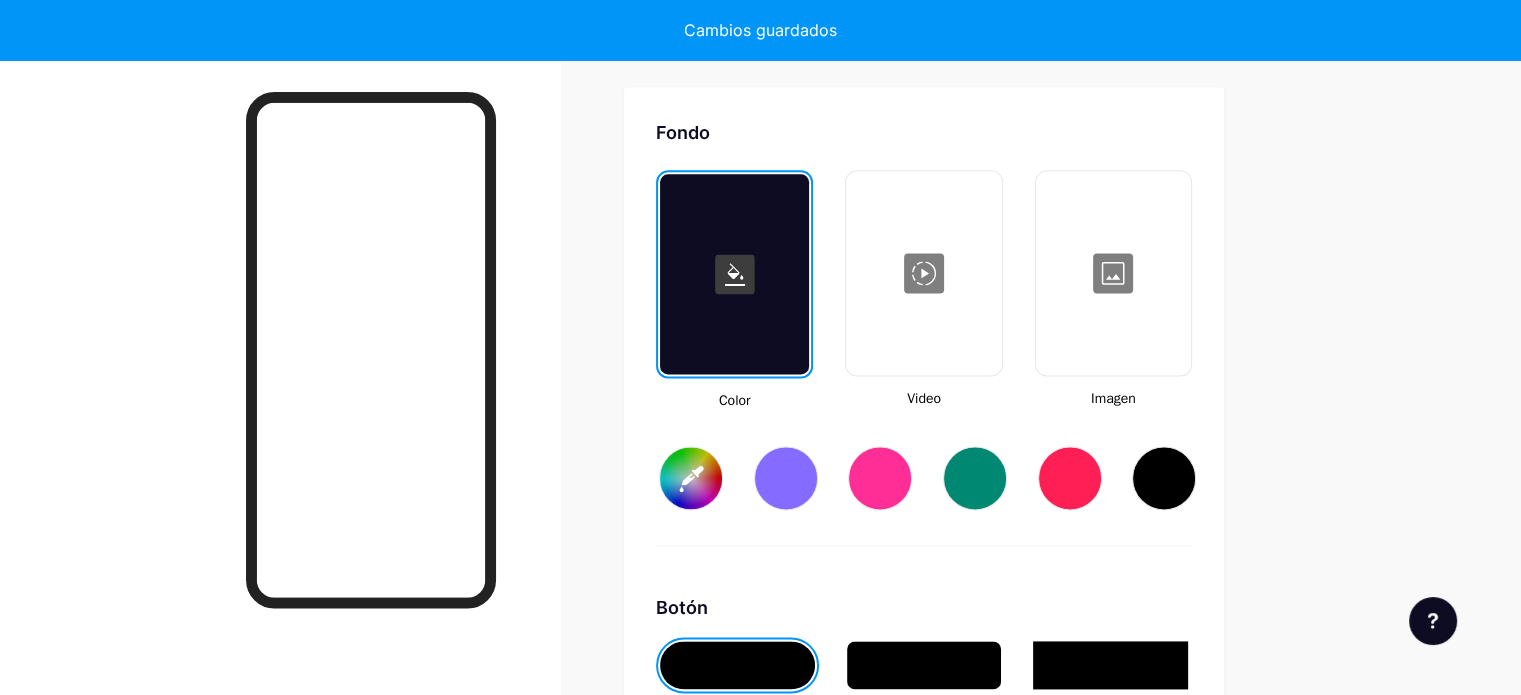 type on "#ffffff" 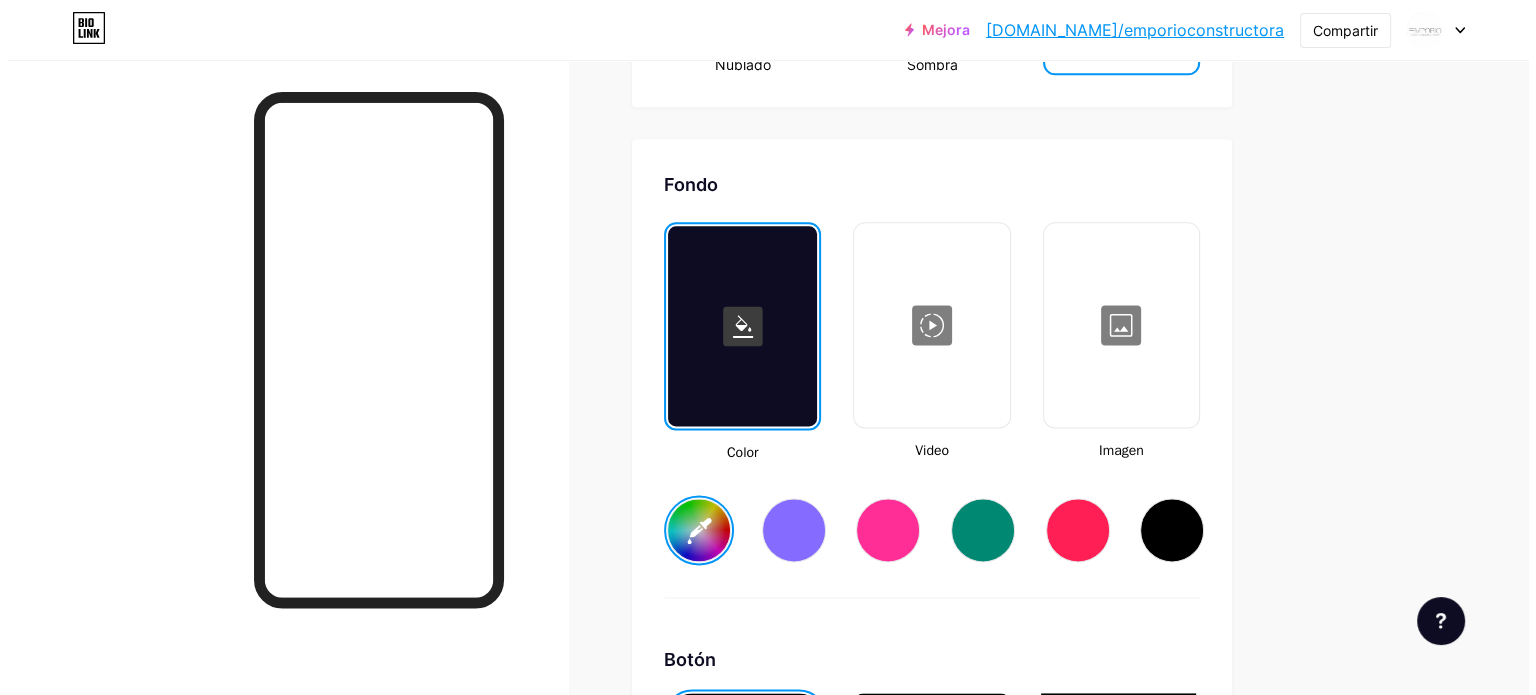 scroll, scrollTop: 2648, scrollLeft: 0, axis: vertical 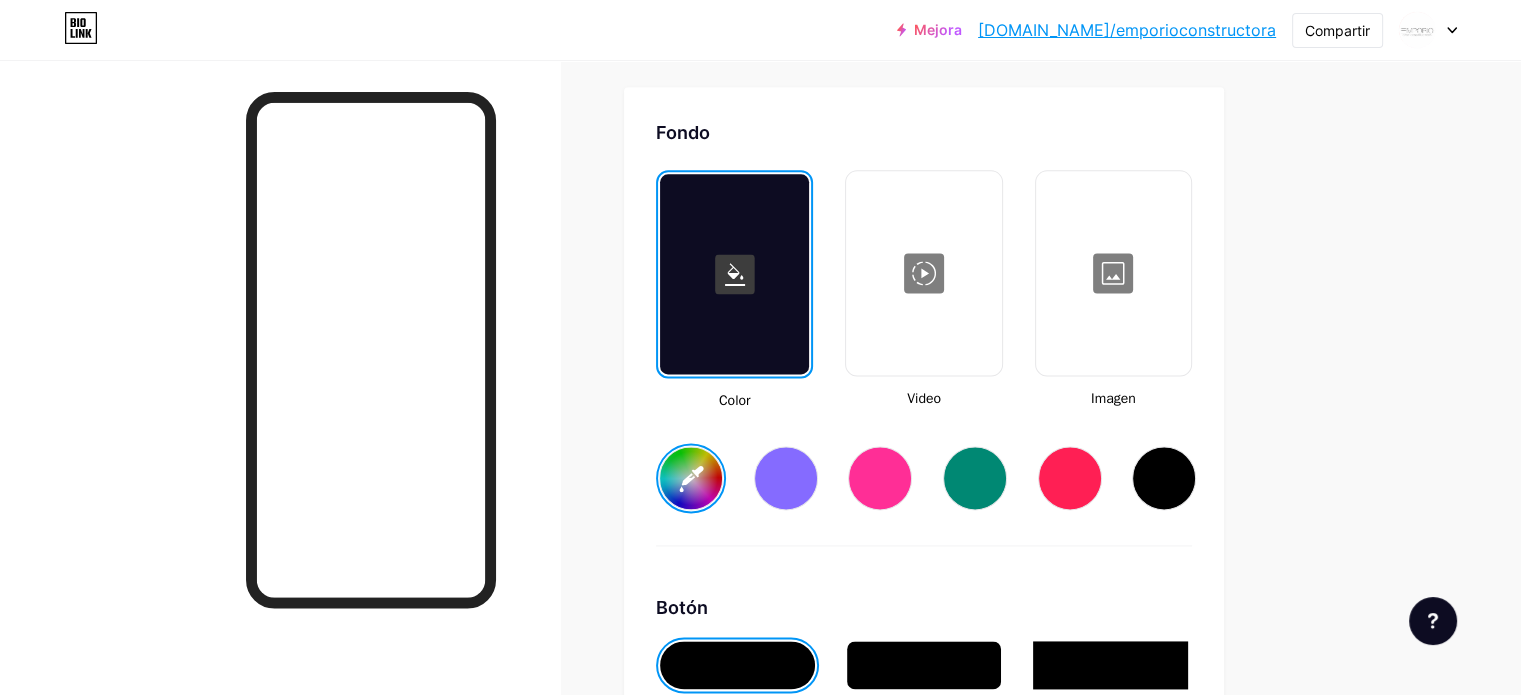 click at bounding box center (923, 273) 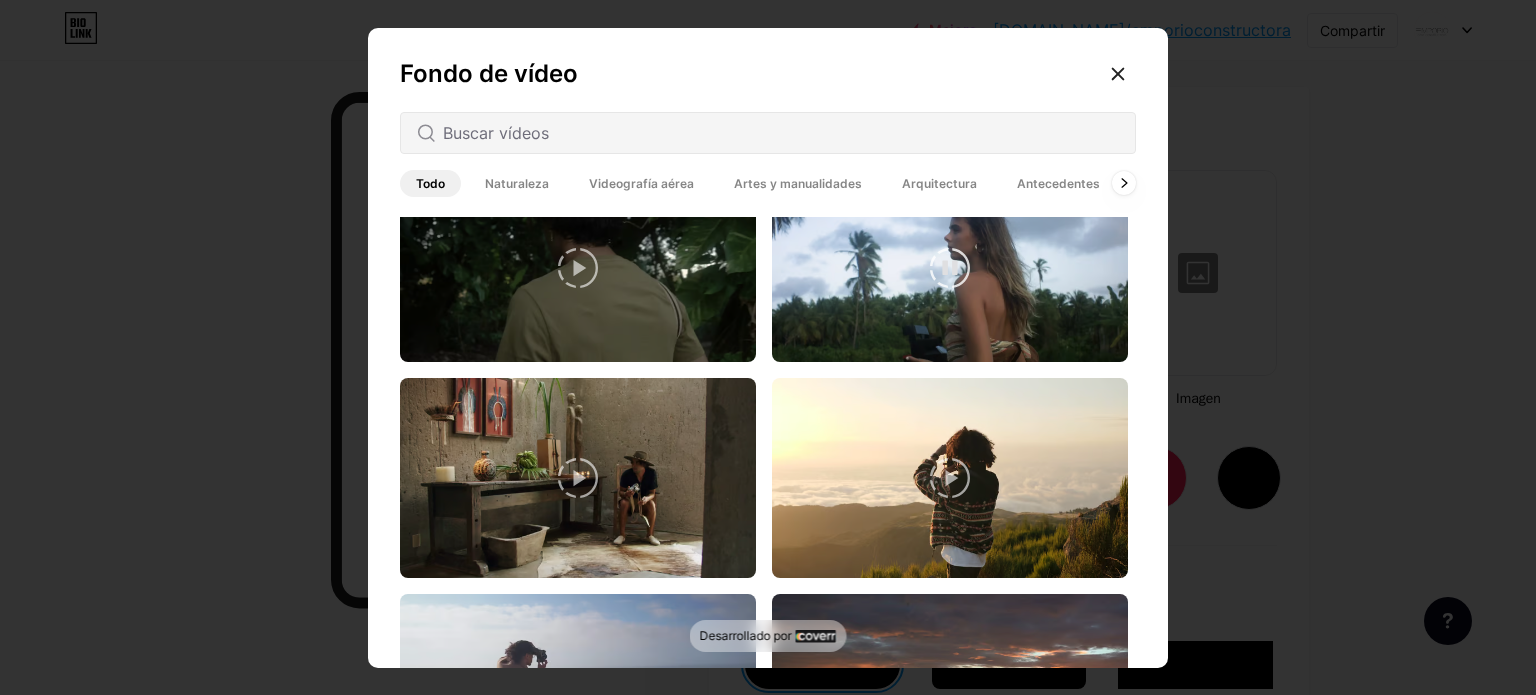 scroll, scrollTop: 1800, scrollLeft: 0, axis: vertical 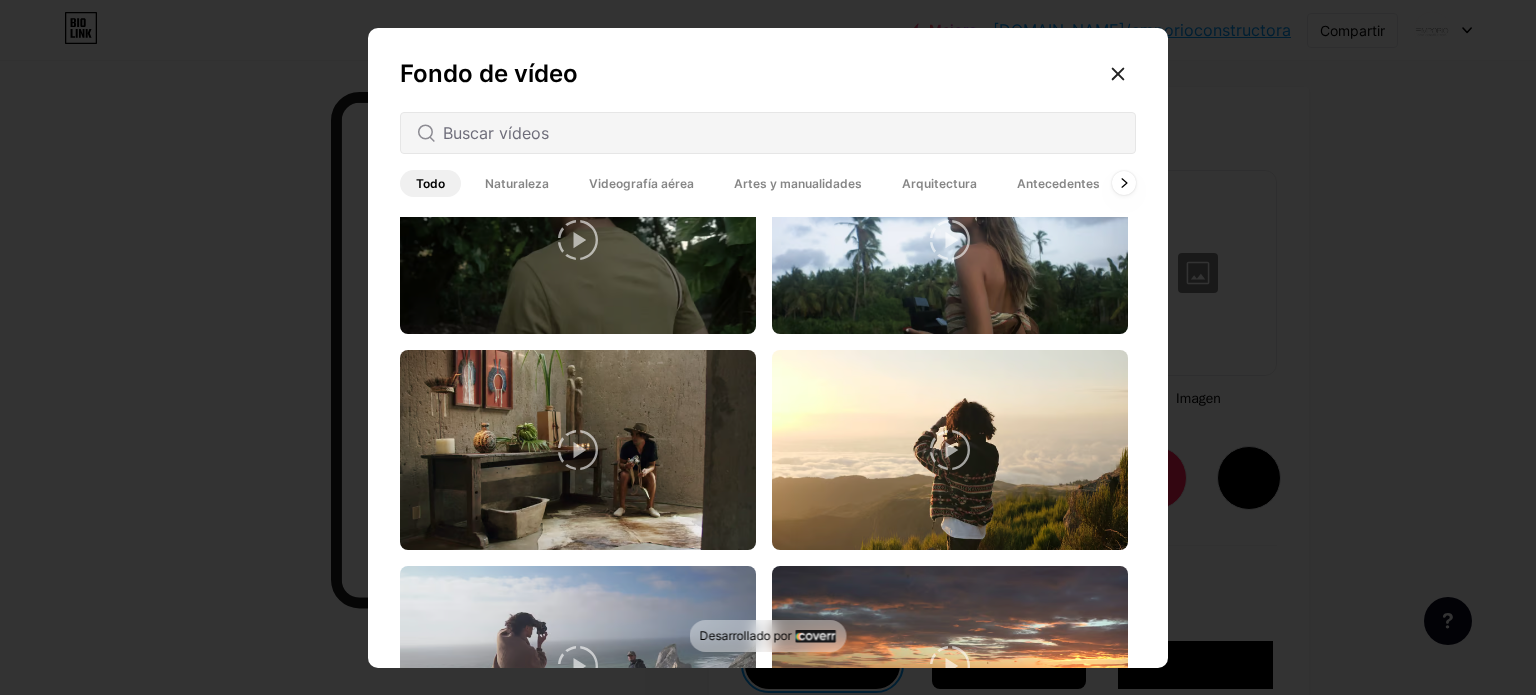 click on "Arquitectura" at bounding box center [939, 183] 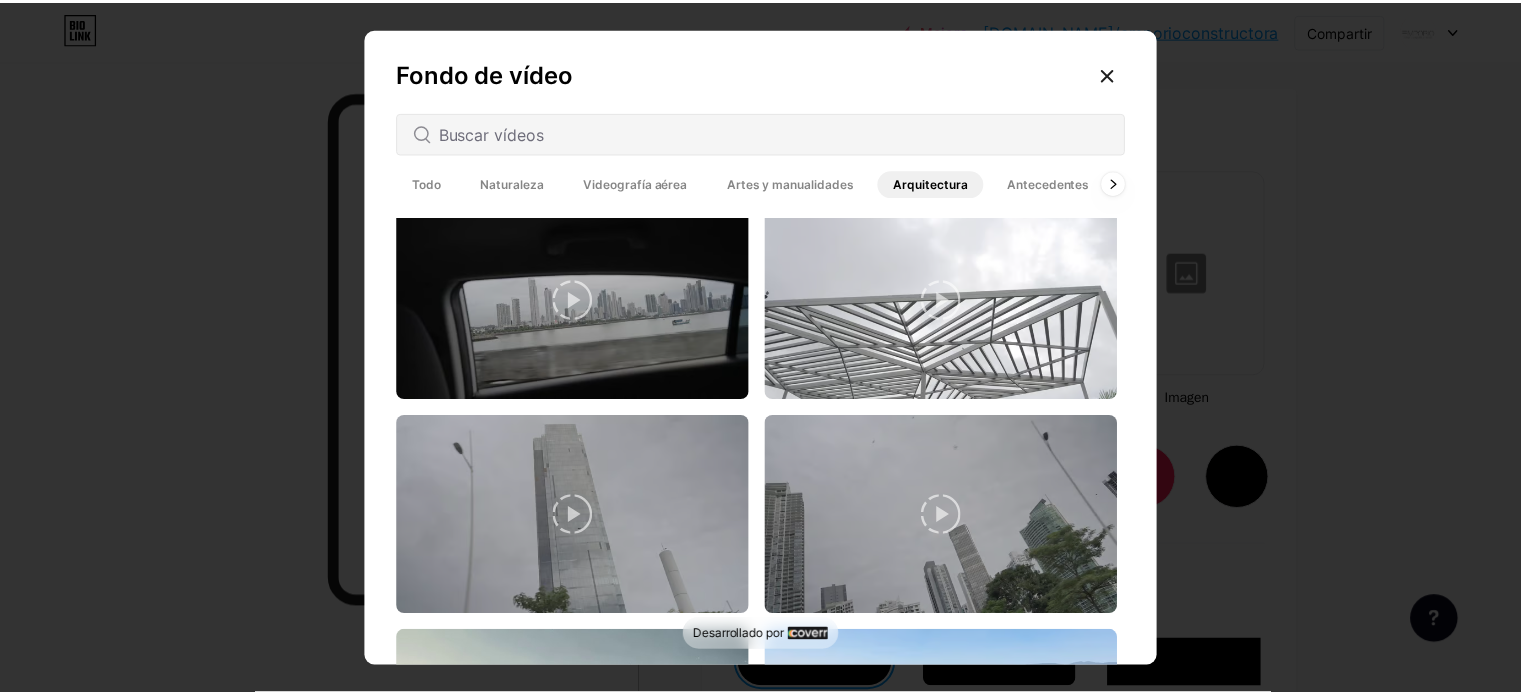 scroll, scrollTop: 0, scrollLeft: 0, axis: both 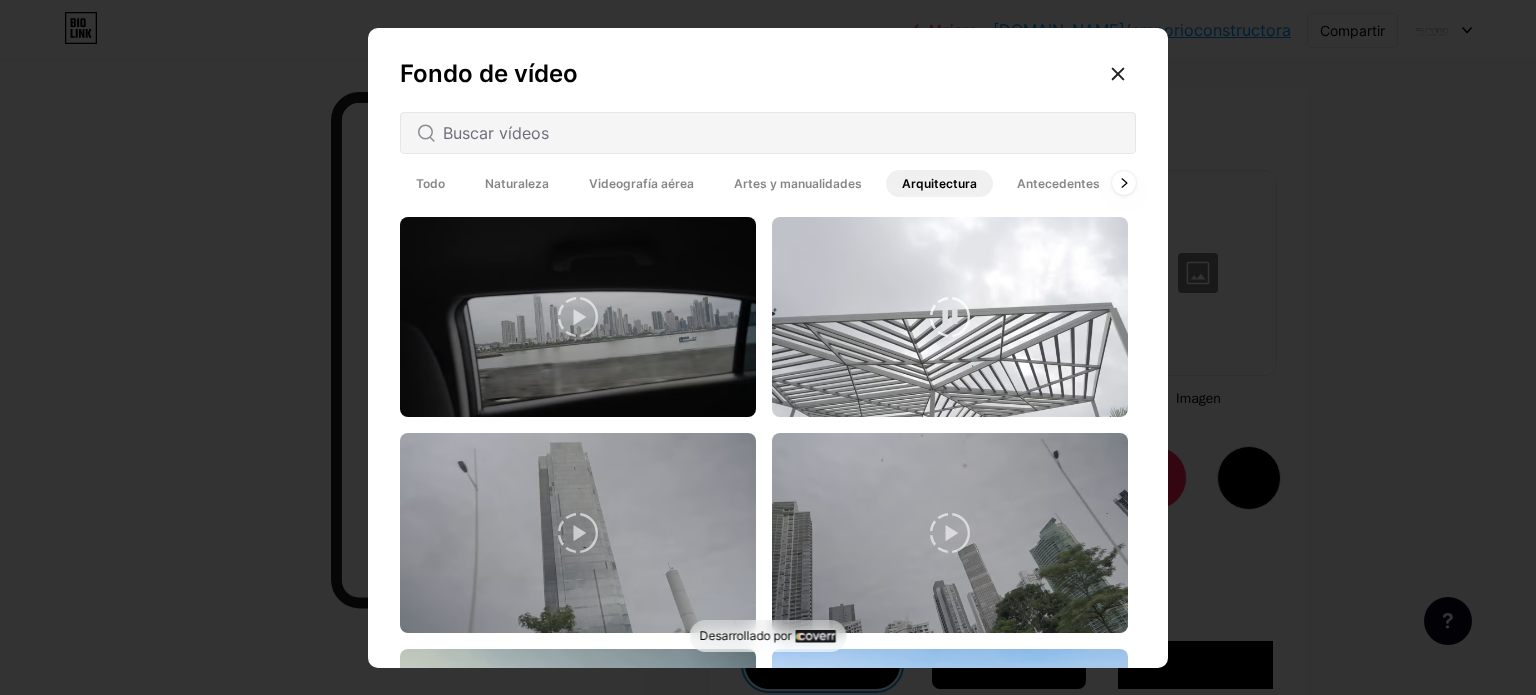 click at bounding box center [950, 317] 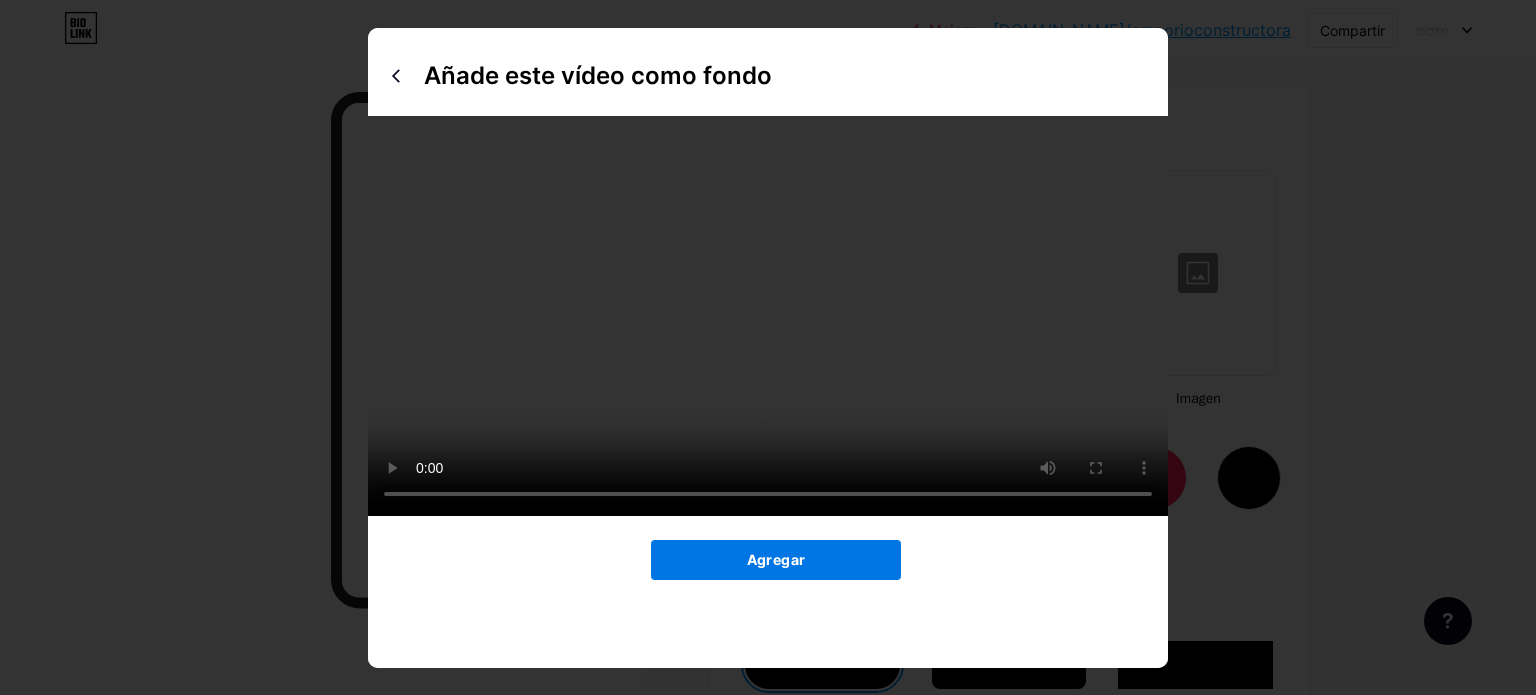 click on "Agregar" at bounding box center (776, 560) 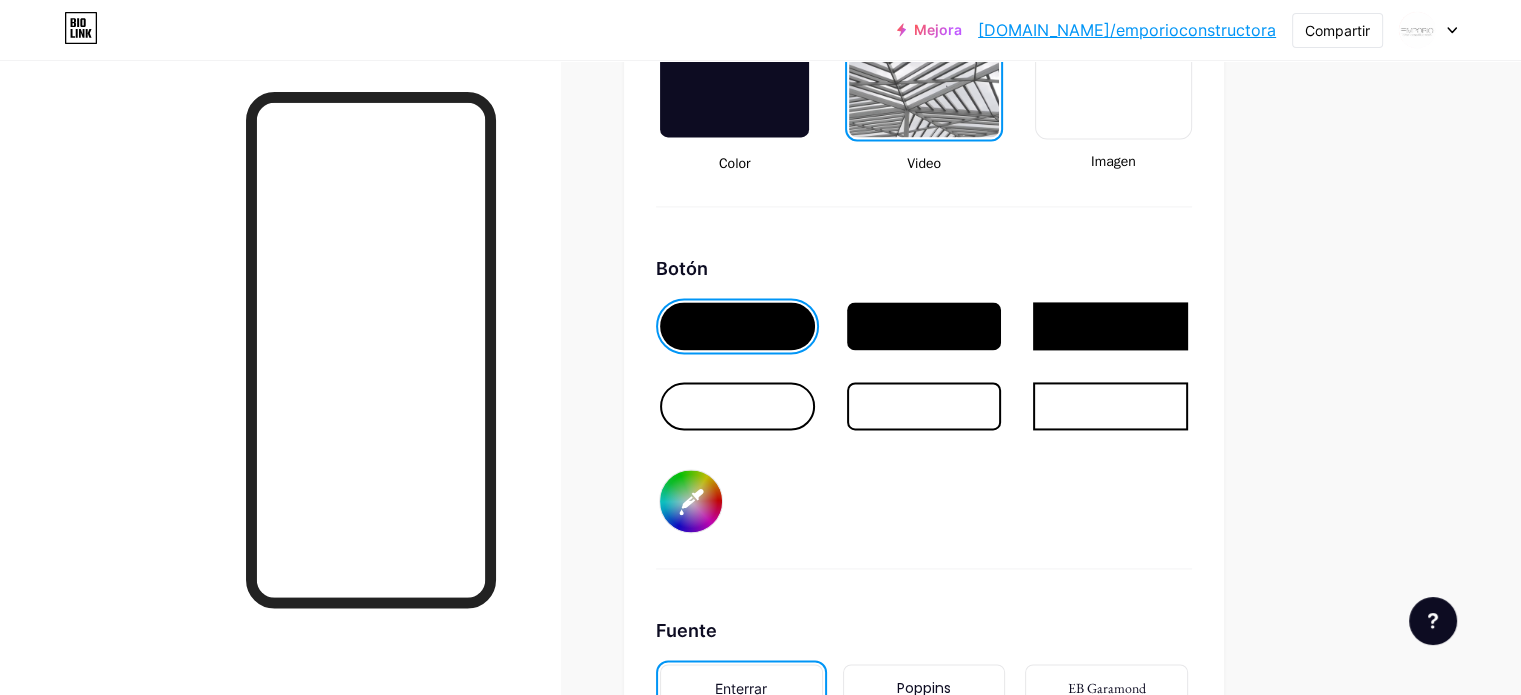scroll, scrollTop: 2888, scrollLeft: 0, axis: vertical 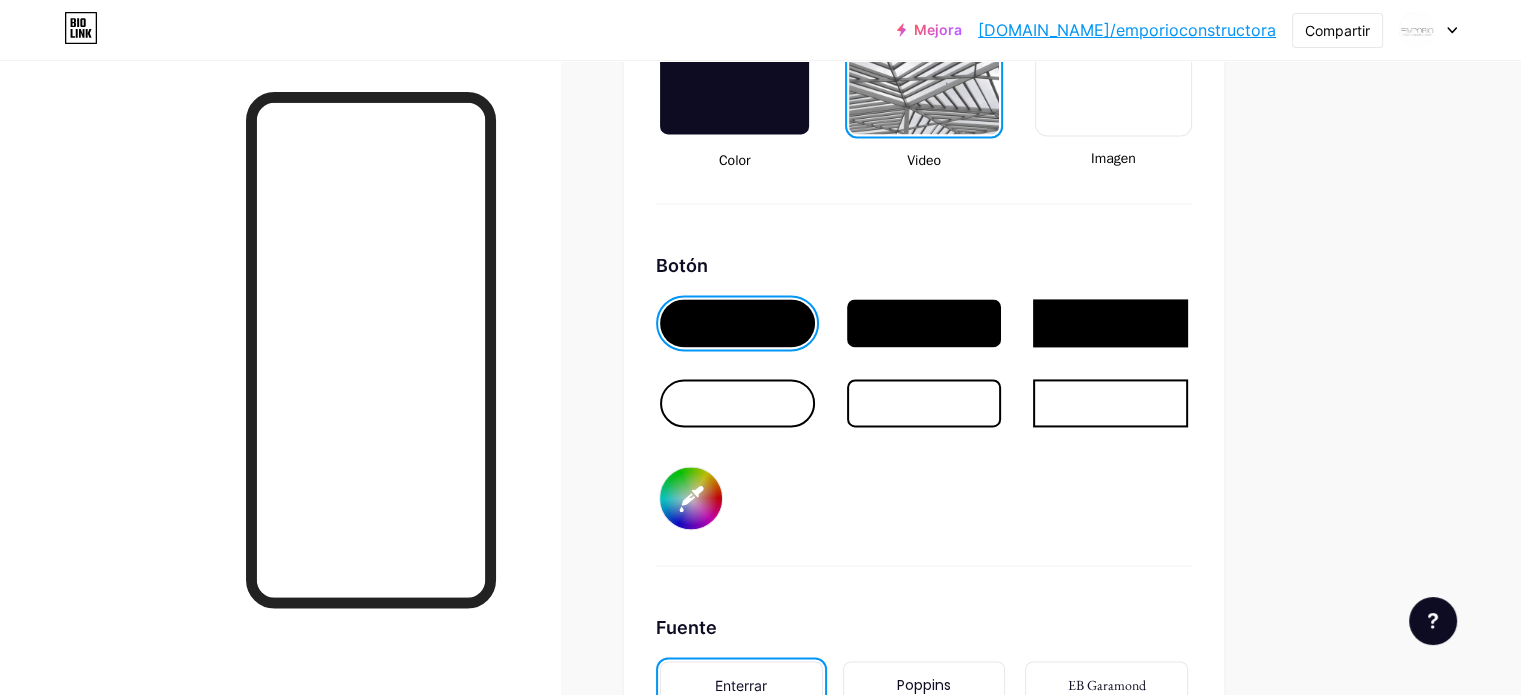 click at bounding box center (737, 403) 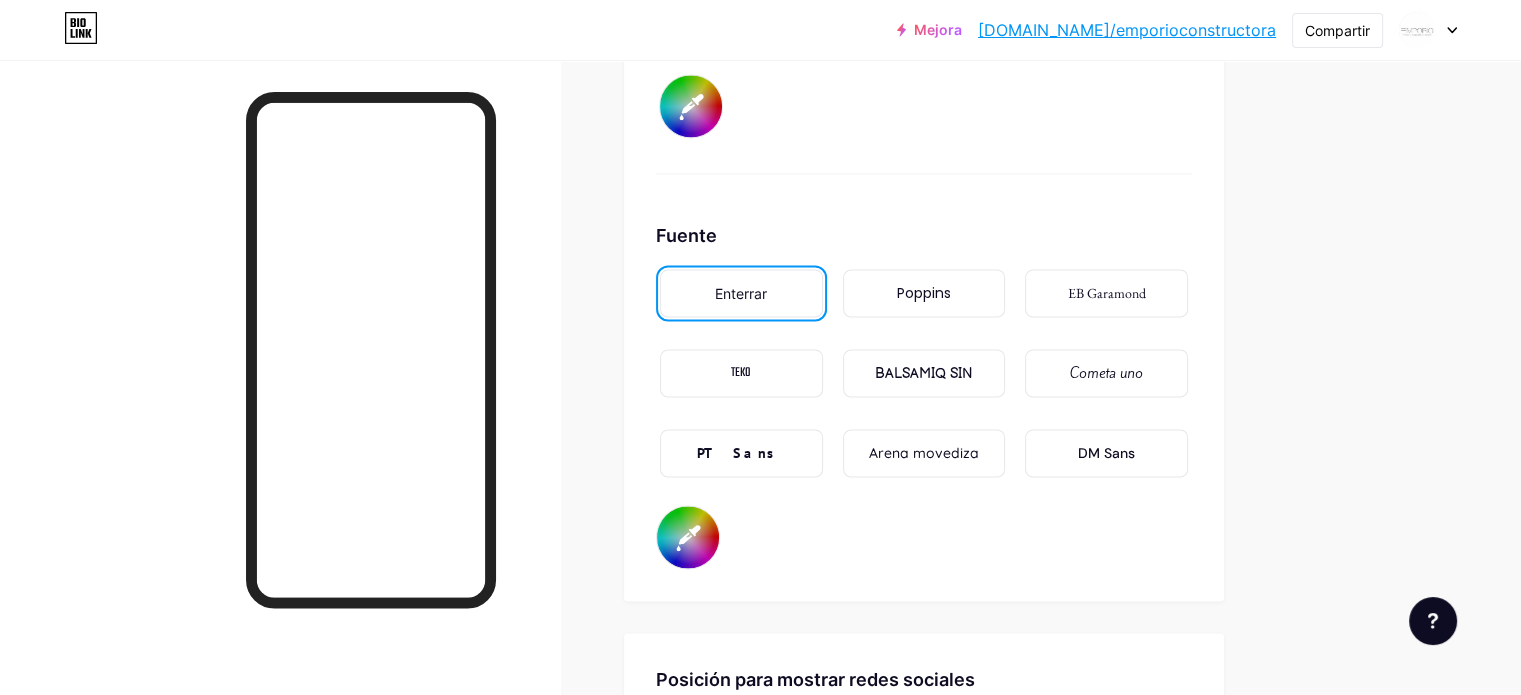 scroll, scrollTop: 3288, scrollLeft: 0, axis: vertical 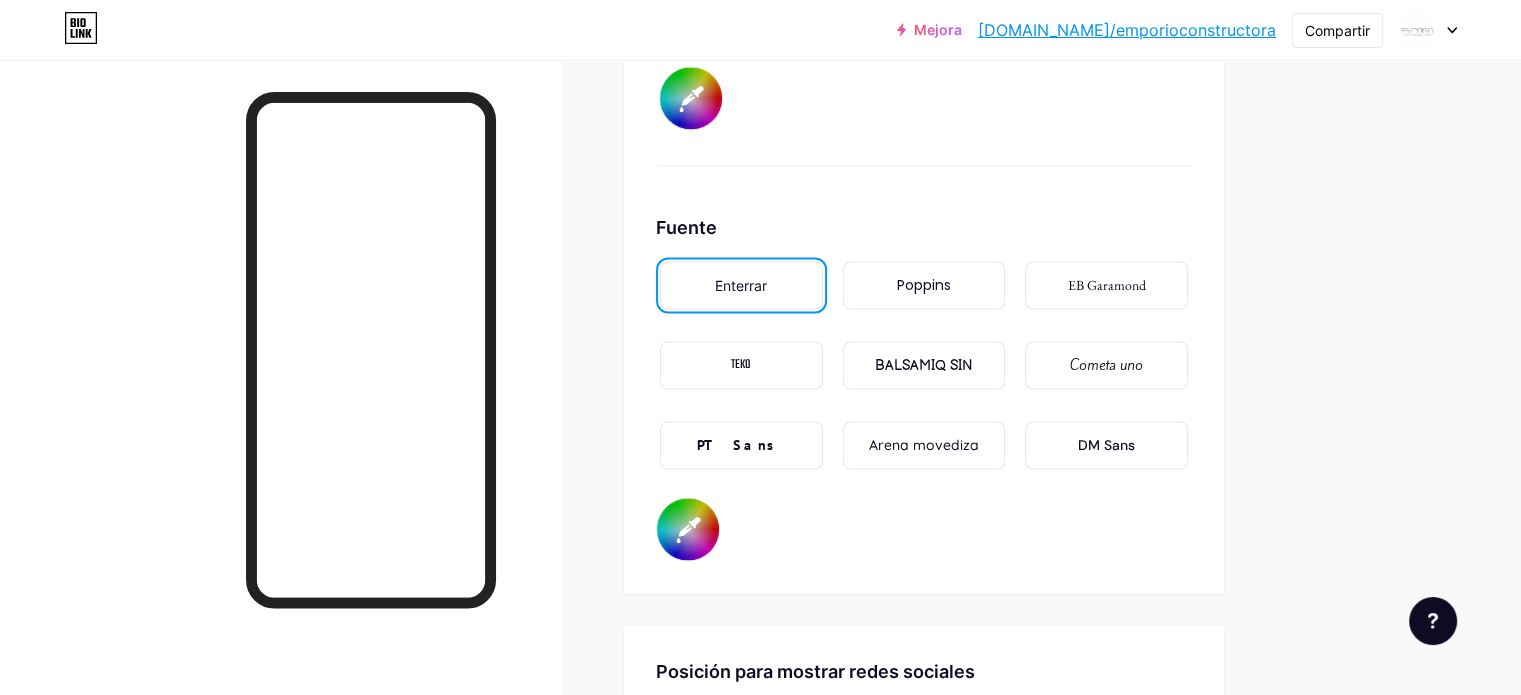 click on "Arena movediza" at bounding box center [924, 445] 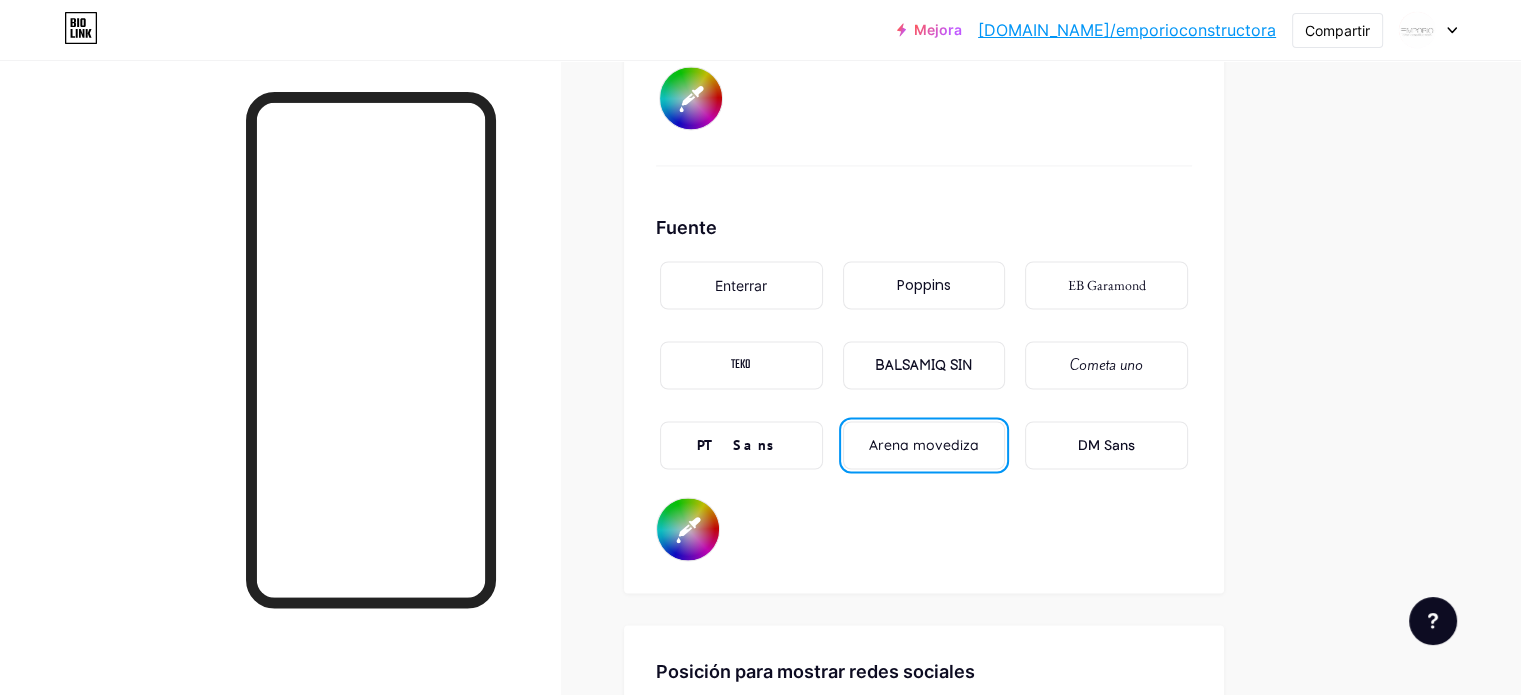 click on "PT Sans" at bounding box center [741, 445] 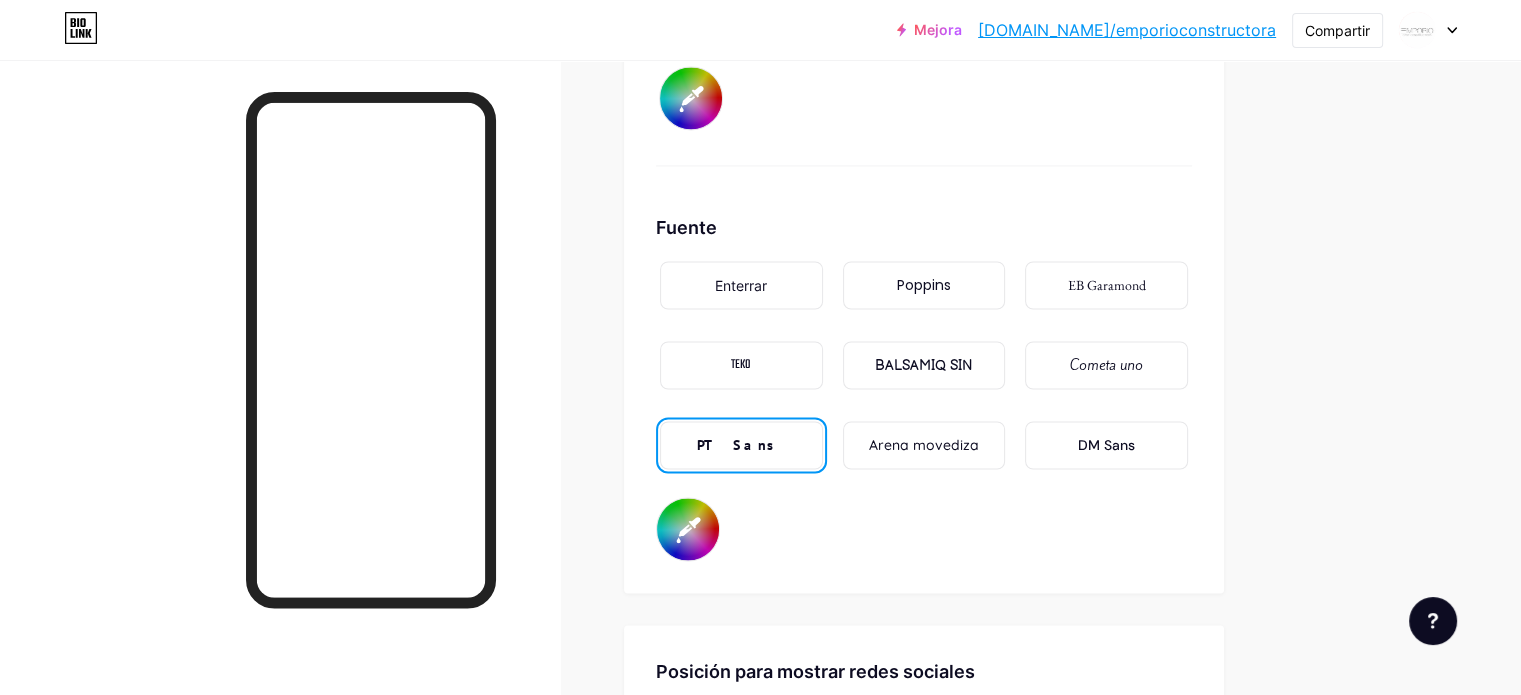 click on "Enterrar" at bounding box center [741, 285] 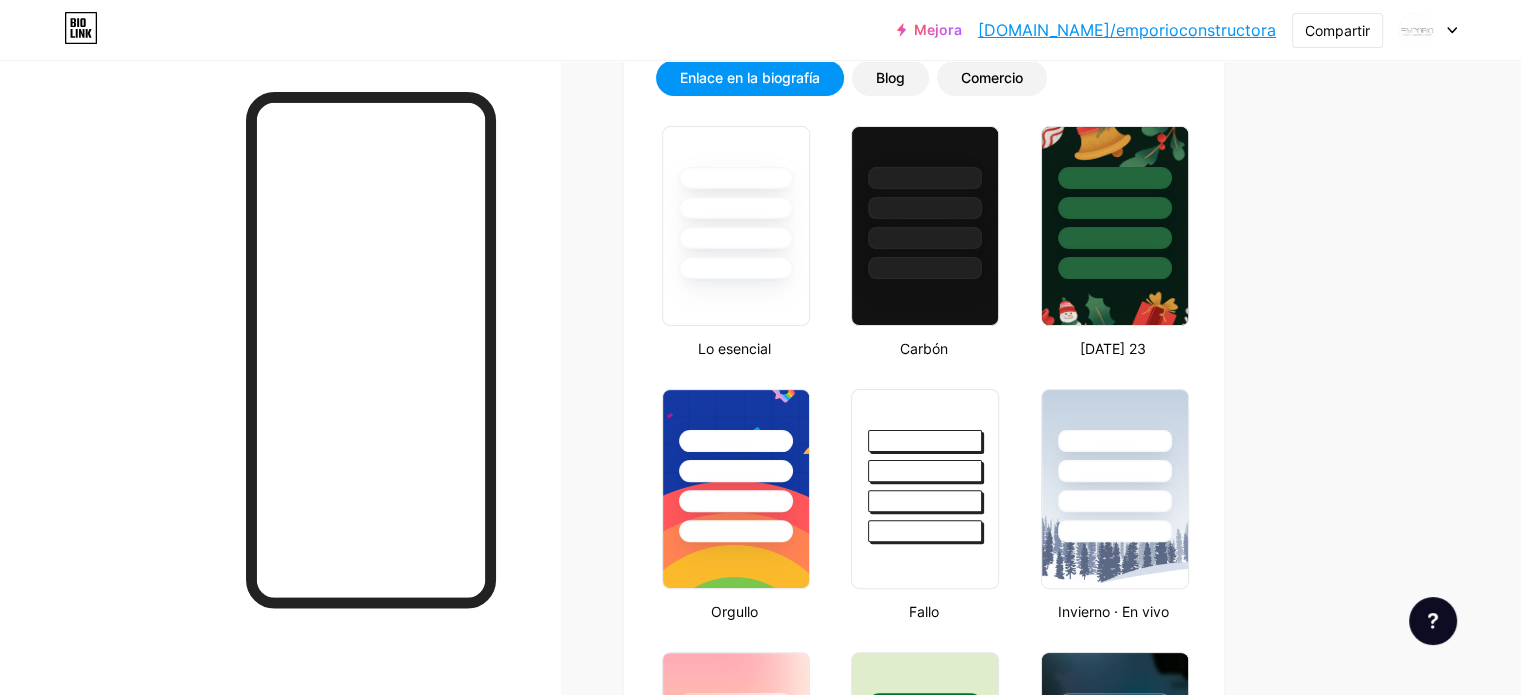 scroll, scrollTop: 500, scrollLeft: 0, axis: vertical 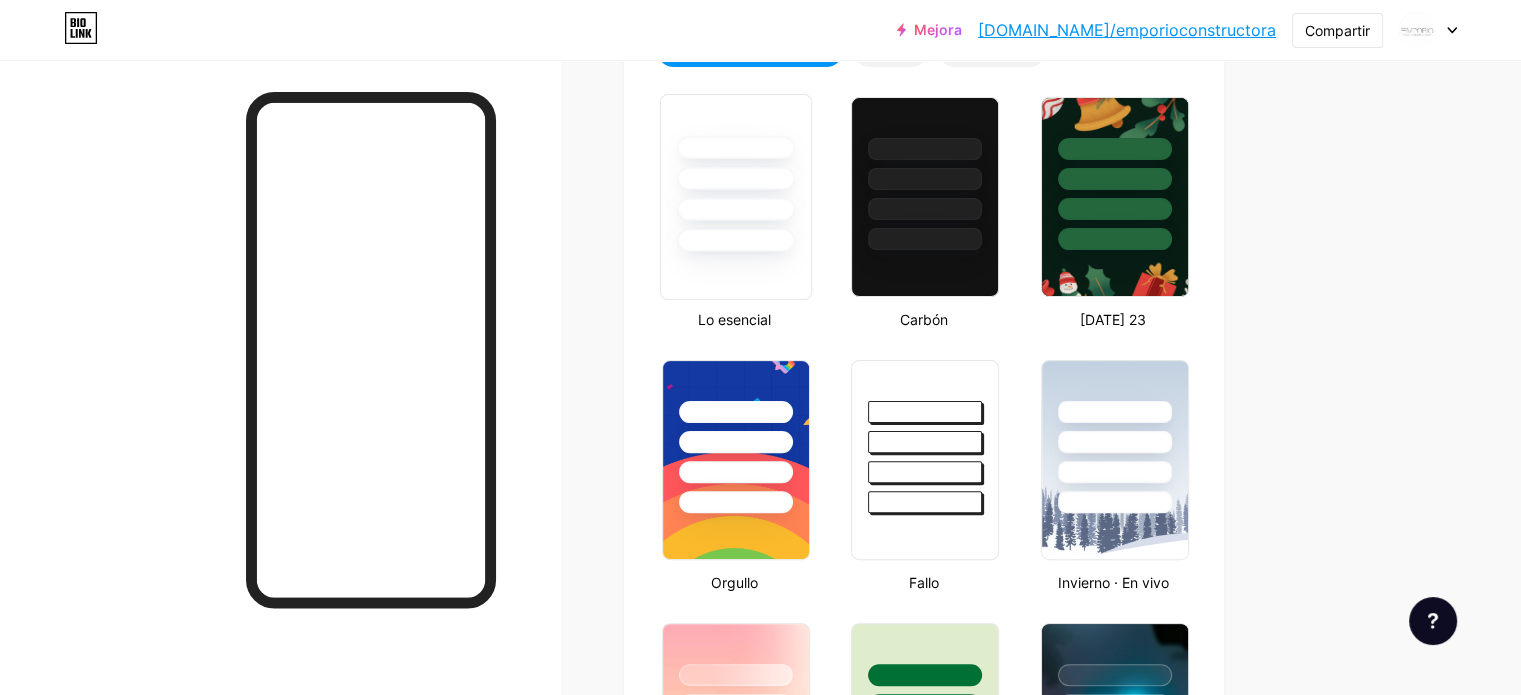 click at bounding box center (735, 240) 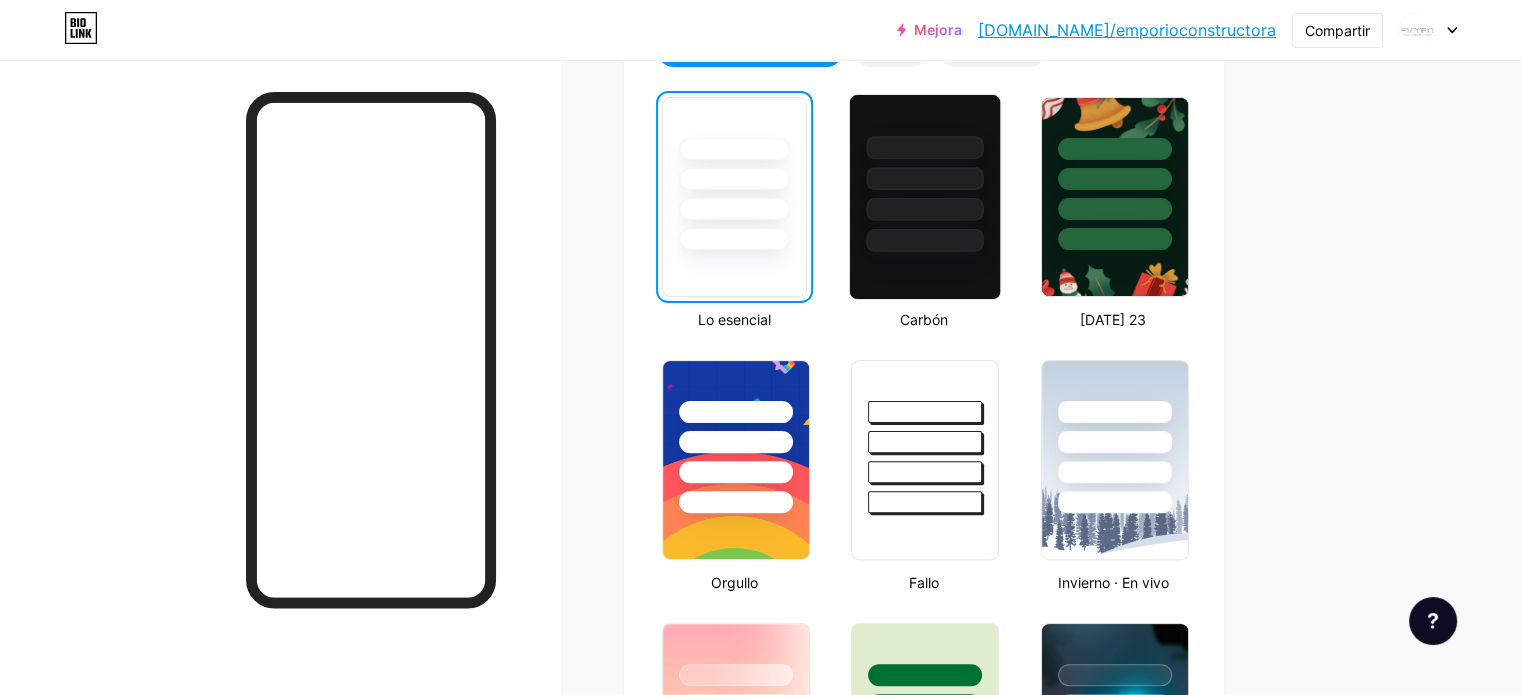 click at bounding box center (925, 197) 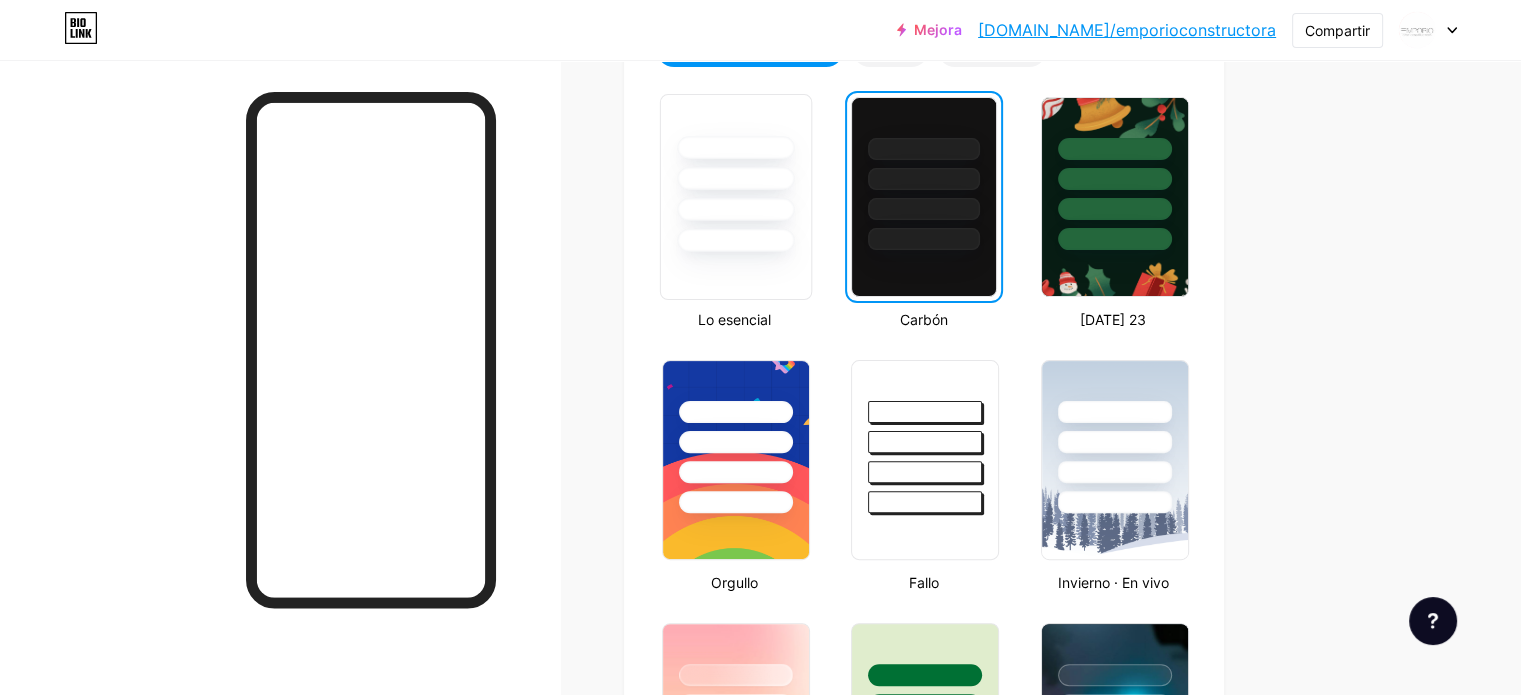 click at bounding box center [736, 173] 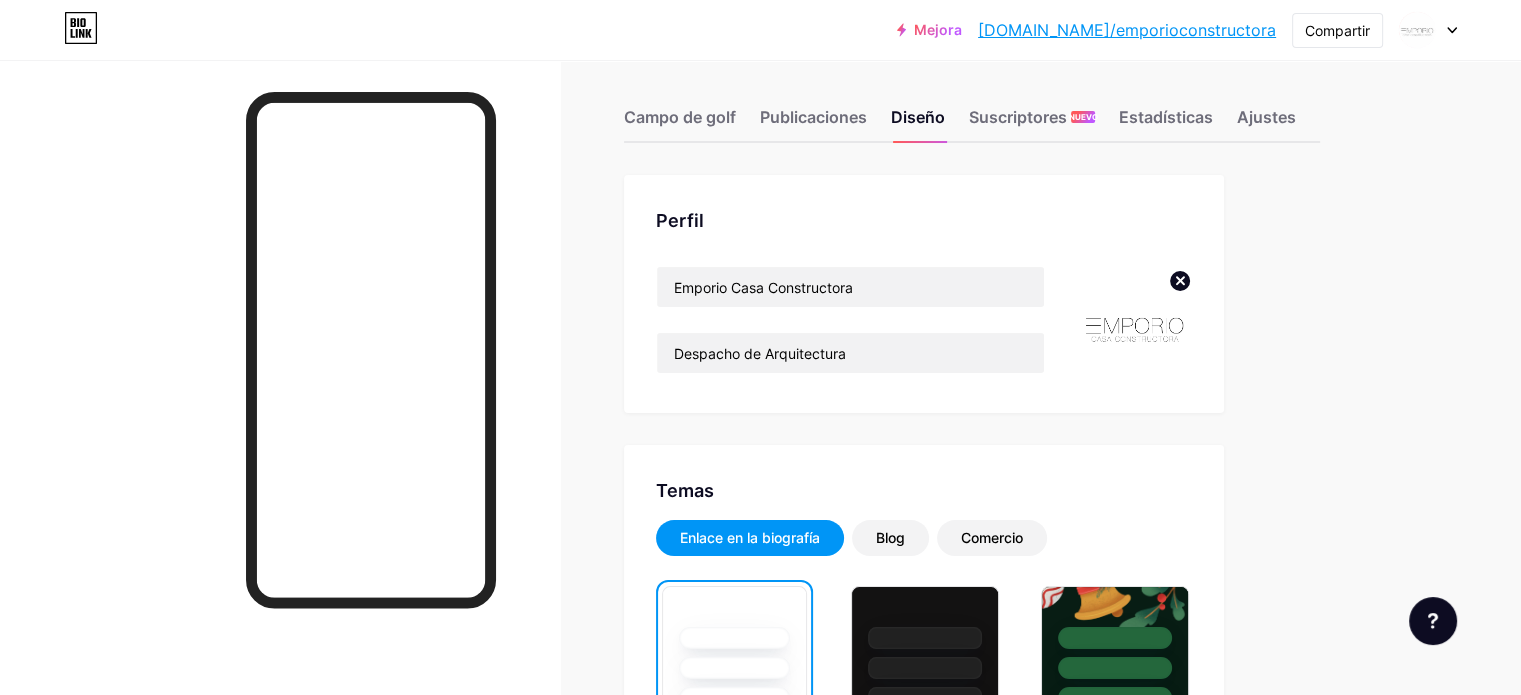 scroll, scrollTop: 0, scrollLeft: 0, axis: both 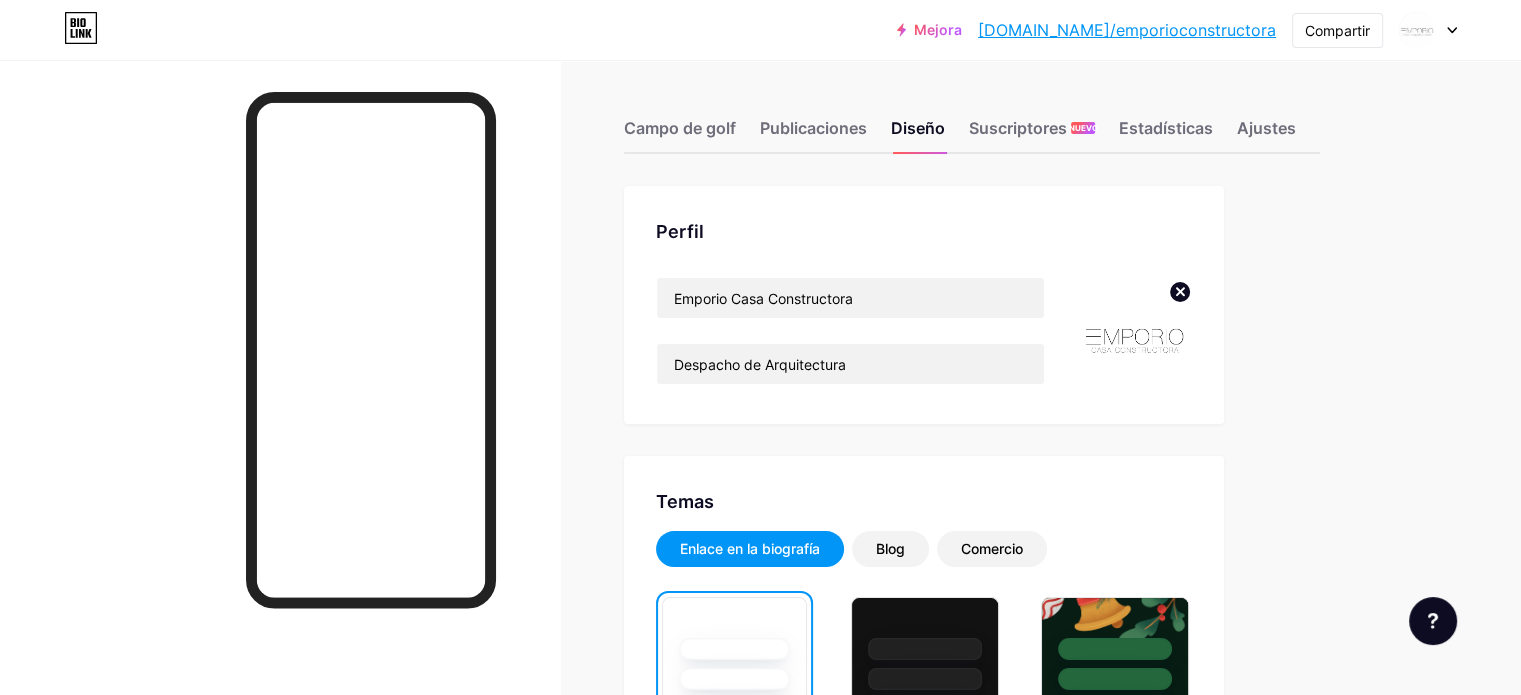 click 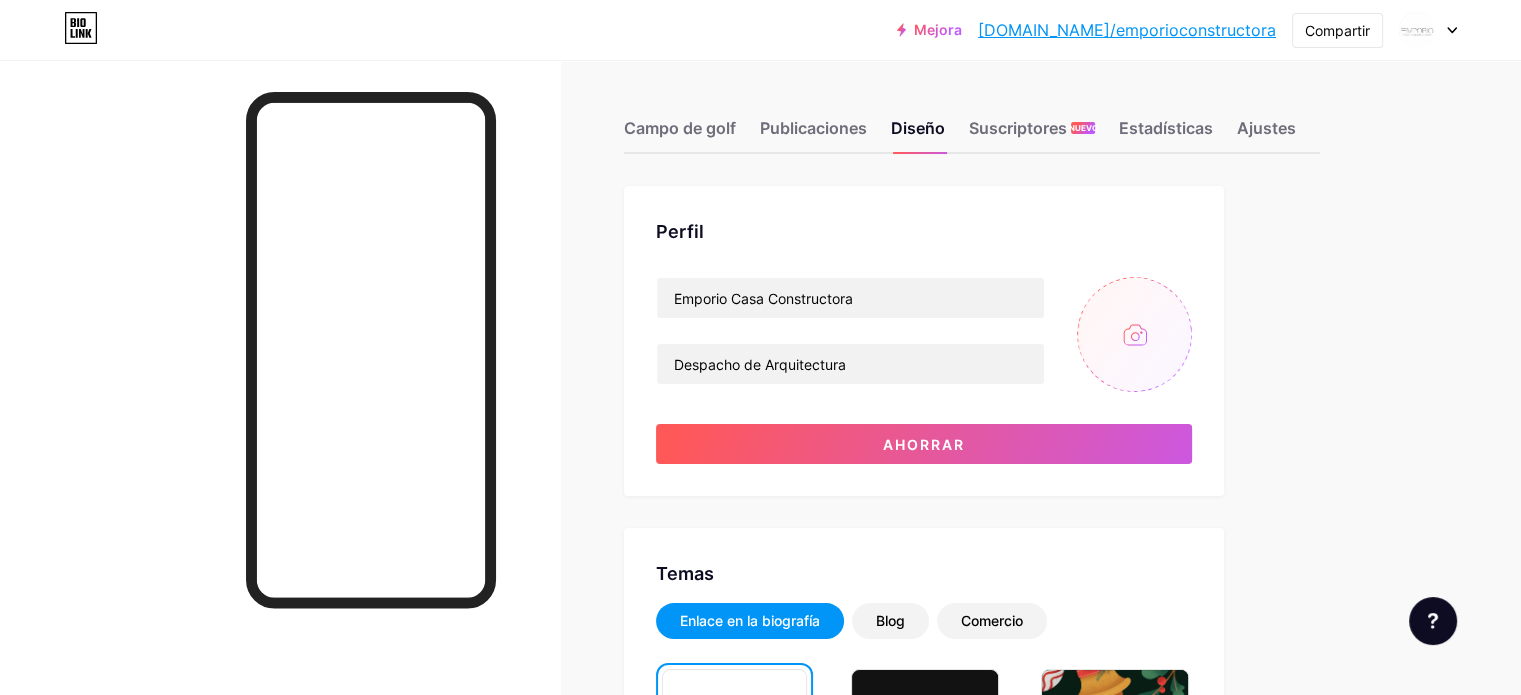 click at bounding box center (1134, 334) 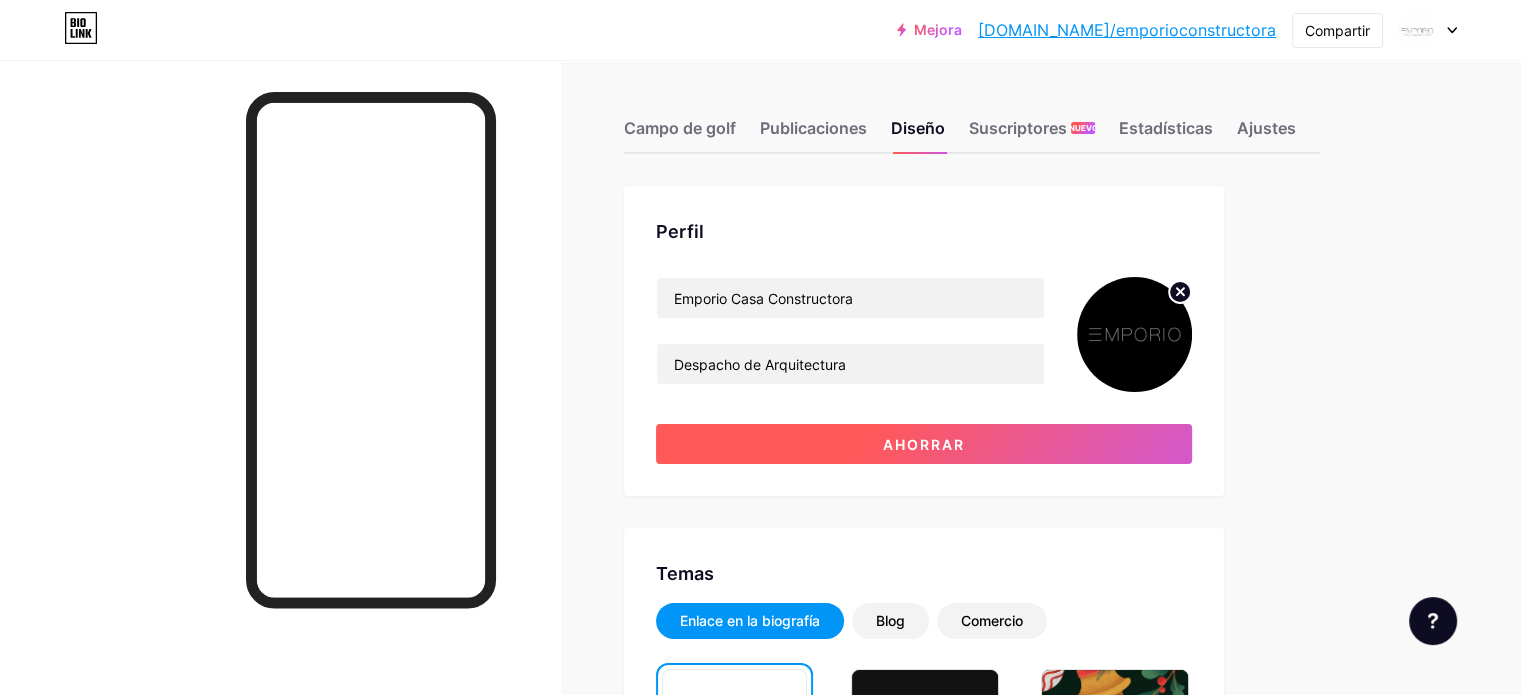 click on "Ahorrar" at bounding box center [924, 444] 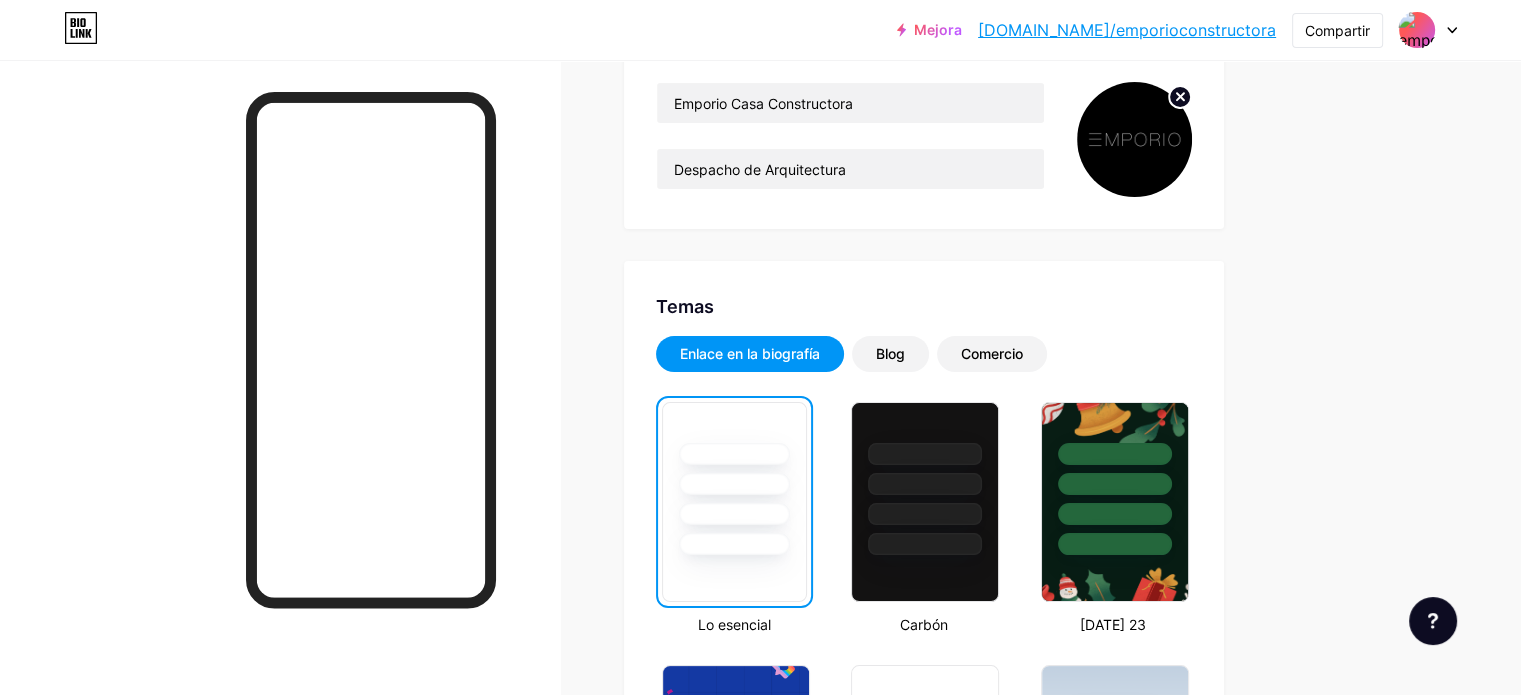scroll, scrollTop: 200, scrollLeft: 0, axis: vertical 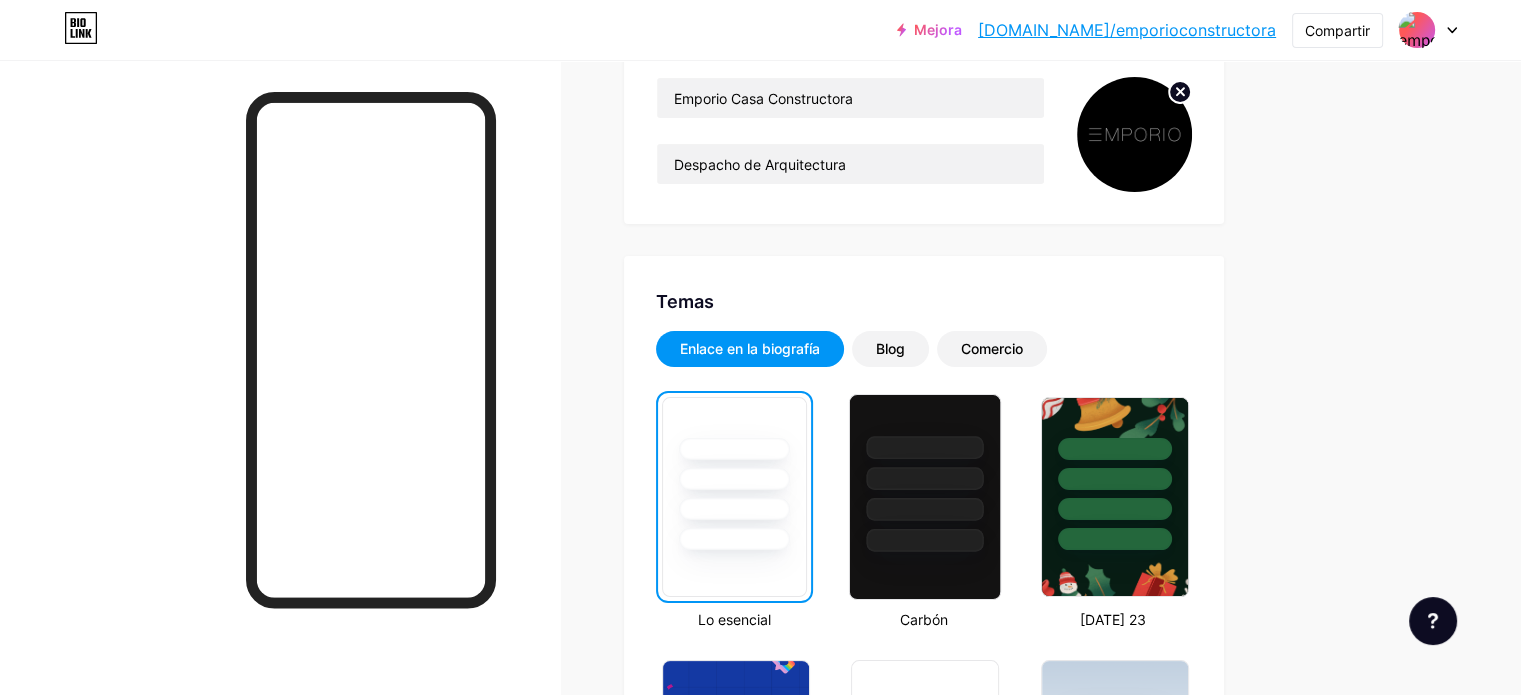 click at bounding box center [925, 478] 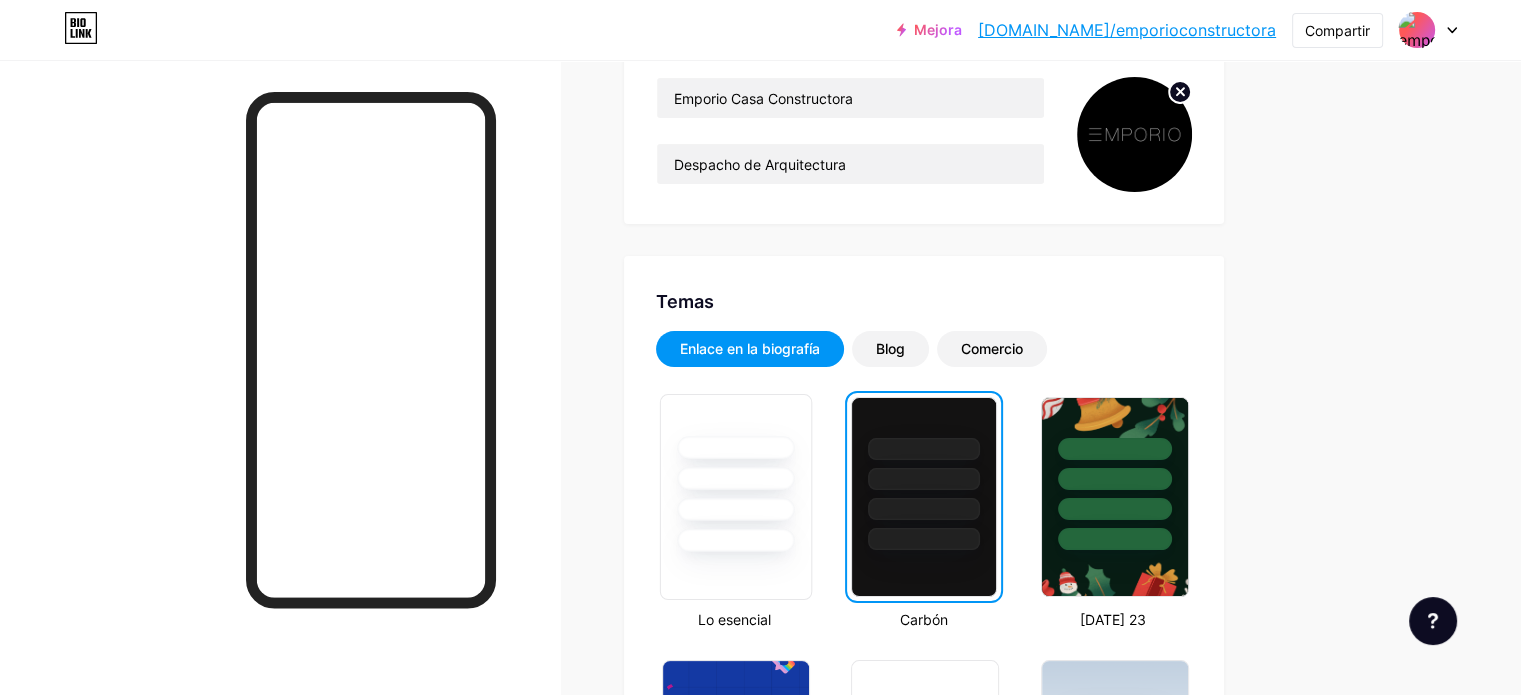 click at bounding box center [735, 478] 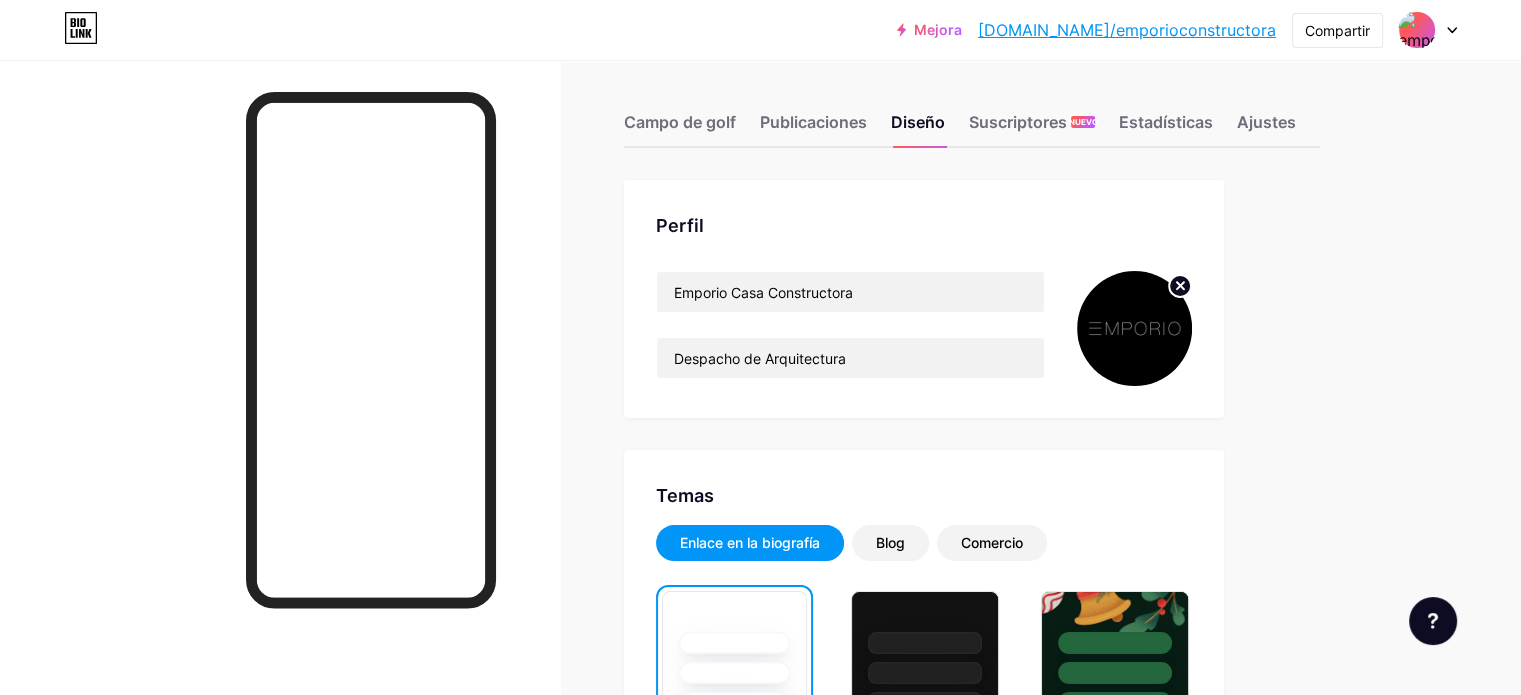 scroll, scrollTop: 0, scrollLeft: 0, axis: both 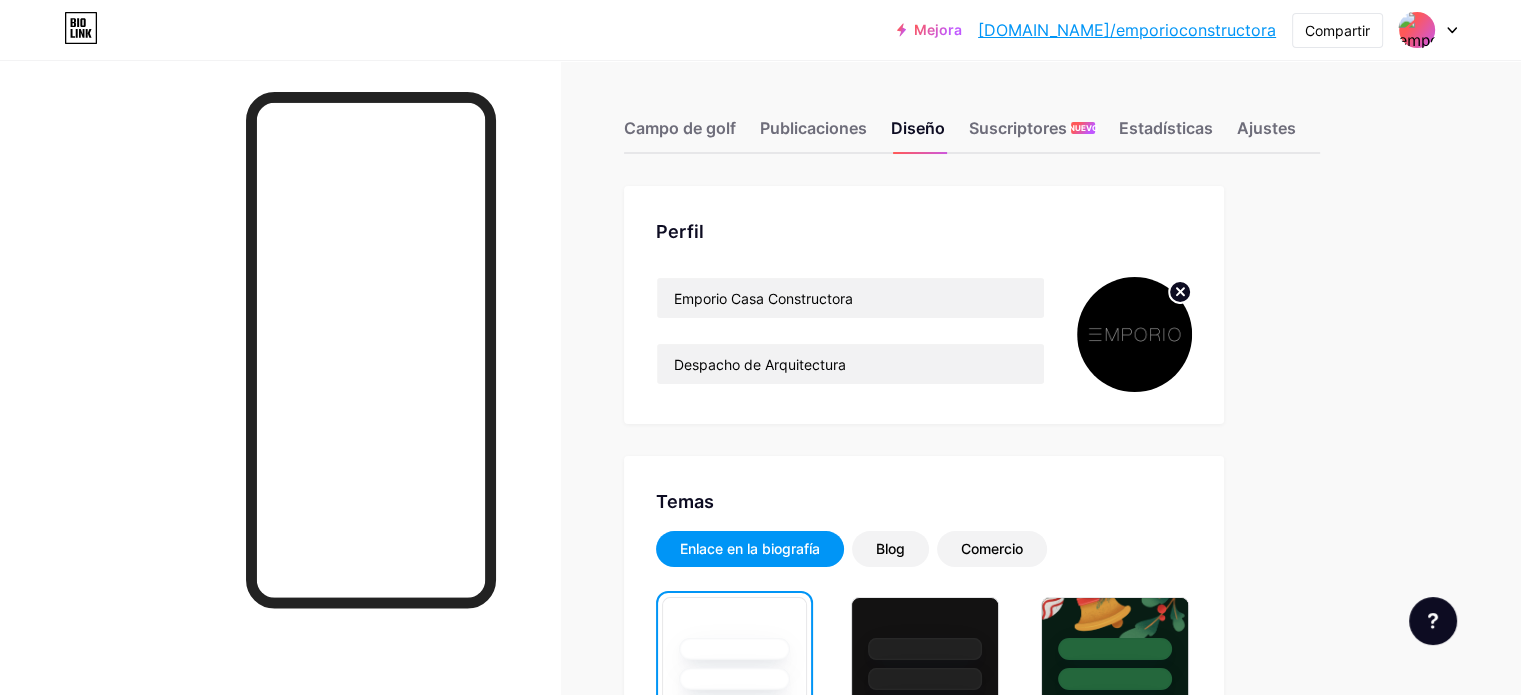 click 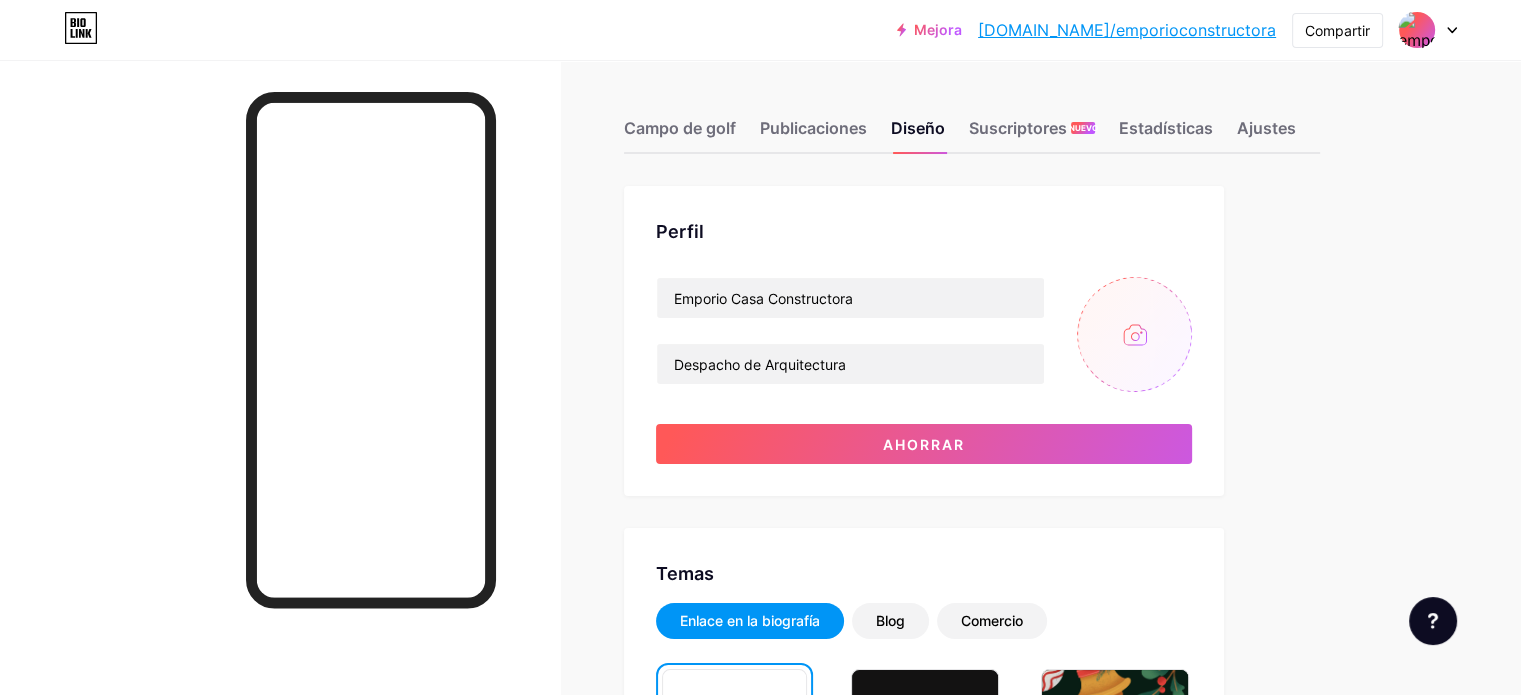 click at bounding box center (1134, 334) 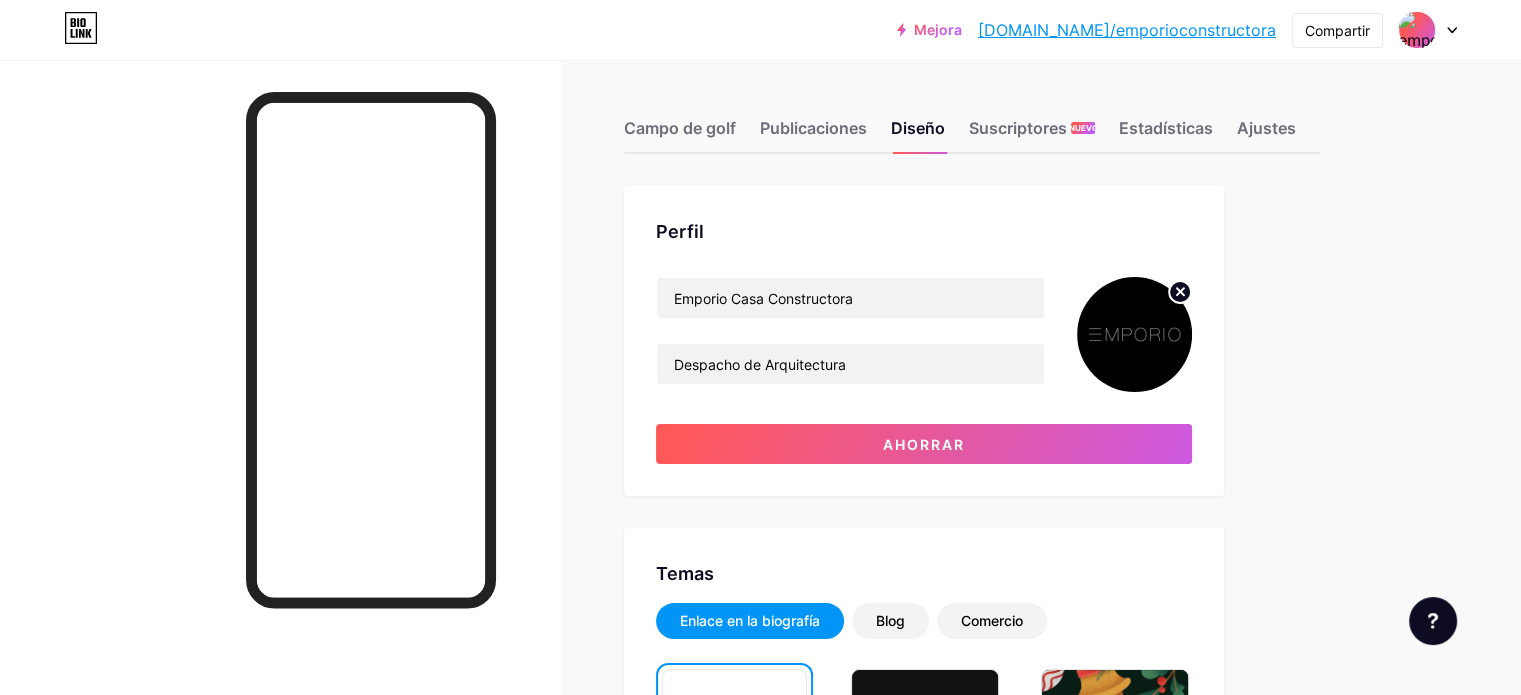 click 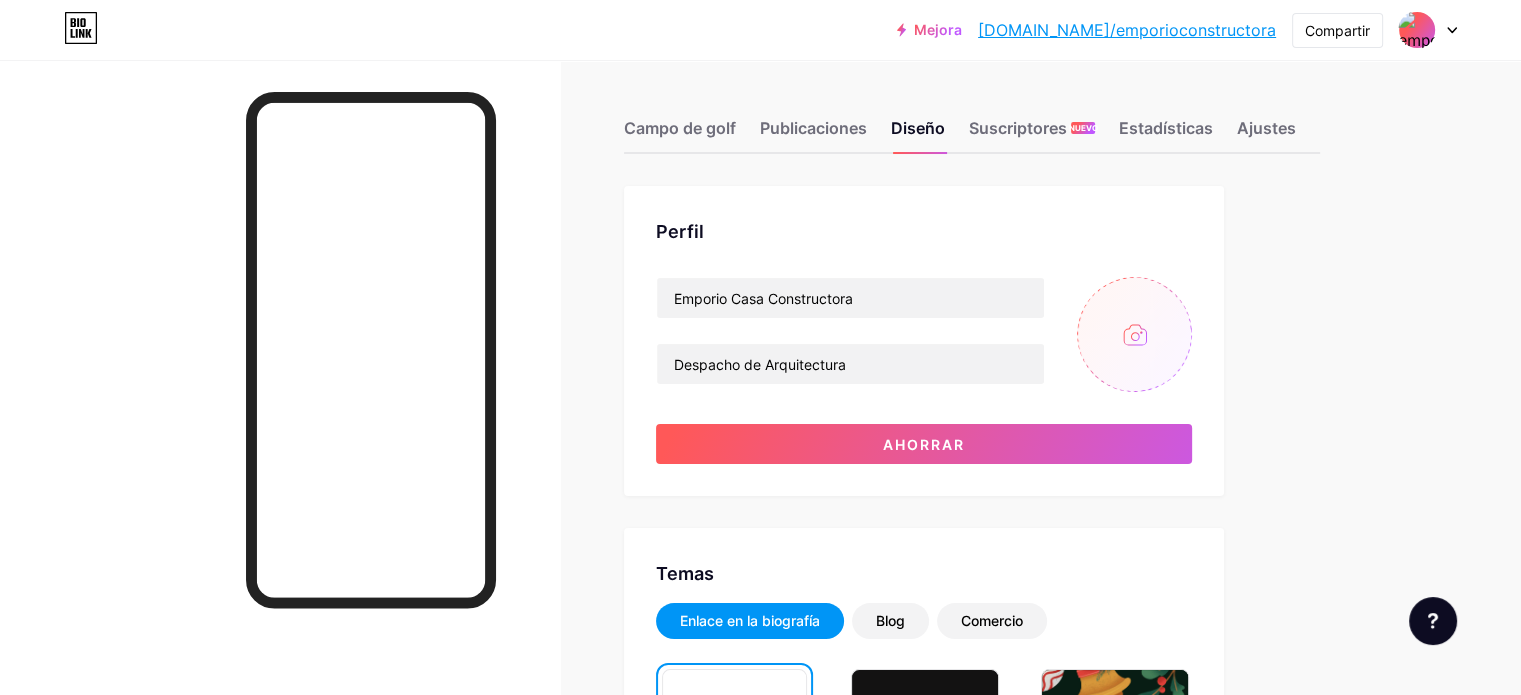 click at bounding box center (1134, 334) 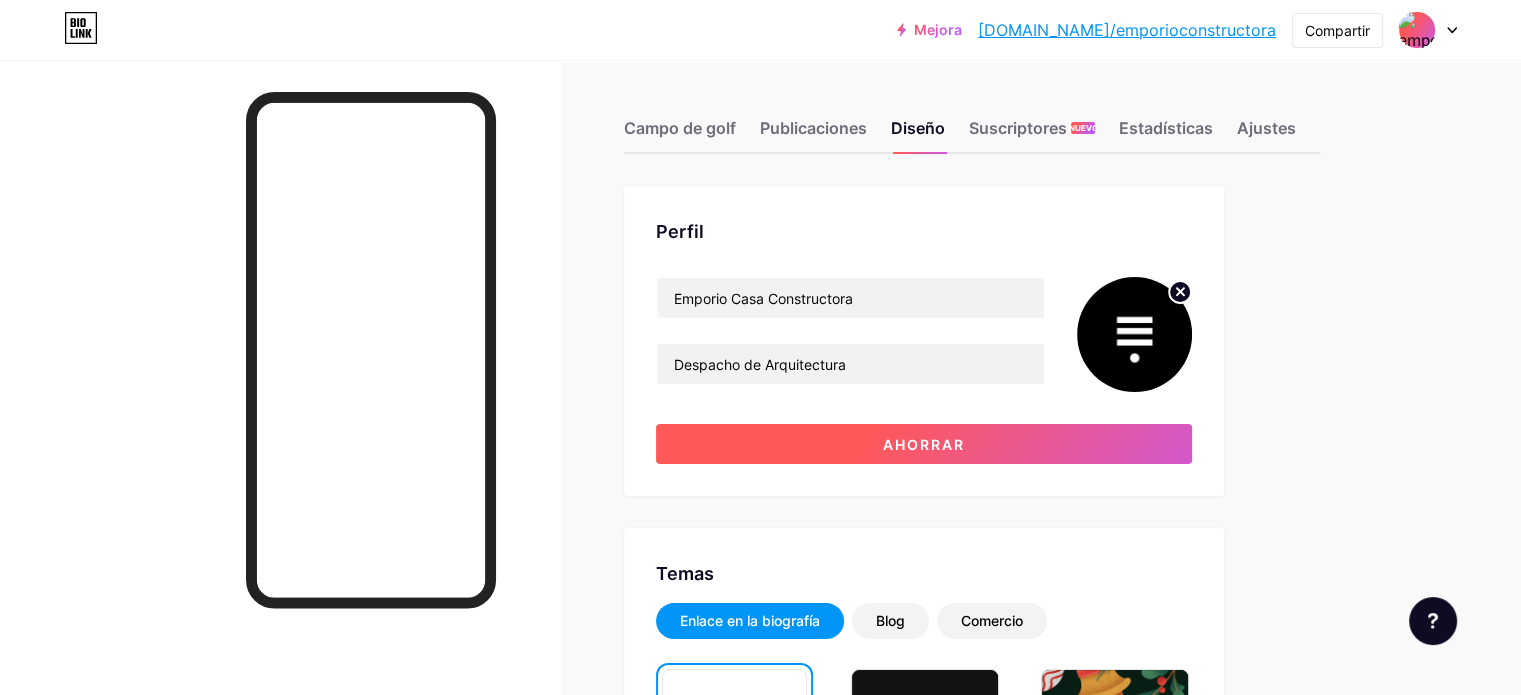 click on "Ahorrar" at bounding box center [924, 444] 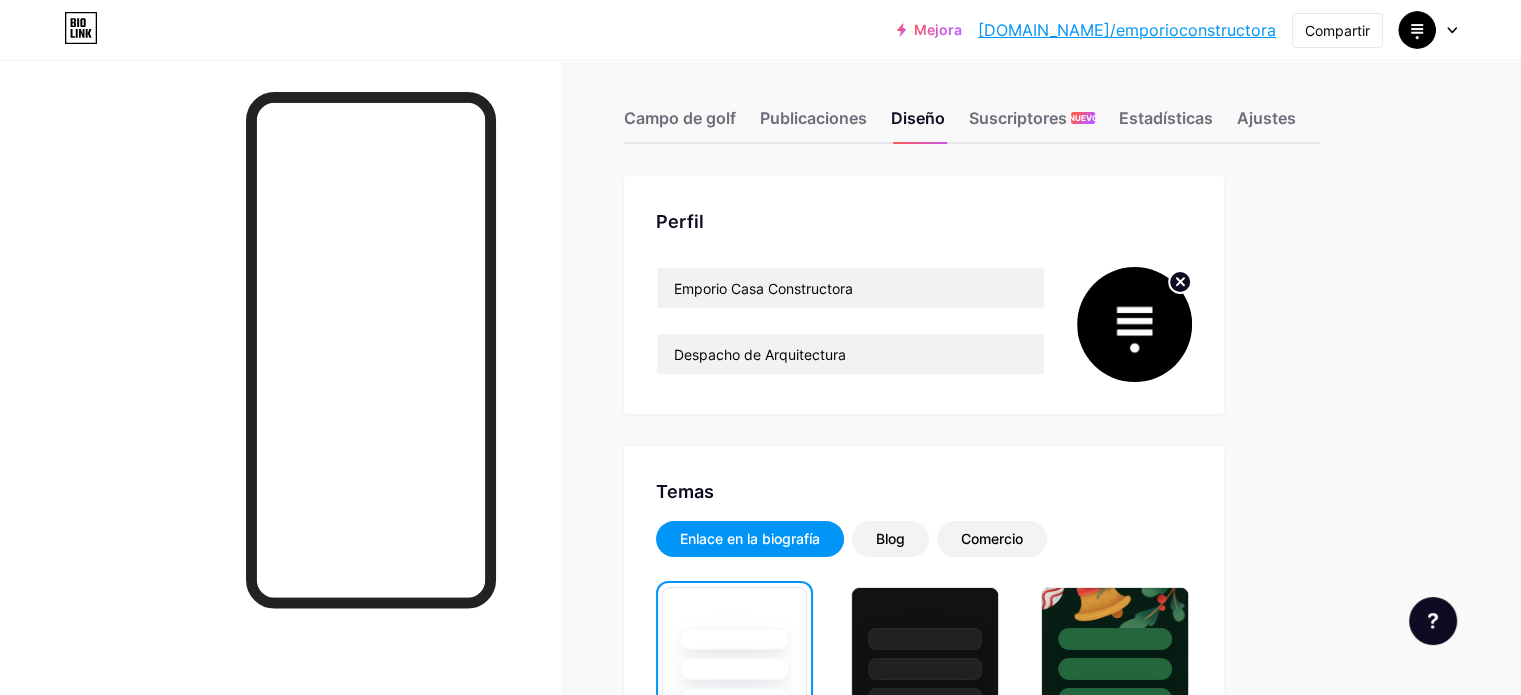 scroll, scrollTop: 0, scrollLeft: 0, axis: both 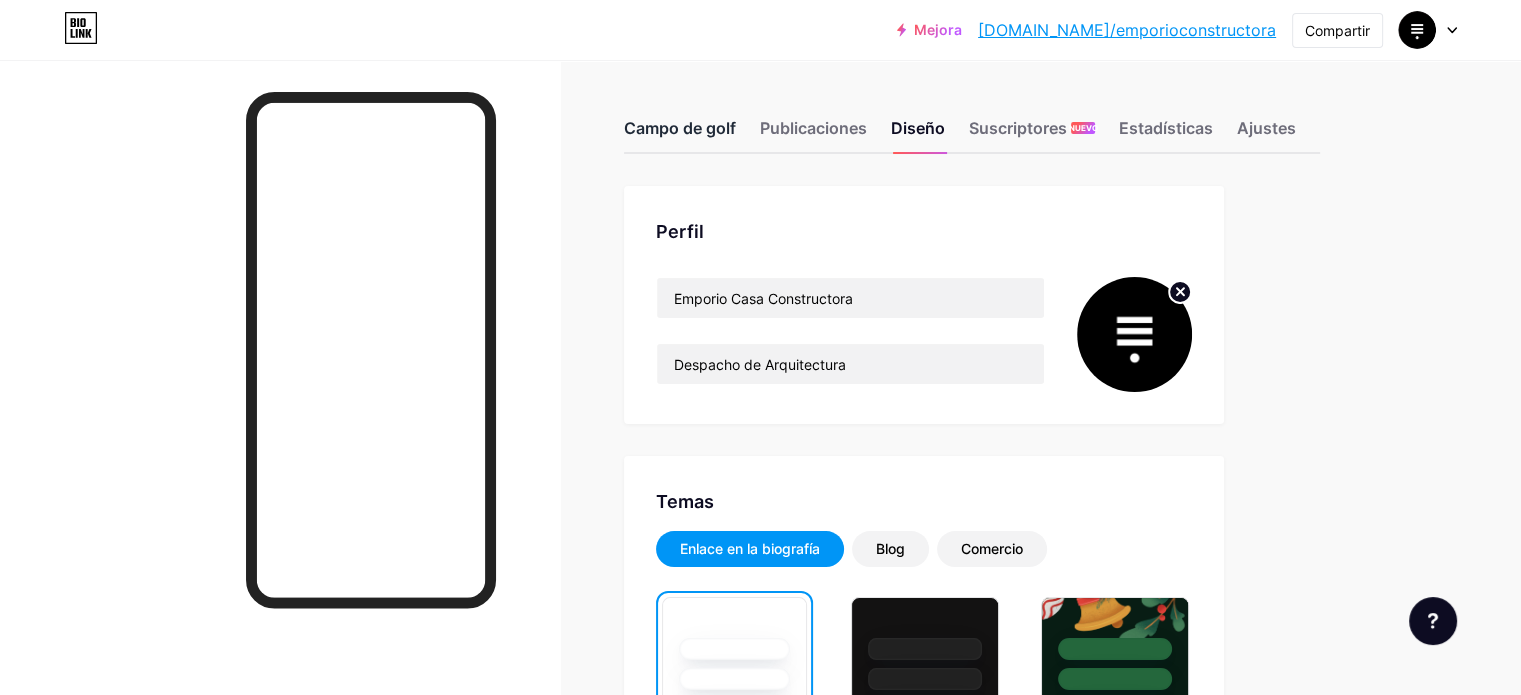 click on "Campo de golf" at bounding box center [680, 128] 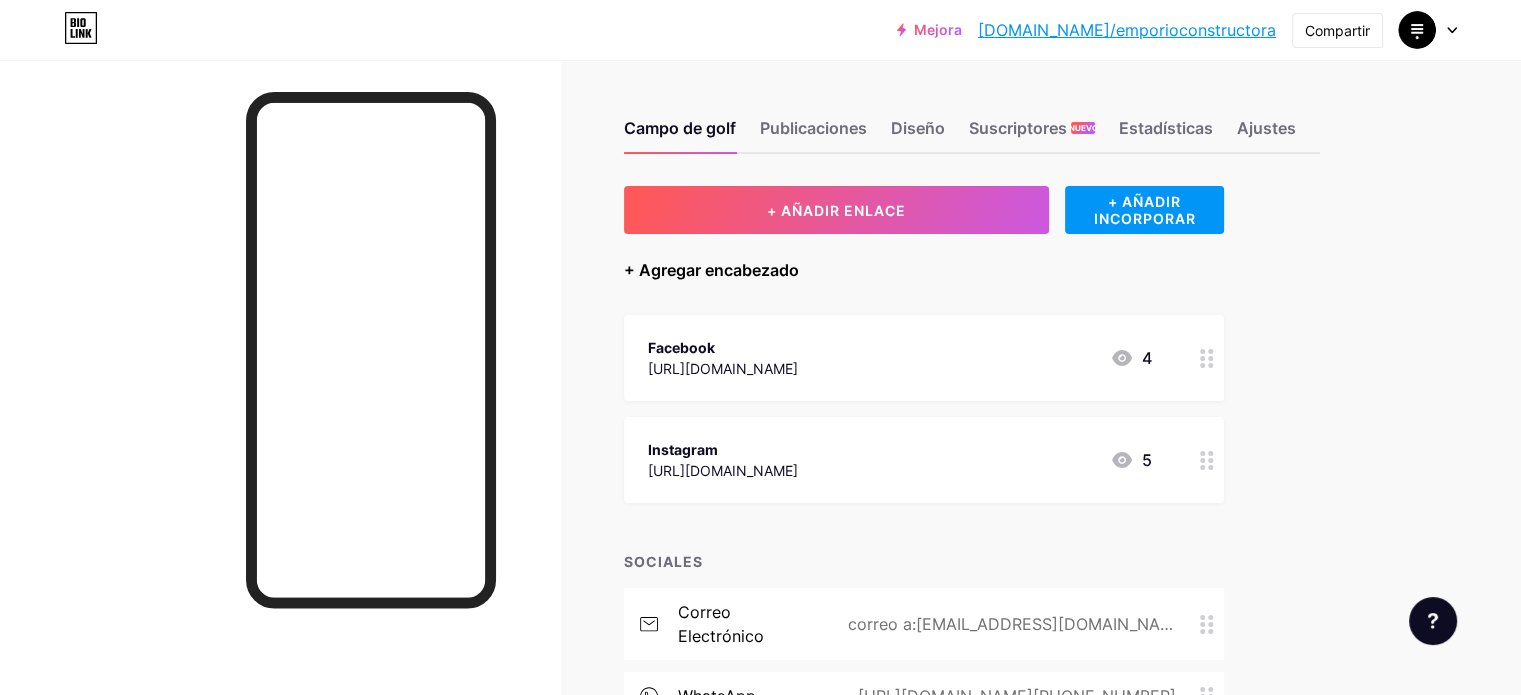 click on "+ Agregar encabezado" at bounding box center (711, 270) 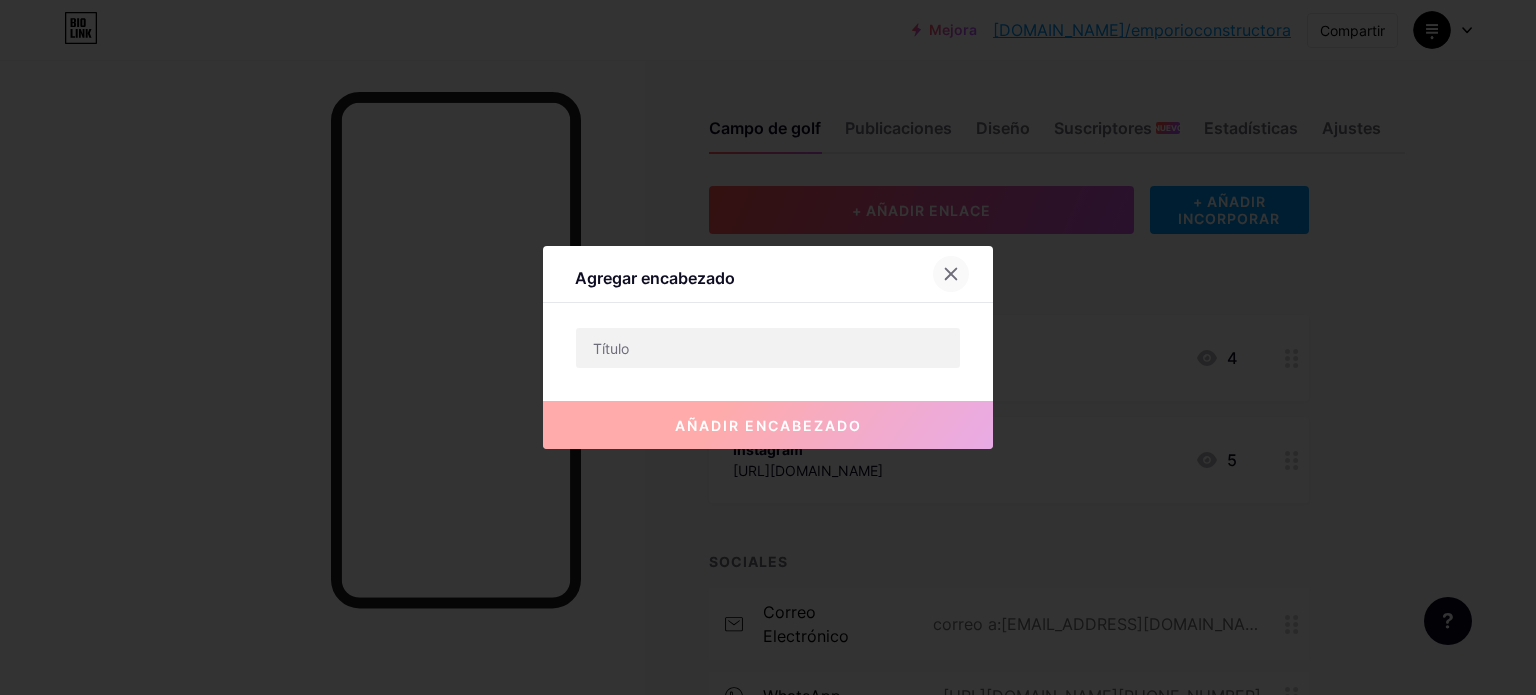 click 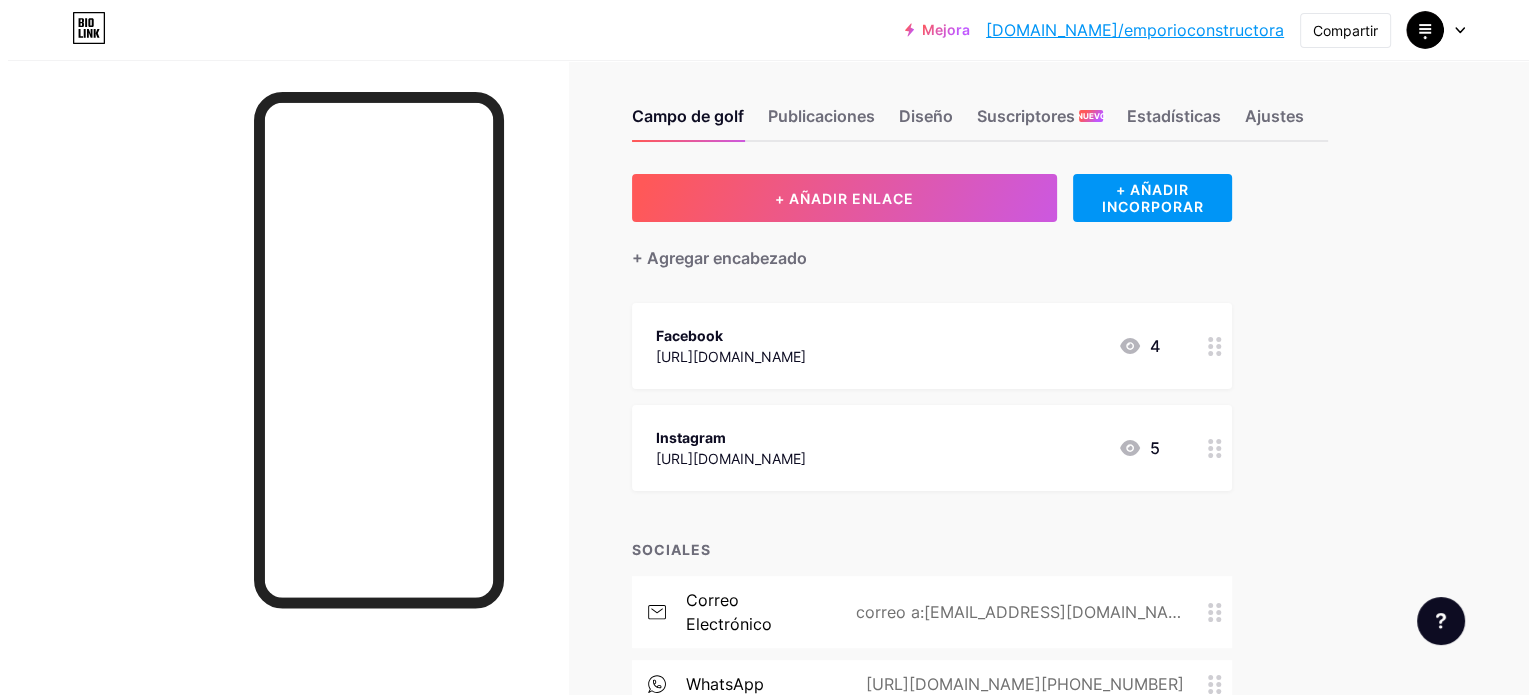 scroll, scrollTop: 0, scrollLeft: 0, axis: both 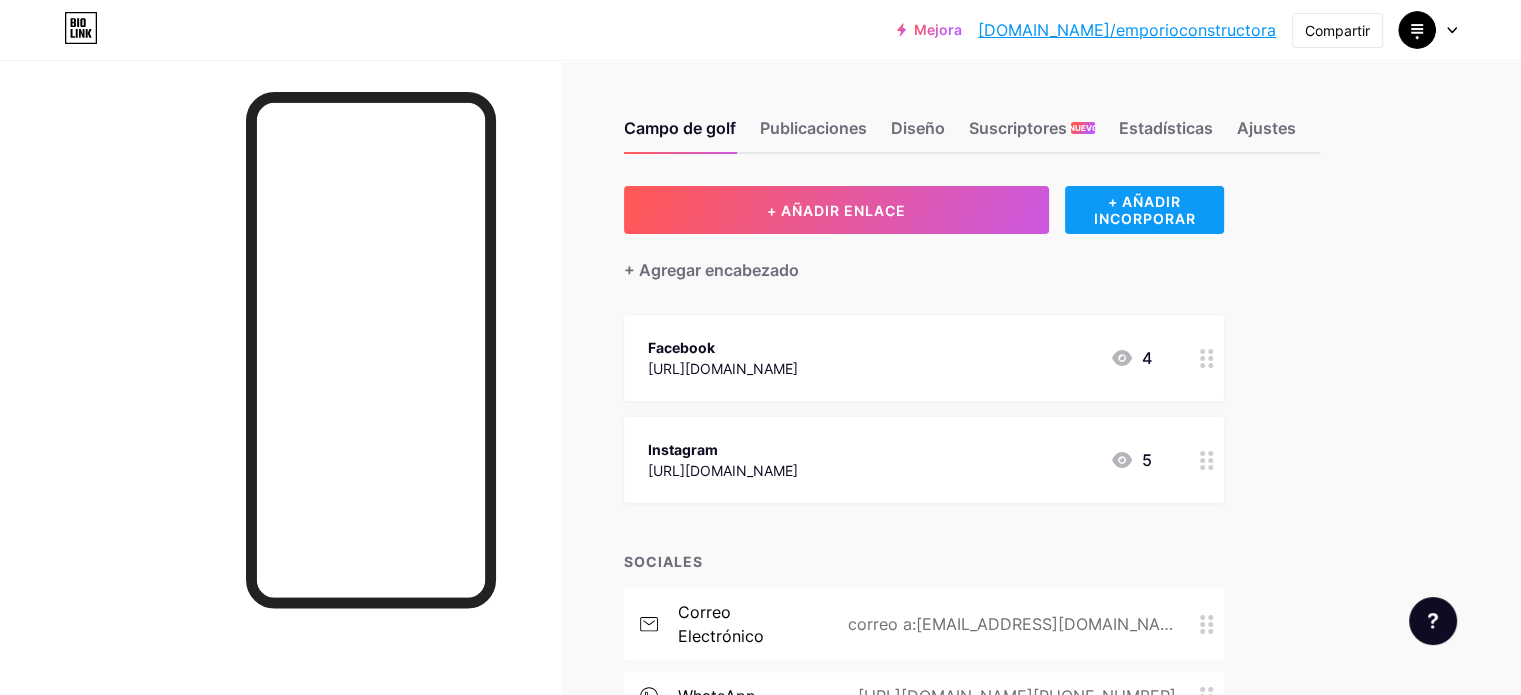 click on "+ AÑADIR INCORPORAR" at bounding box center (1144, 210) 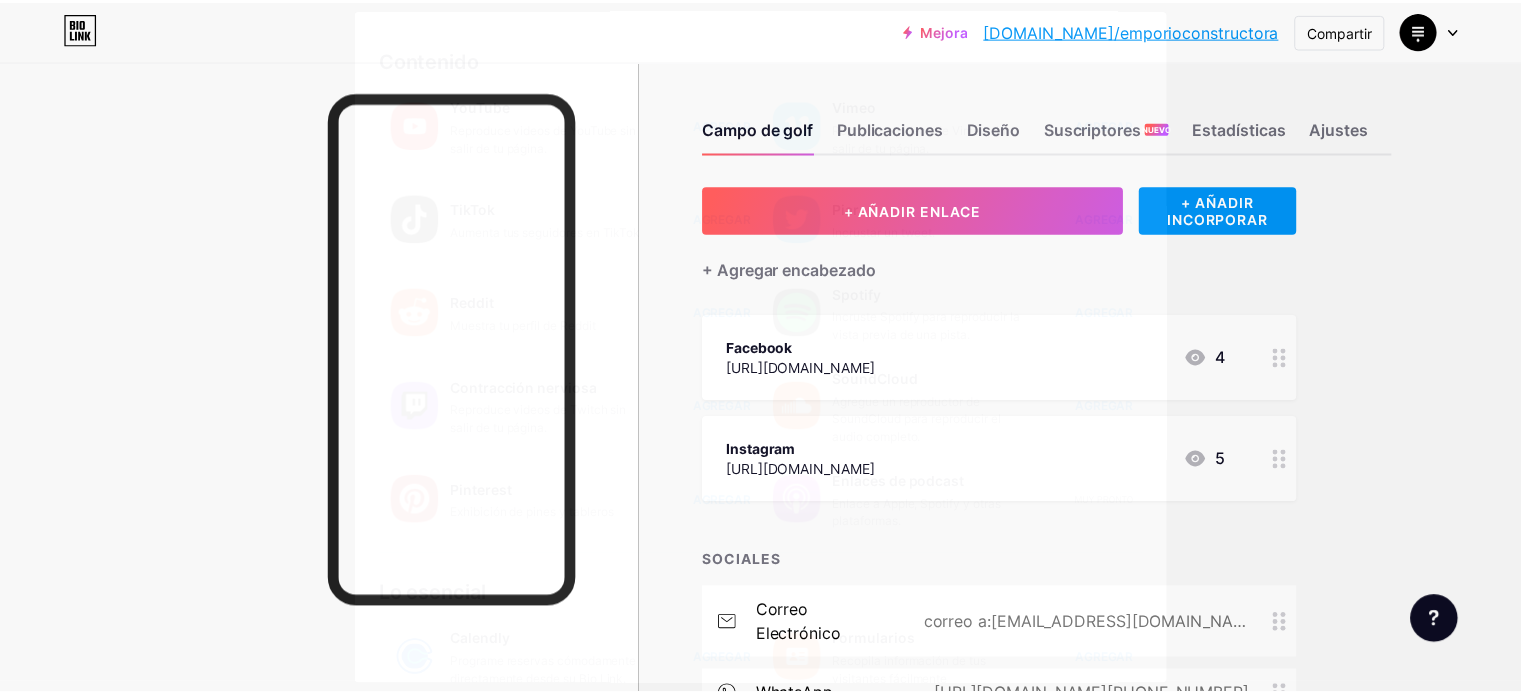 scroll, scrollTop: 0, scrollLeft: 0, axis: both 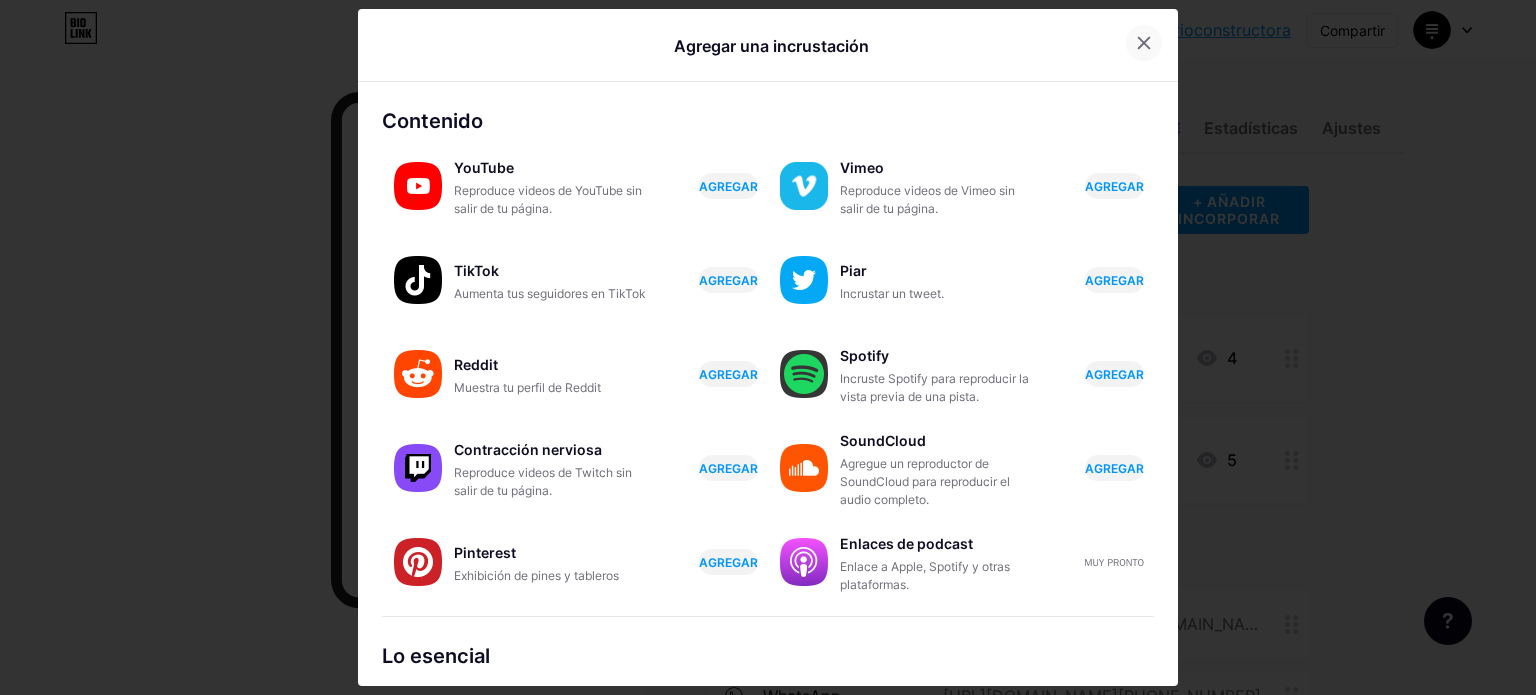 click 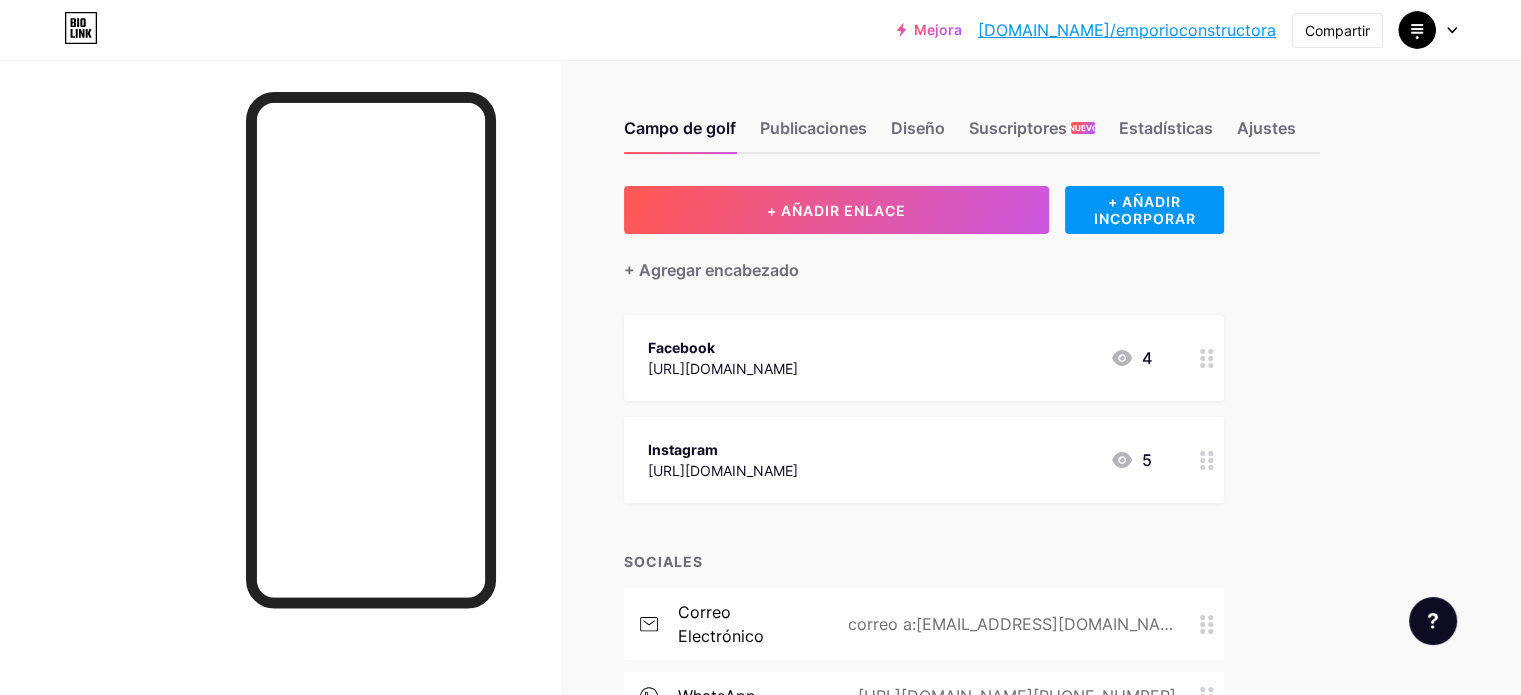 click on "Facebook" at bounding box center [723, 347] 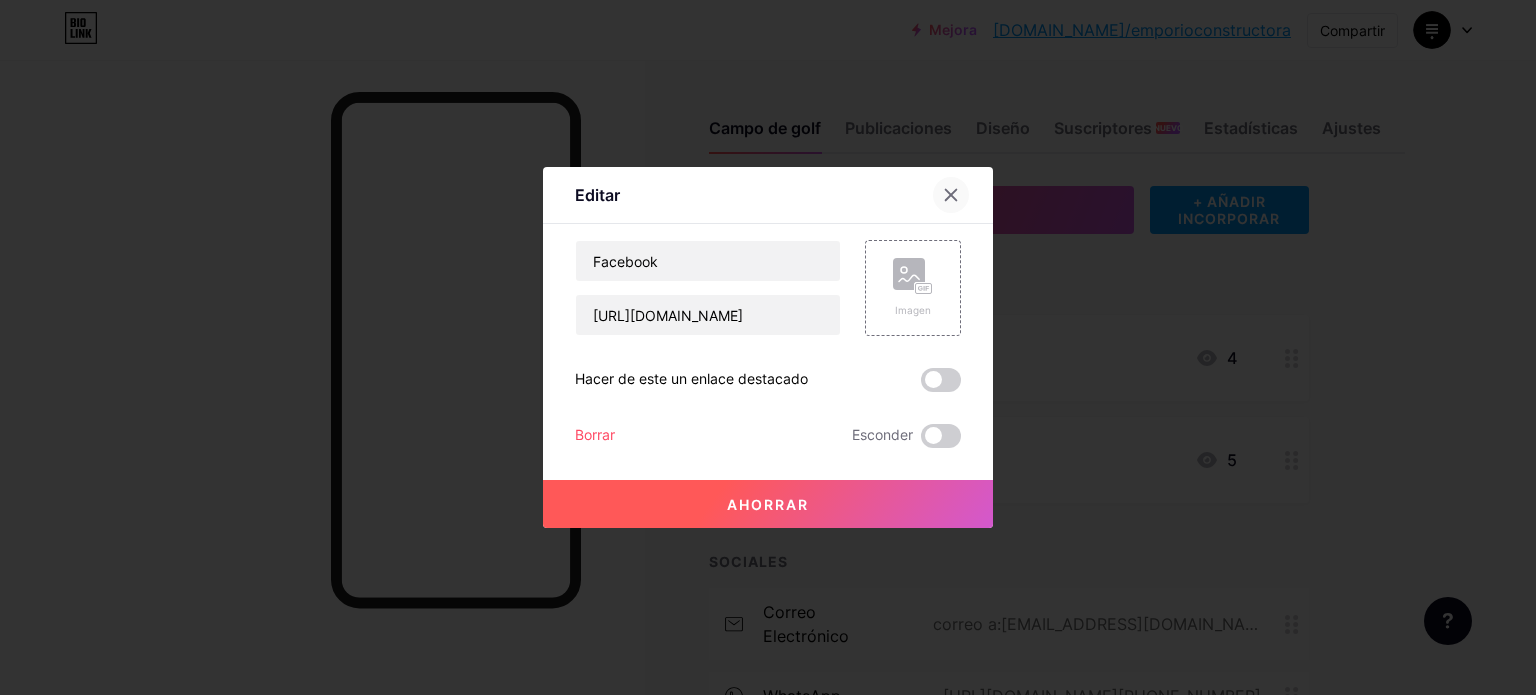 click 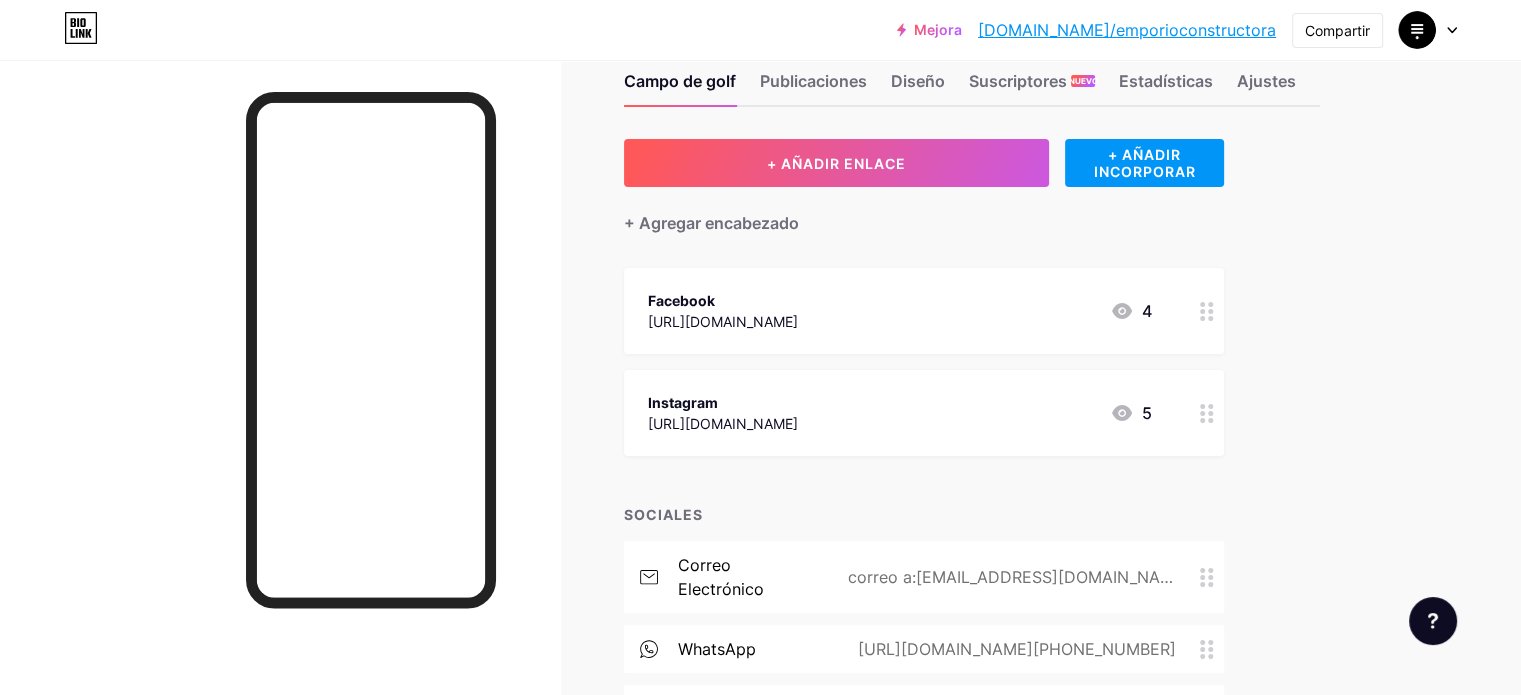 scroll, scrollTop: 0, scrollLeft: 0, axis: both 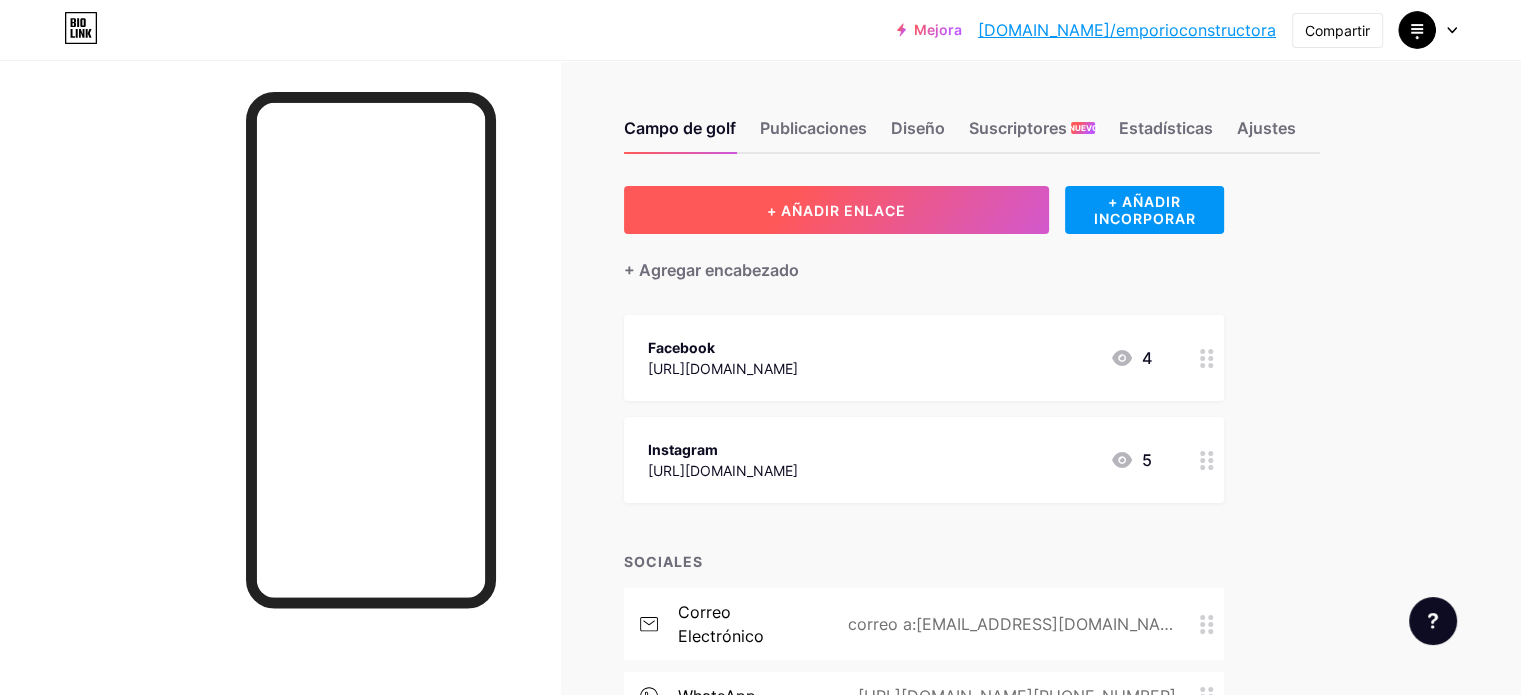 click on "+ AÑADIR ENLACE" at bounding box center [836, 210] 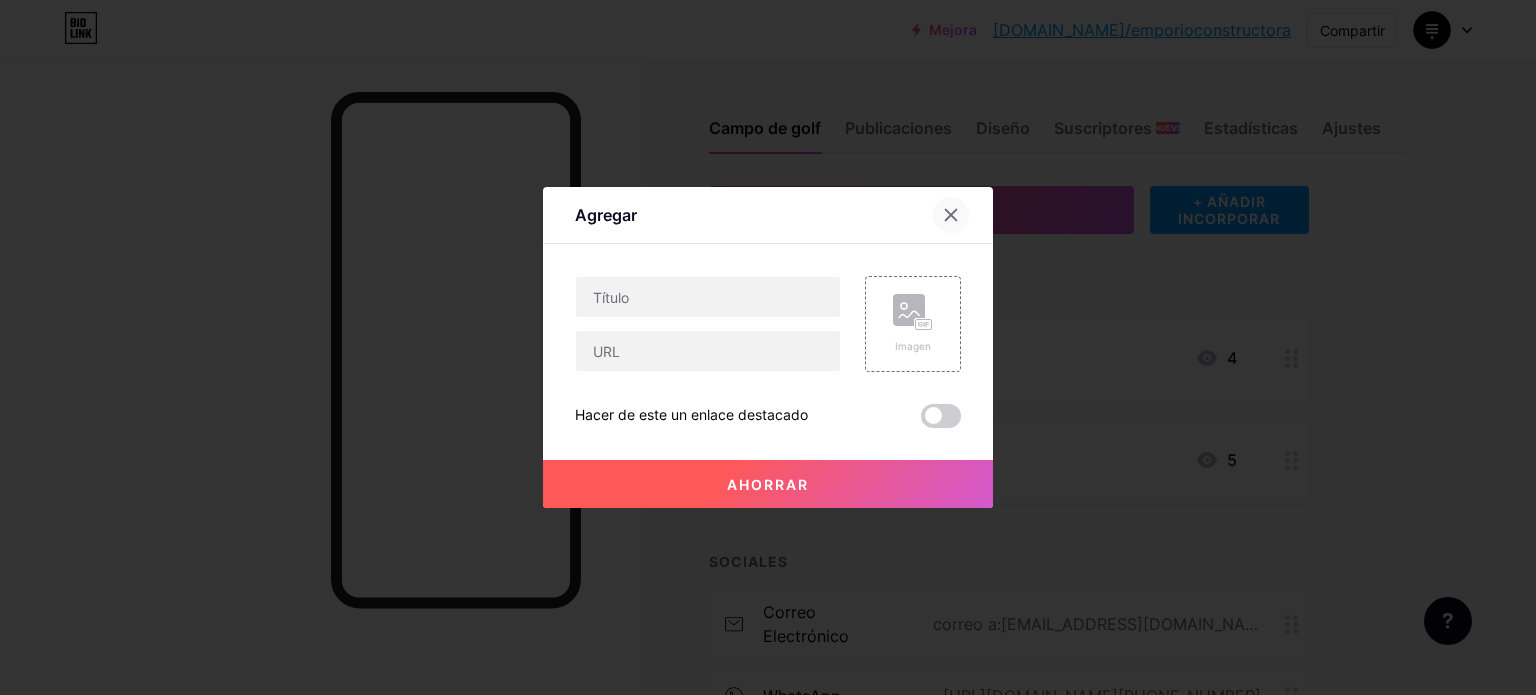 click 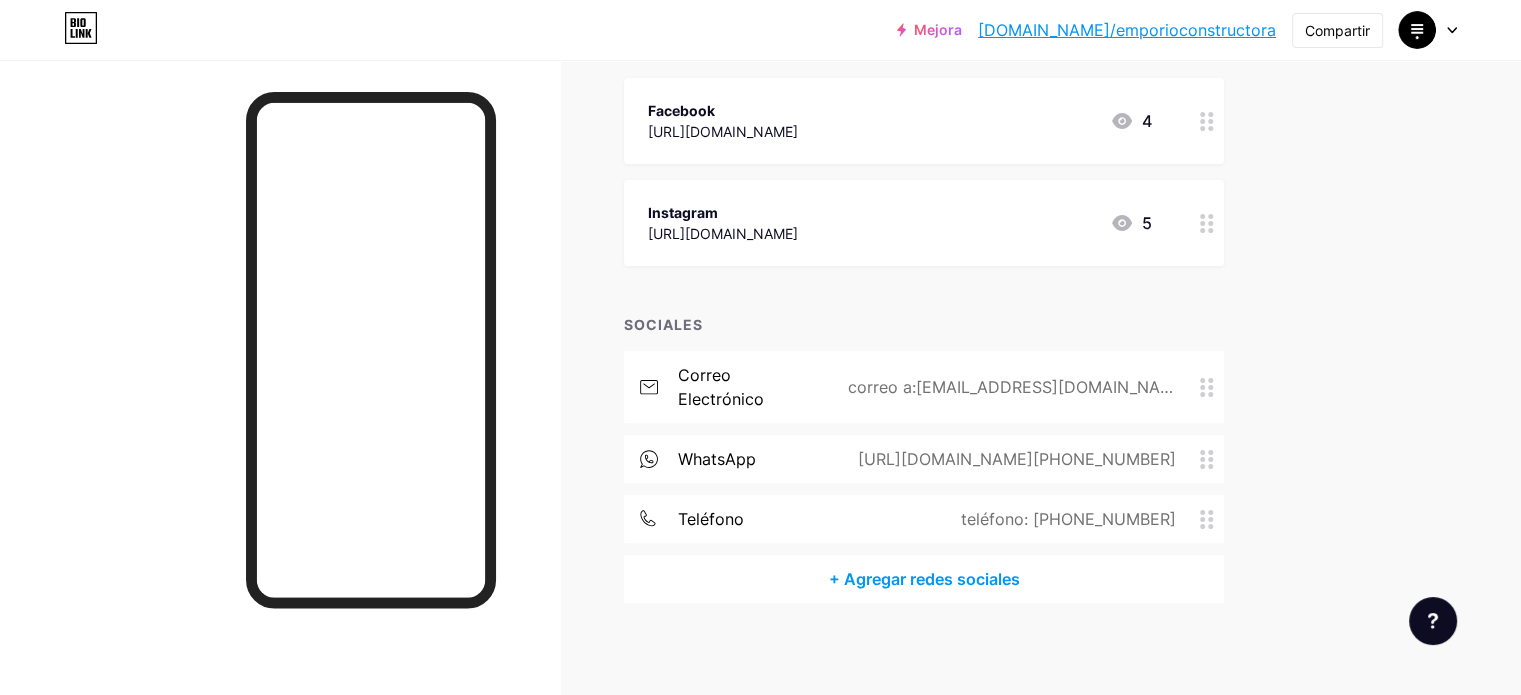scroll, scrollTop: 243, scrollLeft: 0, axis: vertical 